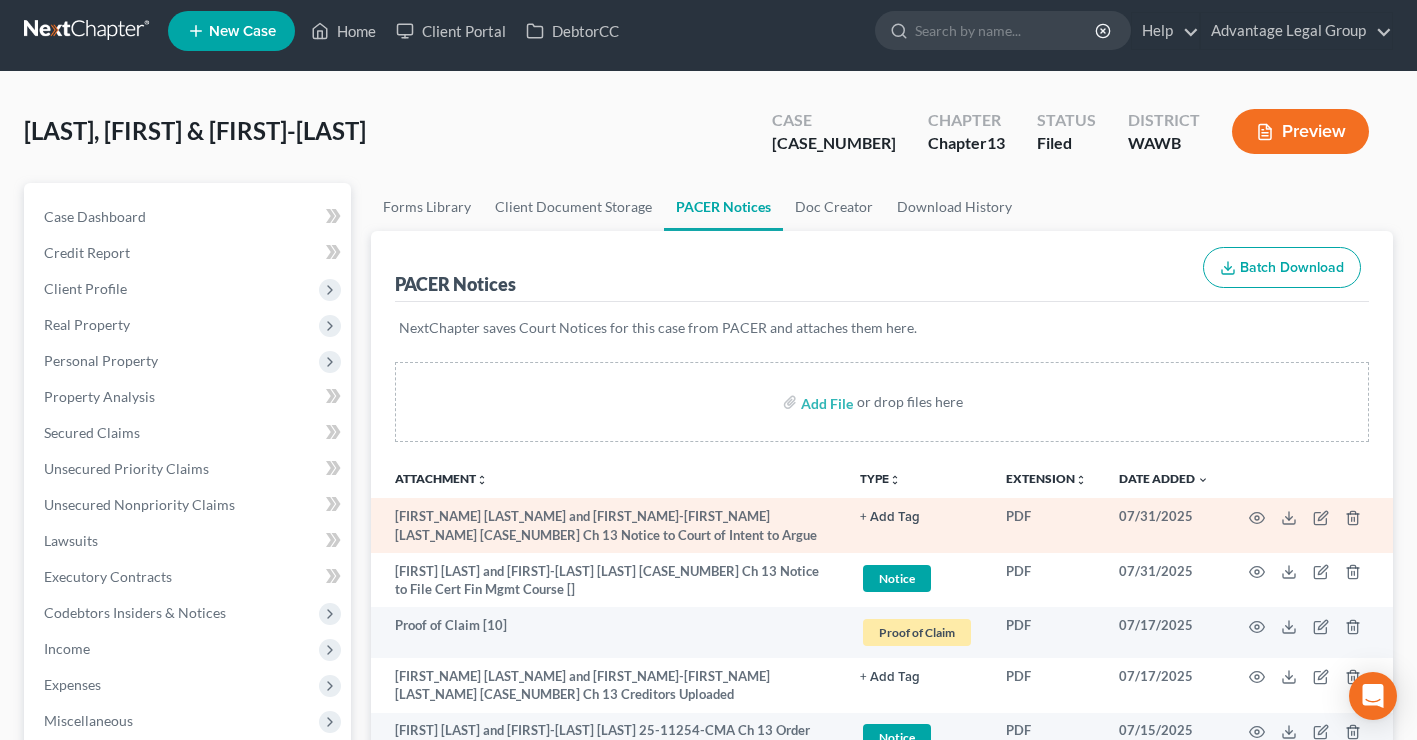 scroll, scrollTop: 0, scrollLeft: 0, axis: both 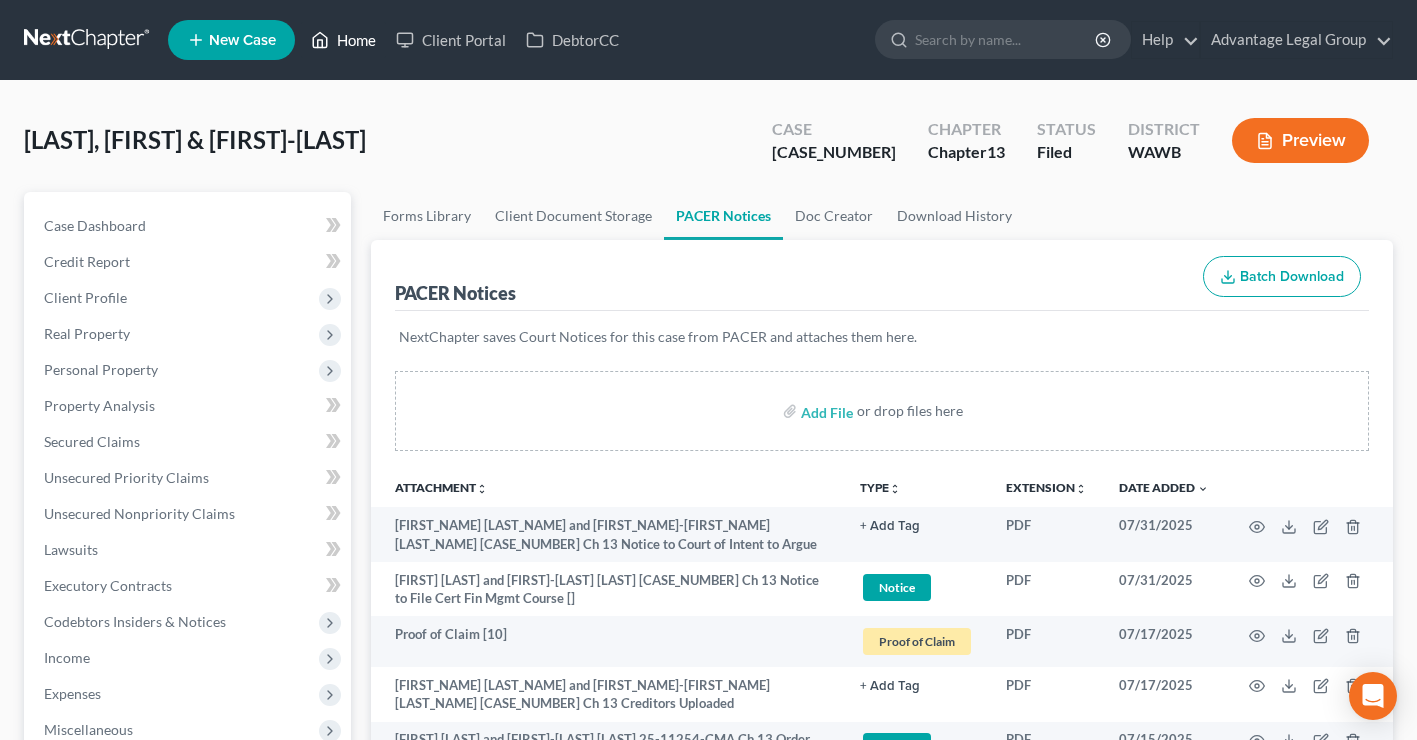 click on "Home" at bounding box center [343, 40] 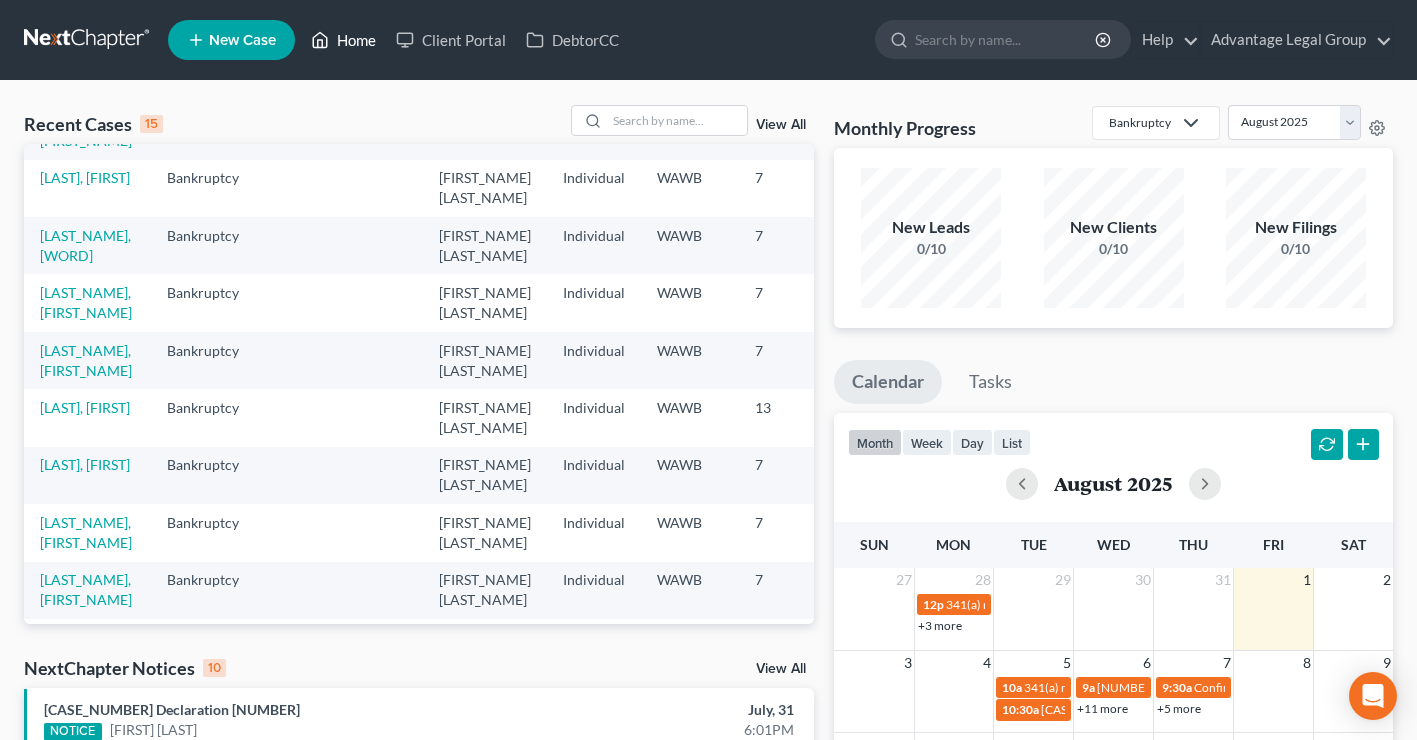 scroll, scrollTop: 298, scrollLeft: 0, axis: vertical 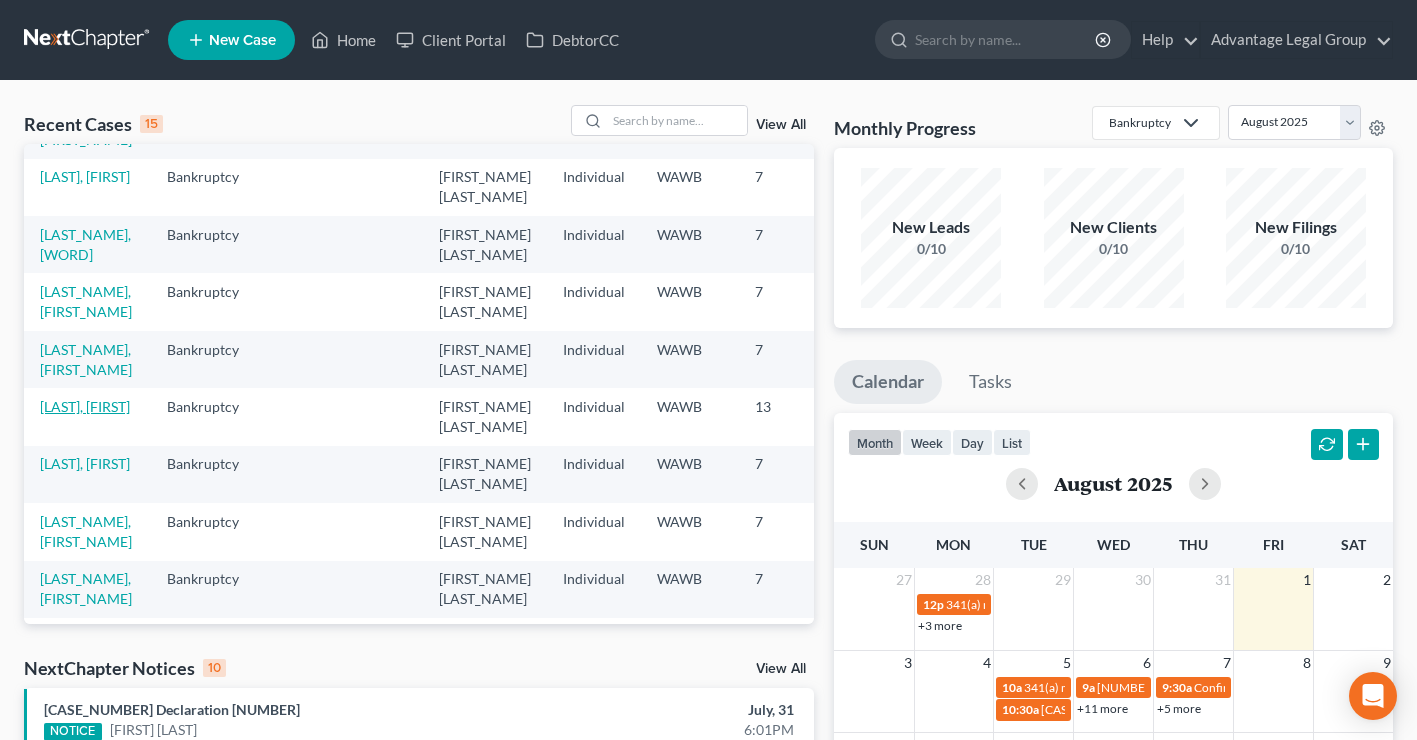click on "[LAST], [FIRST]" at bounding box center (85, 406) 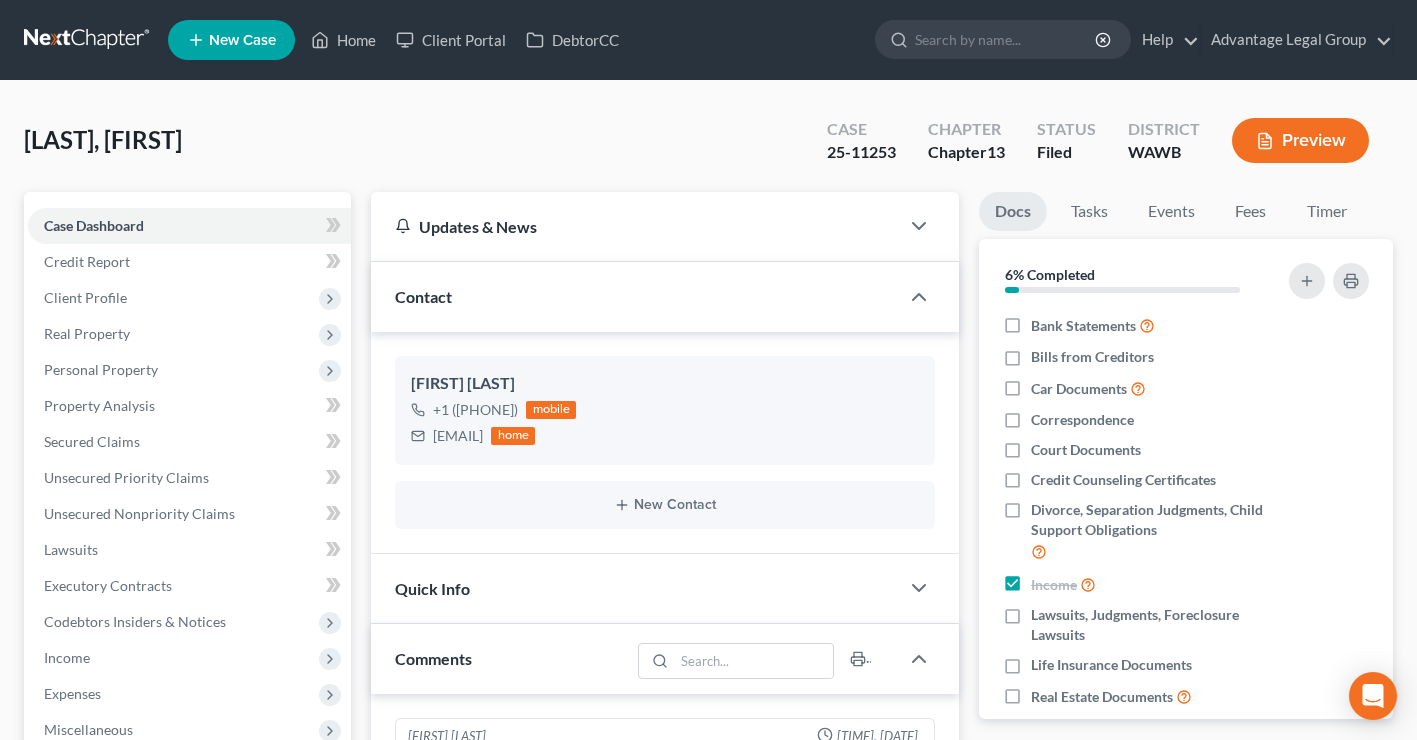 scroll, scrollTop: 147, scrollLeft: 0, axis: vertical 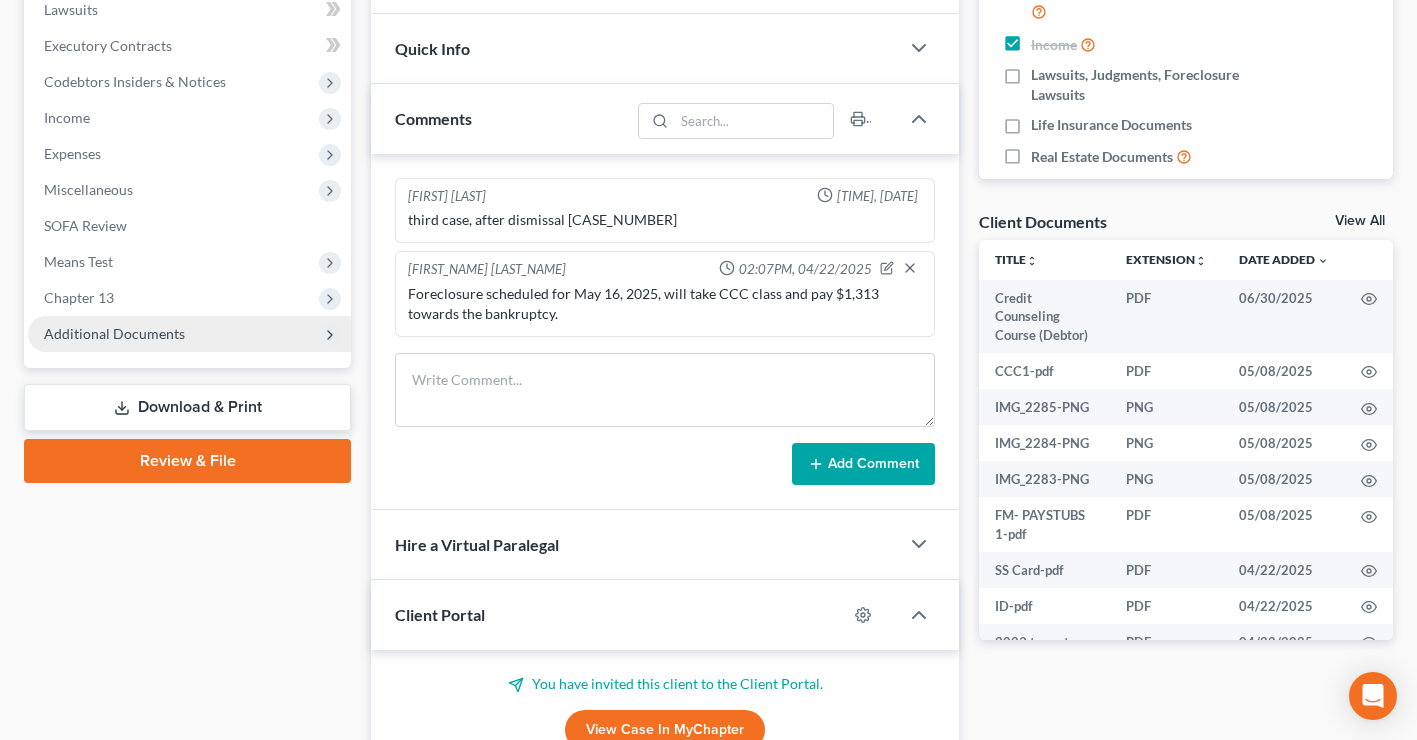 click on "Additional Documents" at bounding box center [114, 333] 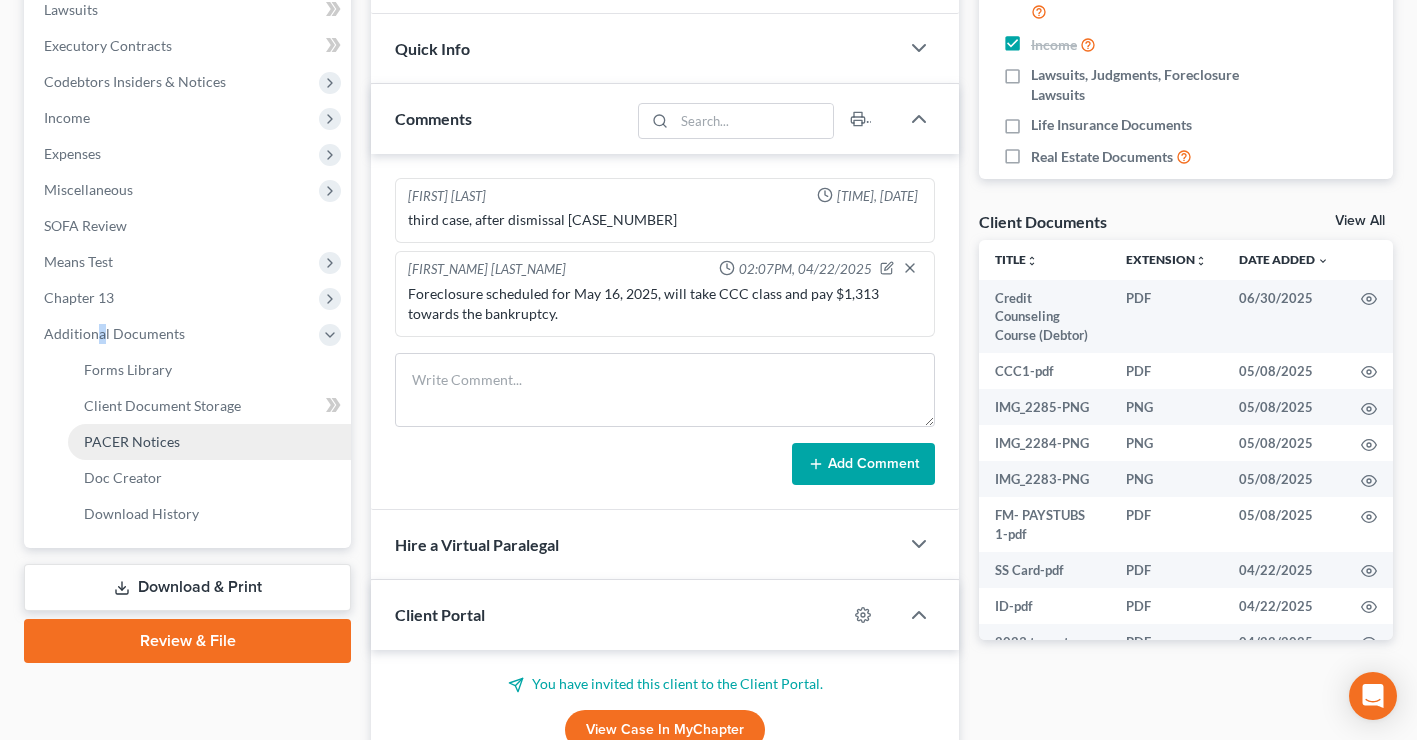 drag, startPoint x: 102, startPoint y: 329, endPoint x: 123, endPoint y: 441, distance: 113.951744 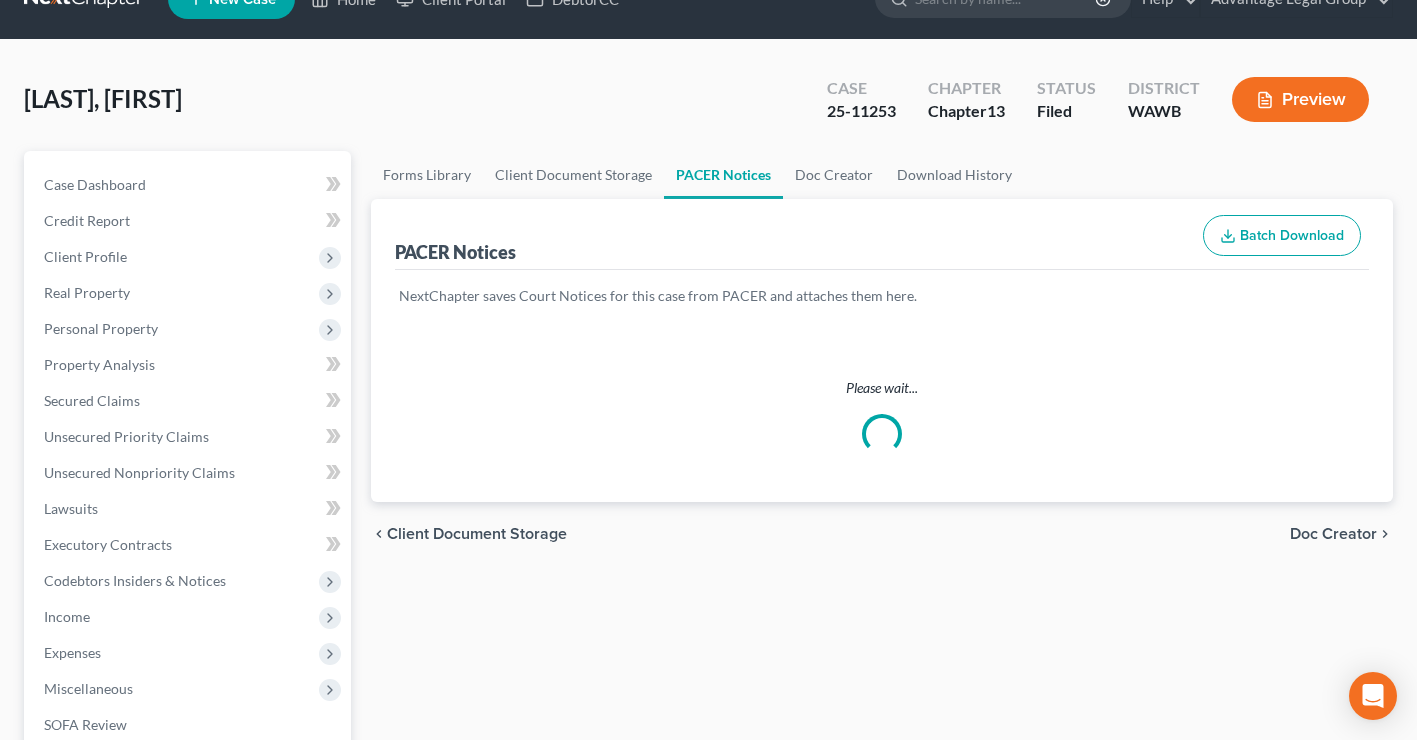 scroll, scrollTop: 0, scrollLeft: 0, axis: both 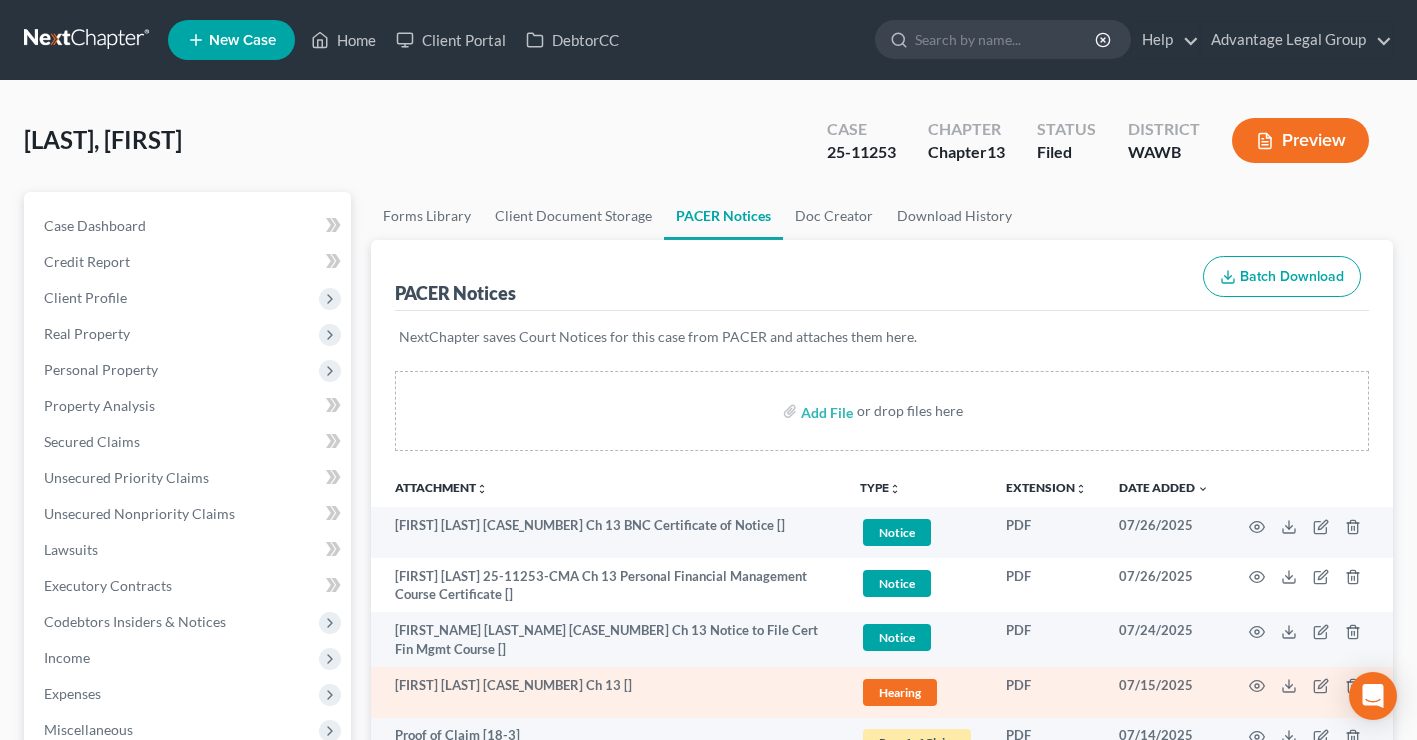 click at bounding box center (1309, 692) 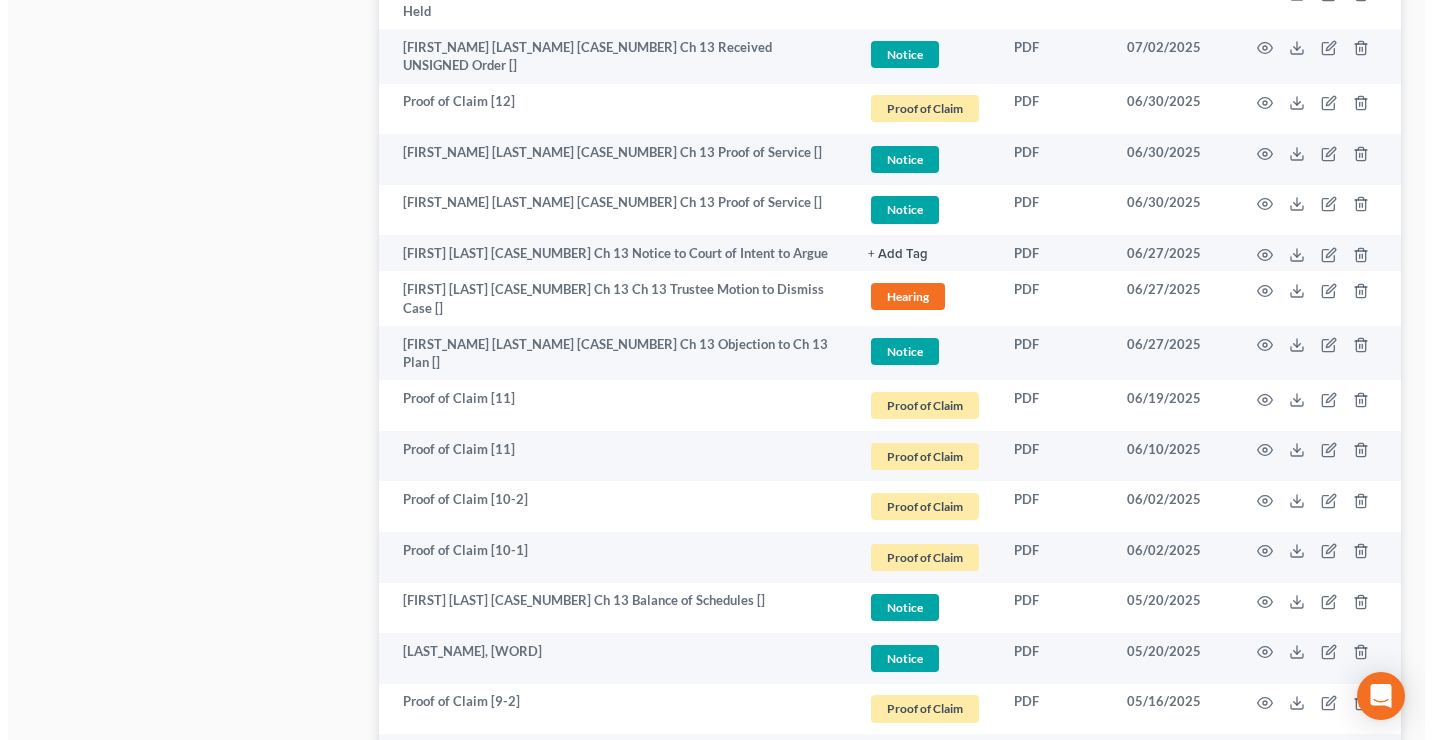 scroll, scrollTop: 1300, scrollLeft: 0, axis: vertical 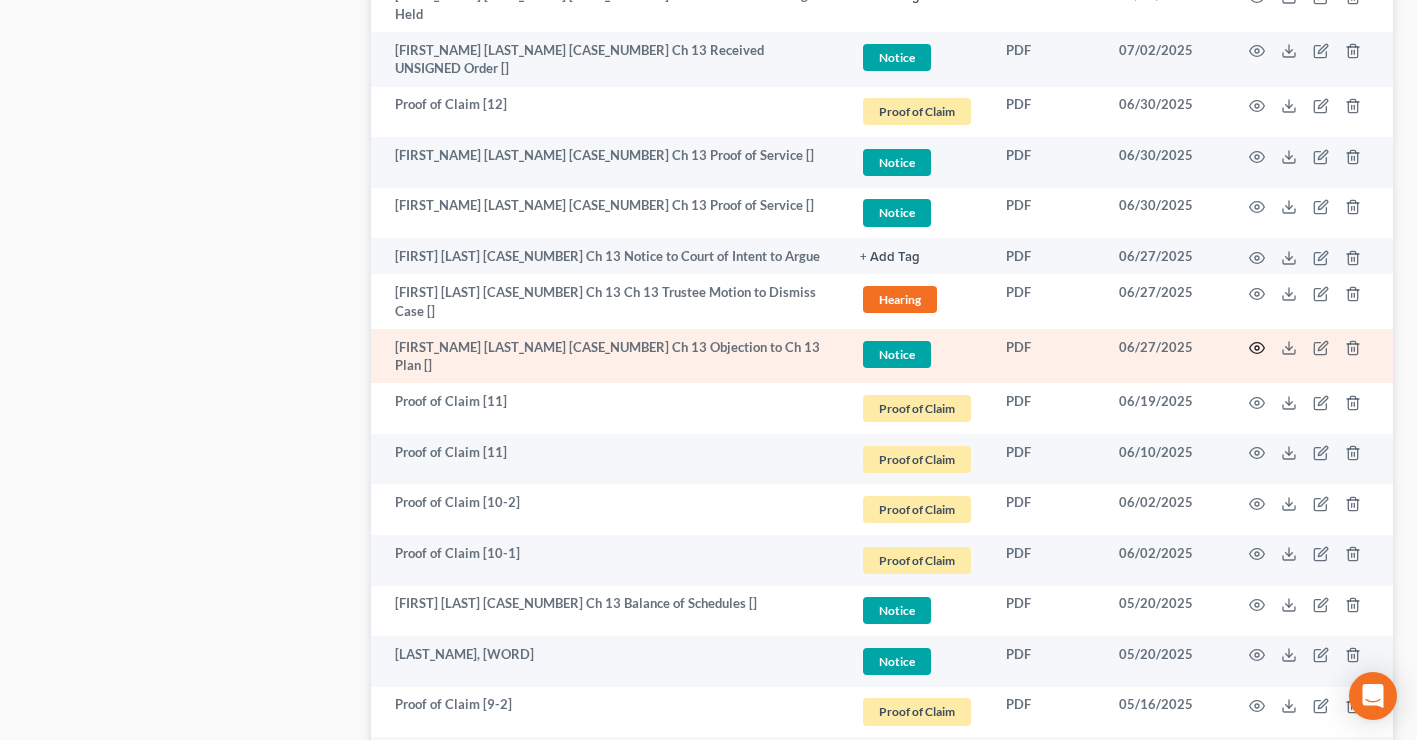 click 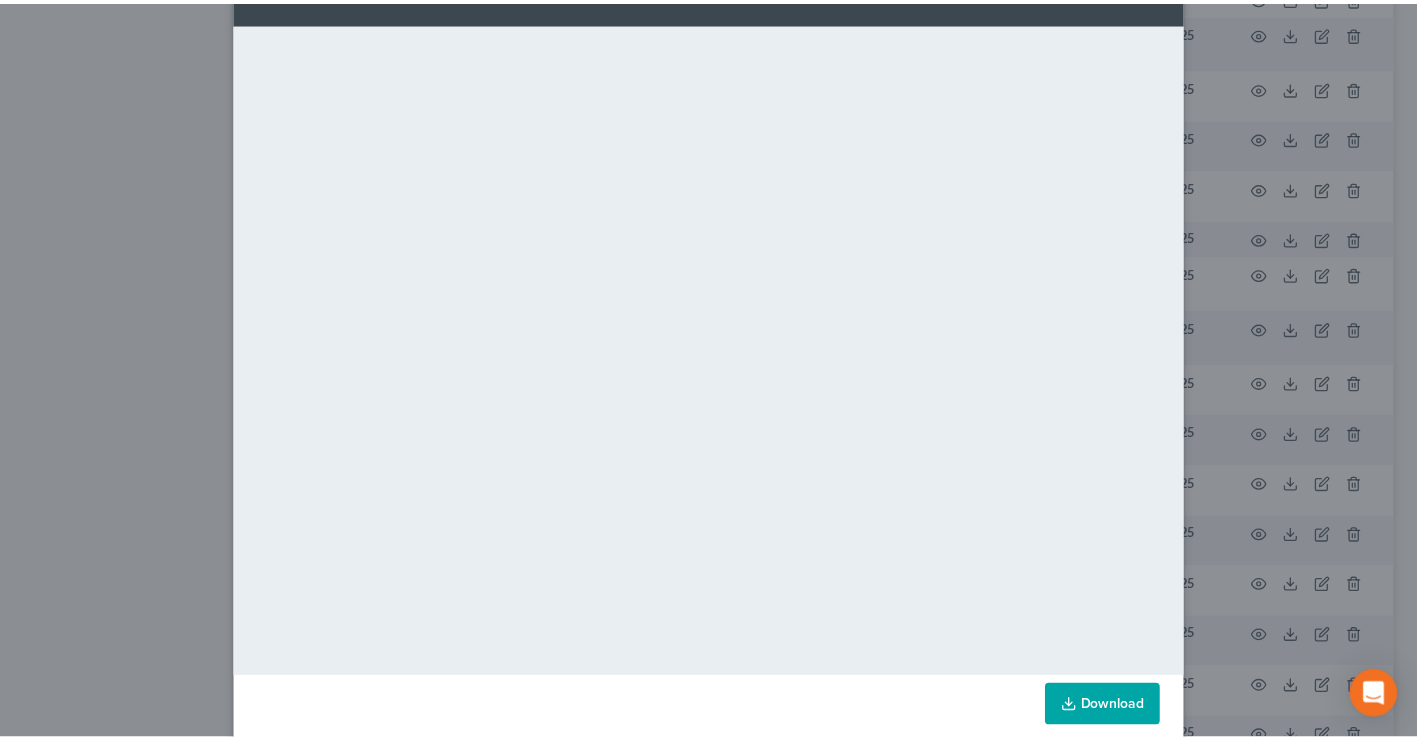 scroll, scrollTop: 125, scrollLeft: 0, axis: vertical 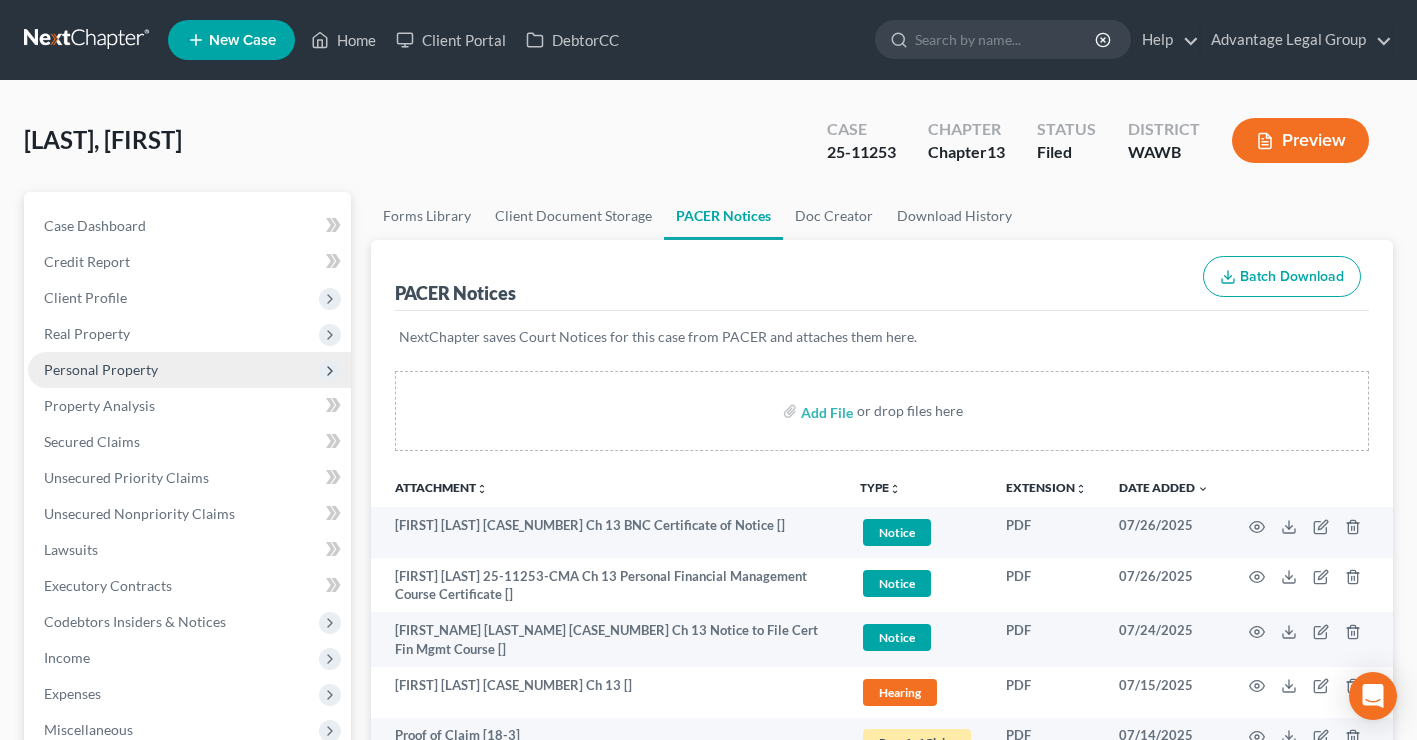 click on "Personal Property" at bounding box center (101, 369) 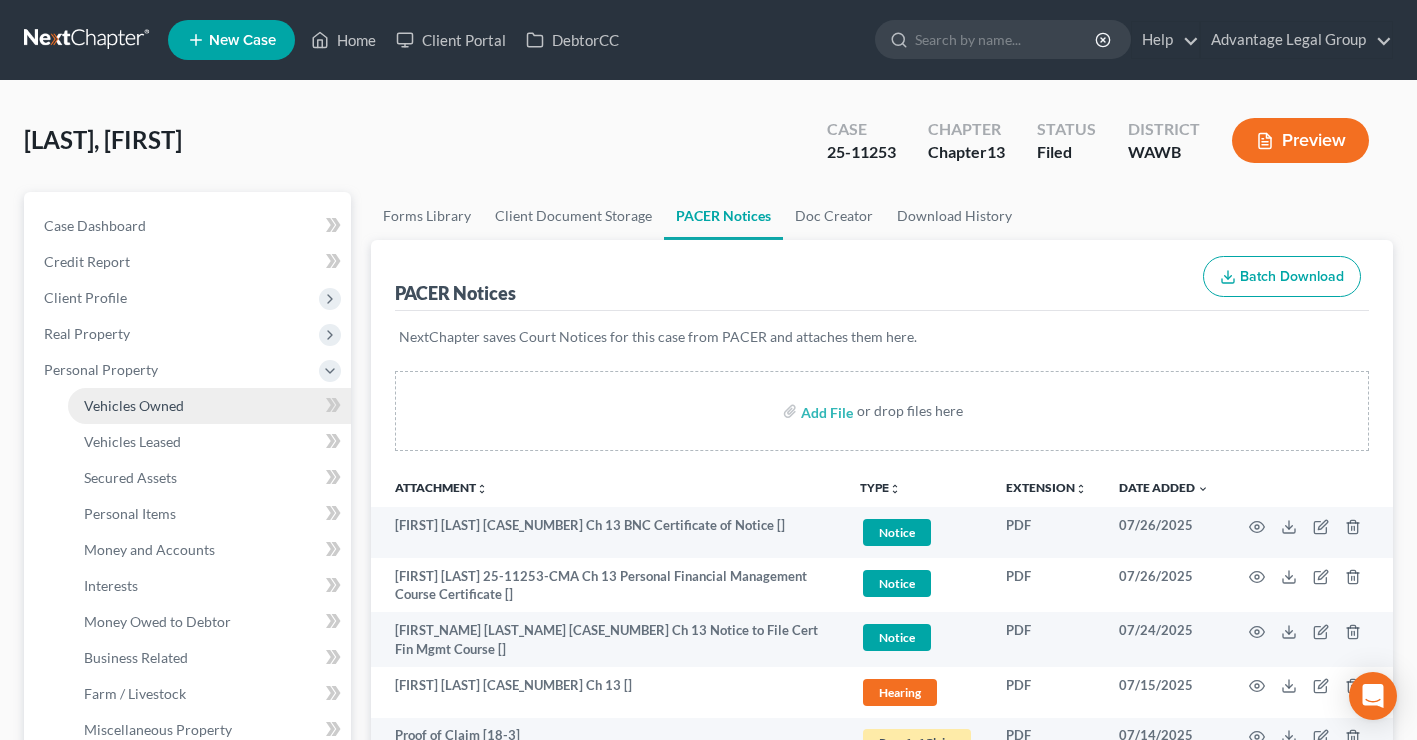 click on "Vehicles Owned" at bounding box center [134, 405] 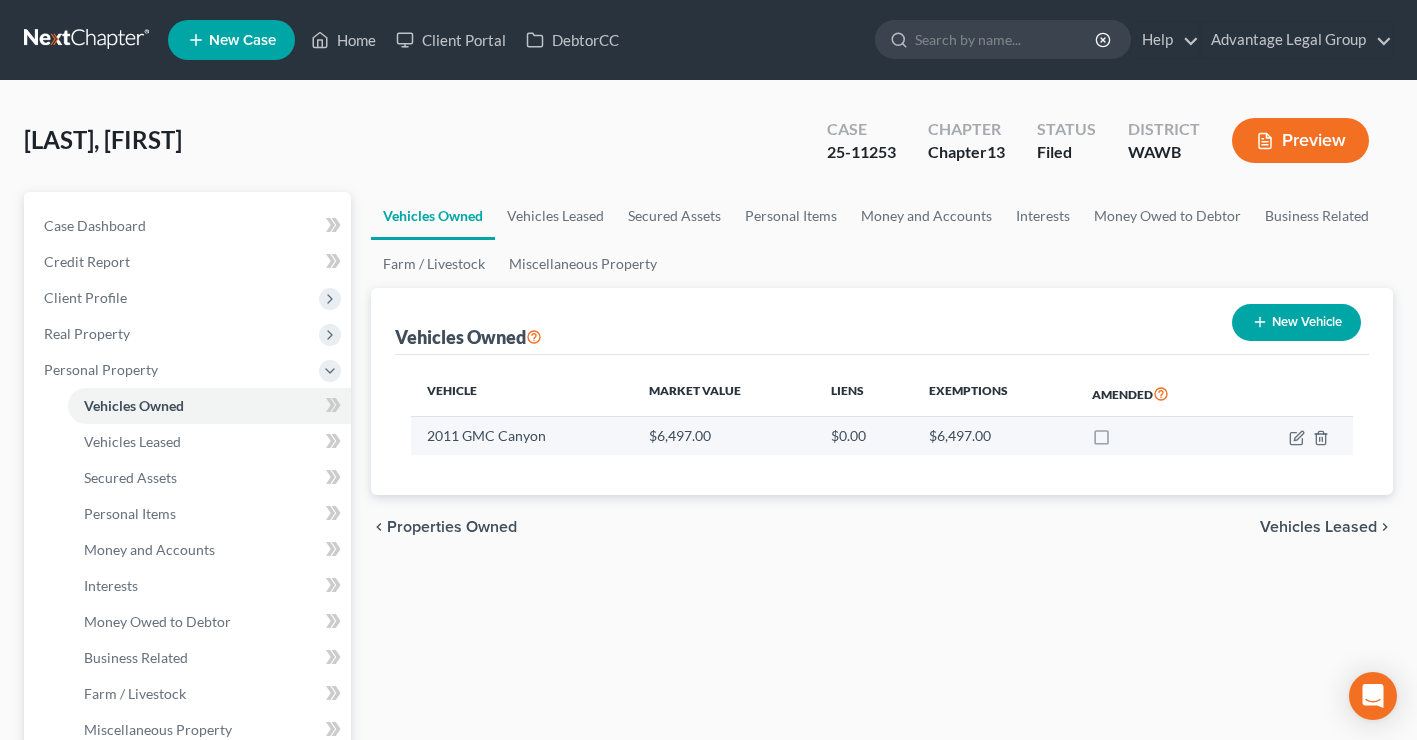 drag, startPoint x: 1100, startPoint y: 438, endPoint x: 1132, endPoint y: 438, distance: 32 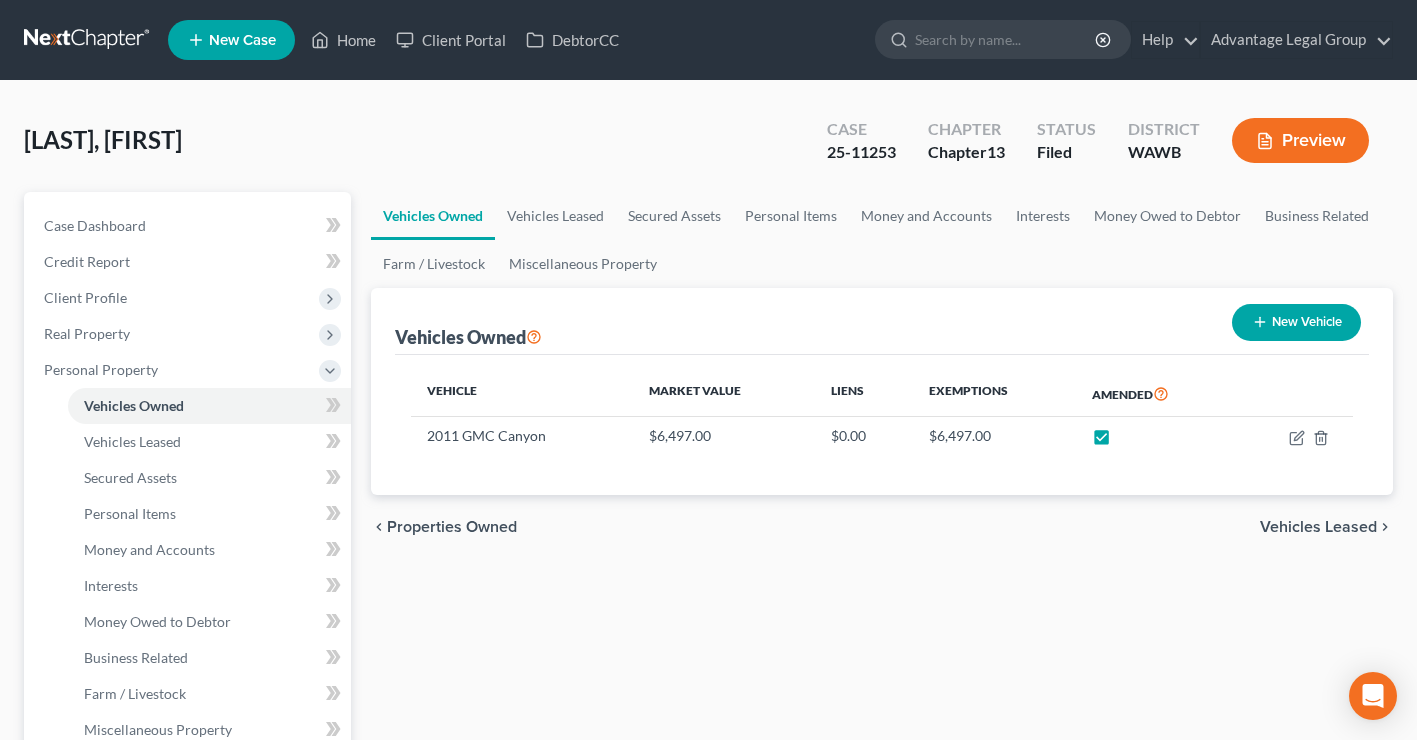 click on "New Vehicle" at bounding box center (1296, 322) 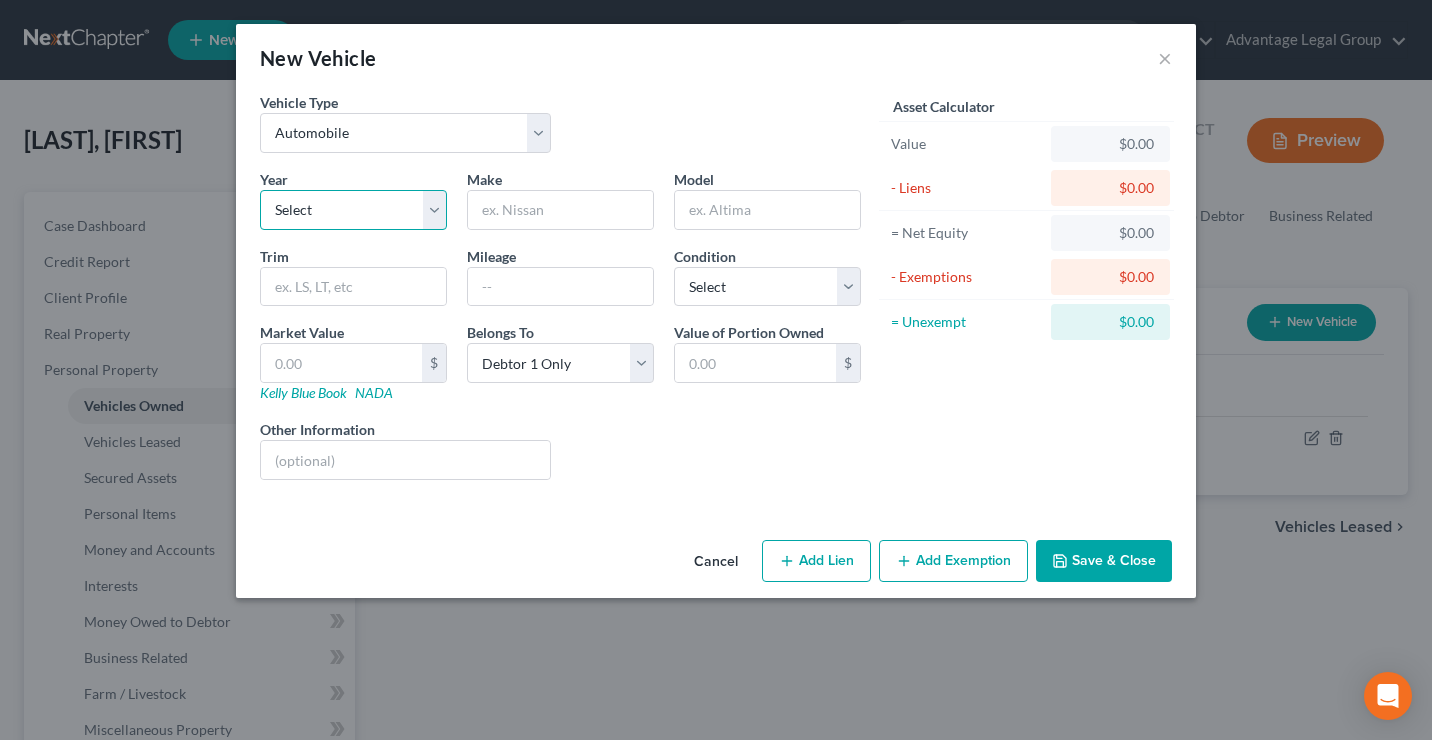 click on "Select 2026 2025 2024 2023 2022 2021 2020 2019 2018 2017 2016 2015 2014 2013 2012 2011 2010 2009 2008 2007 2006 2005 2004 2003 2002 2001 2000 1999 1998 1997 1996 1995 1994 1993 1992 1991 1990 1989 1988 1987 1986 1985 1984 1983 1982 1981 1980 1979 1978 1977 1976 1975 1974 1973 1972 1971 1970 1969 1968 1967 1966 1965 1964 1963 1962 1961 1960 1959 1958 1957 1956 1955 1954 1953 1952 1951 1950 1949 1948 1947 1946 1945 1944 1943 1942 1941 1940 1939 1938 1937 1936 1935 1934 1933 1932 1931 1930 1929 1928 1927 1926 1925 1924 1923 1922 1921 1920 1919 1918 1917 1916 1915 1914 1913 1912 1911 1910 1909 1908 1907 1906 1905 1904 1903 1902 1901" at bounding box center (353, 210) 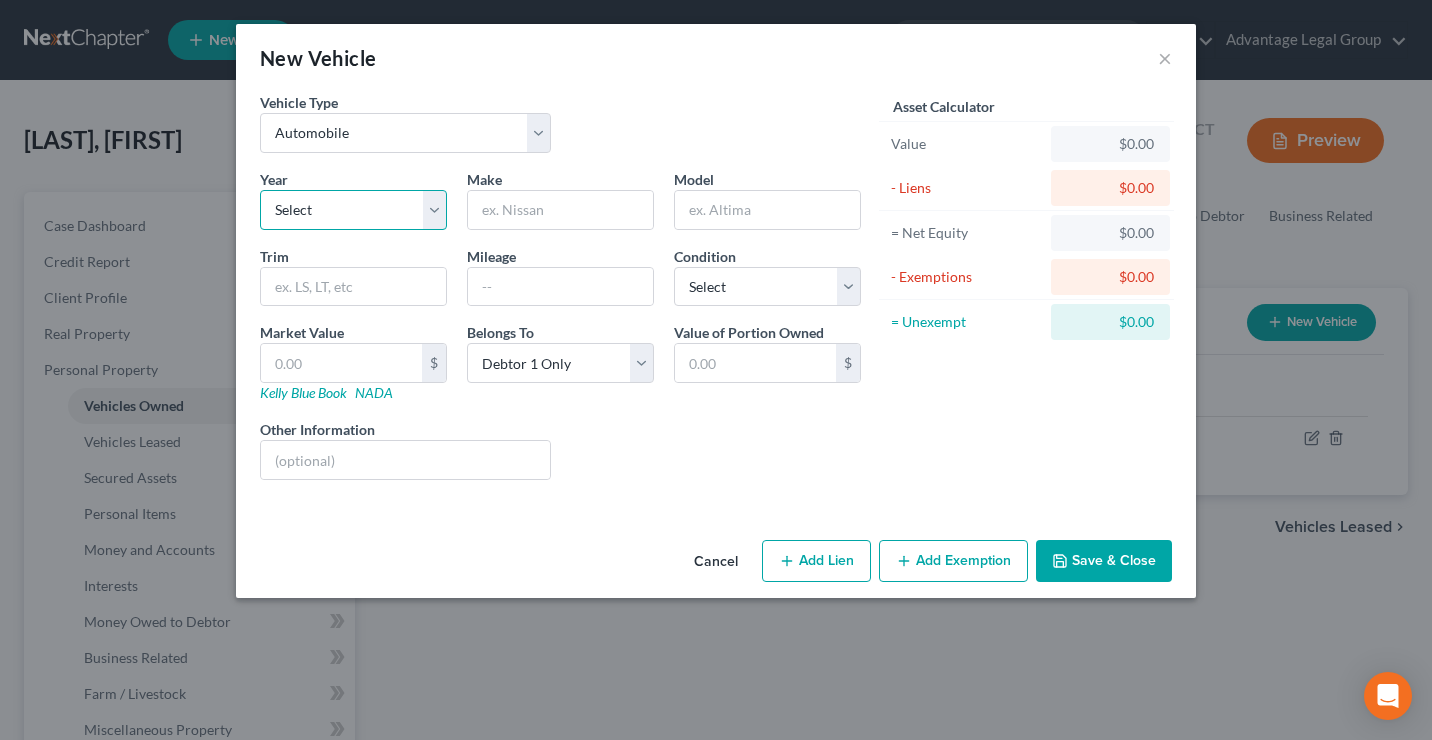 select on "28" 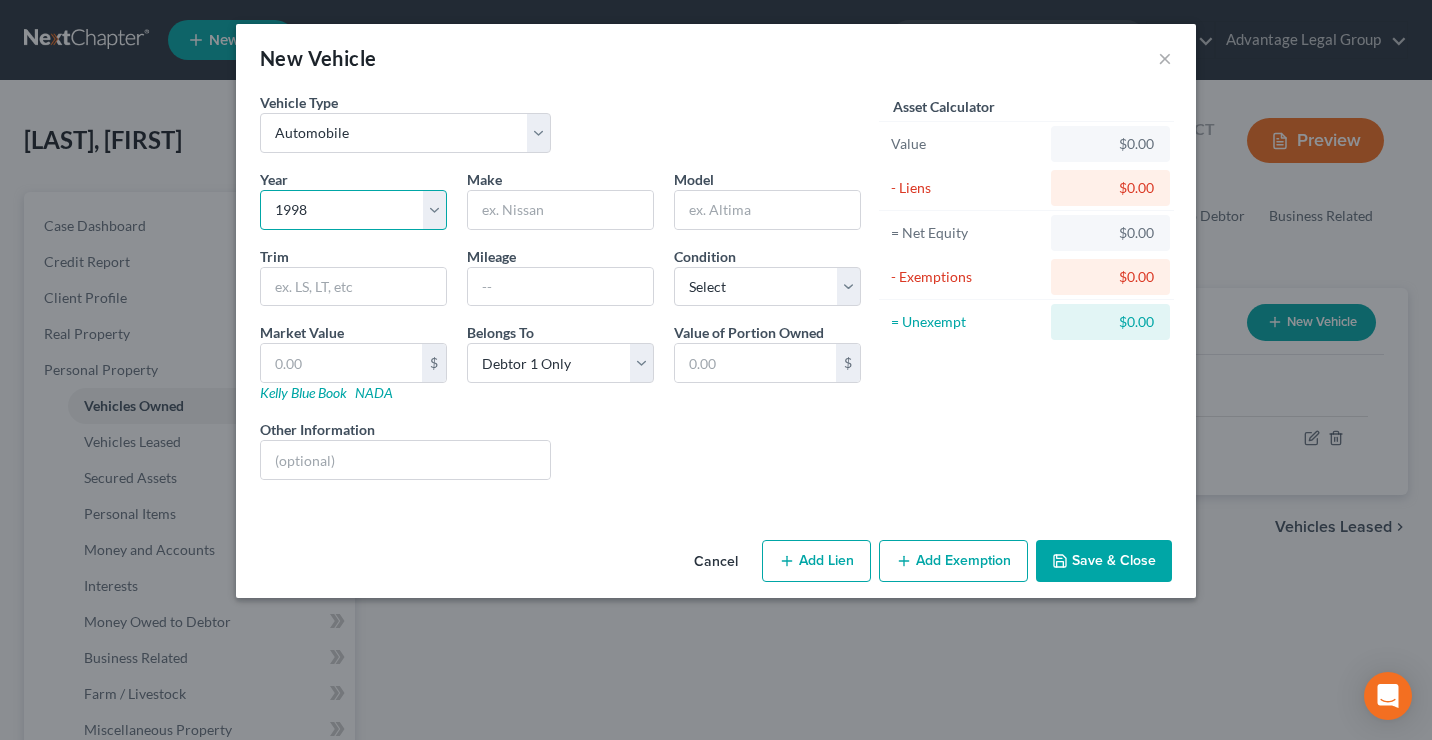 click on "Select 2026 2025 2024 2023 2022 2021 2020 2019 2018 2017 2016 2015 2014 2013 2012 2011 2010 2009 2008 2007 2006 2005 2004 2003 2002 2001 2000 1999 1998 1997 1996 1995 1994 1993 1992 1991 1990 1989 1988 1987 1986 1985 1984 1983 1982 1981 1980 1979 1978 1977 1976 1975 1974 1973 1972 1971 1970 1969 1968 1967 1966 1965 1964 1963 1962 1961 1960 1959 1958 1957 1956 1955 1954 1953 1952 1951 1950 1949 1948 1947 1946 1945 1944 1943 1942 1941 1940 1939 1938 1937 1936 1935 1934 1933 1932 1931 1930 1929 1928 1927 1926 1925 1924 1923 1922 1921 1920 1919 1918 1917 1916 1915 1914 1913 1912 1911 1910 1909 1908 1907 1906 1905 1904 1903 1902 1901" at bounding box center (353, 210) 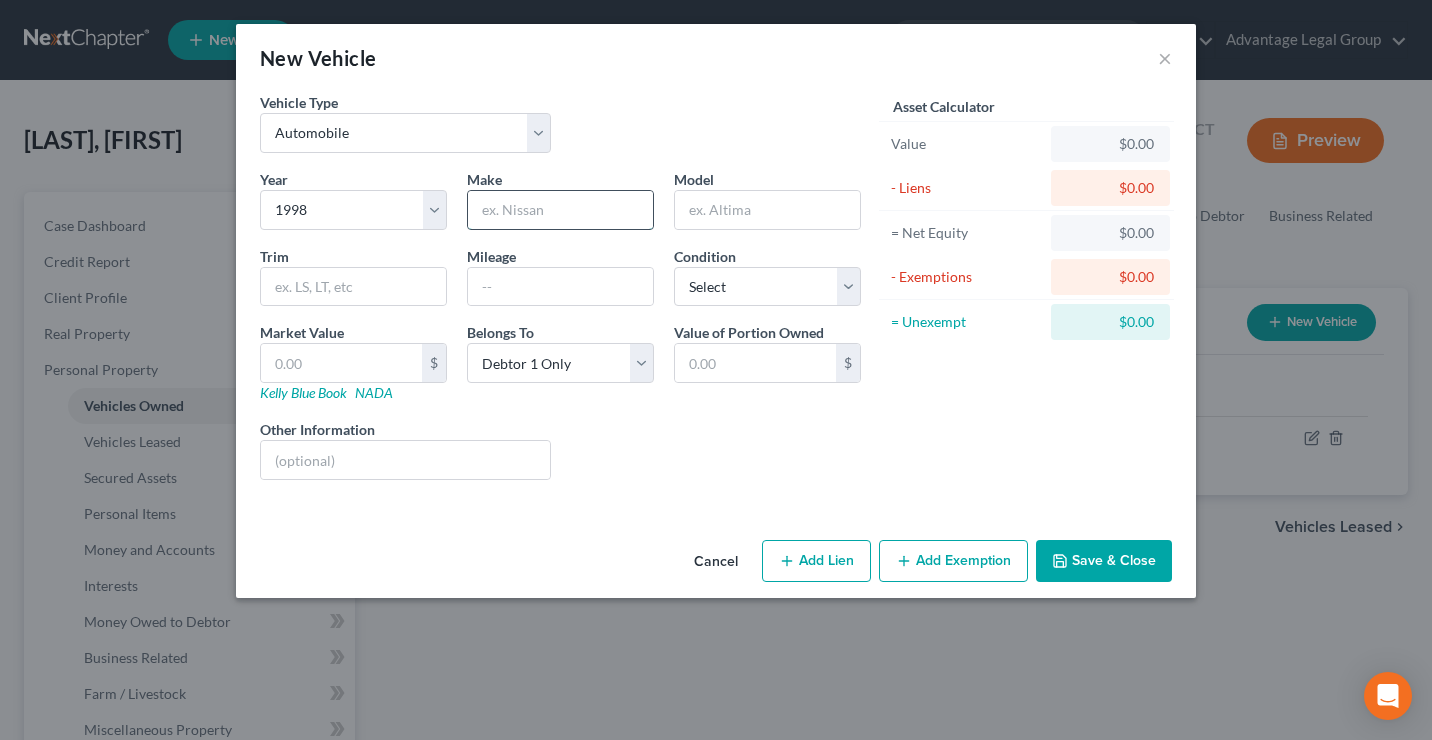 click at bounding box center (560, 210) 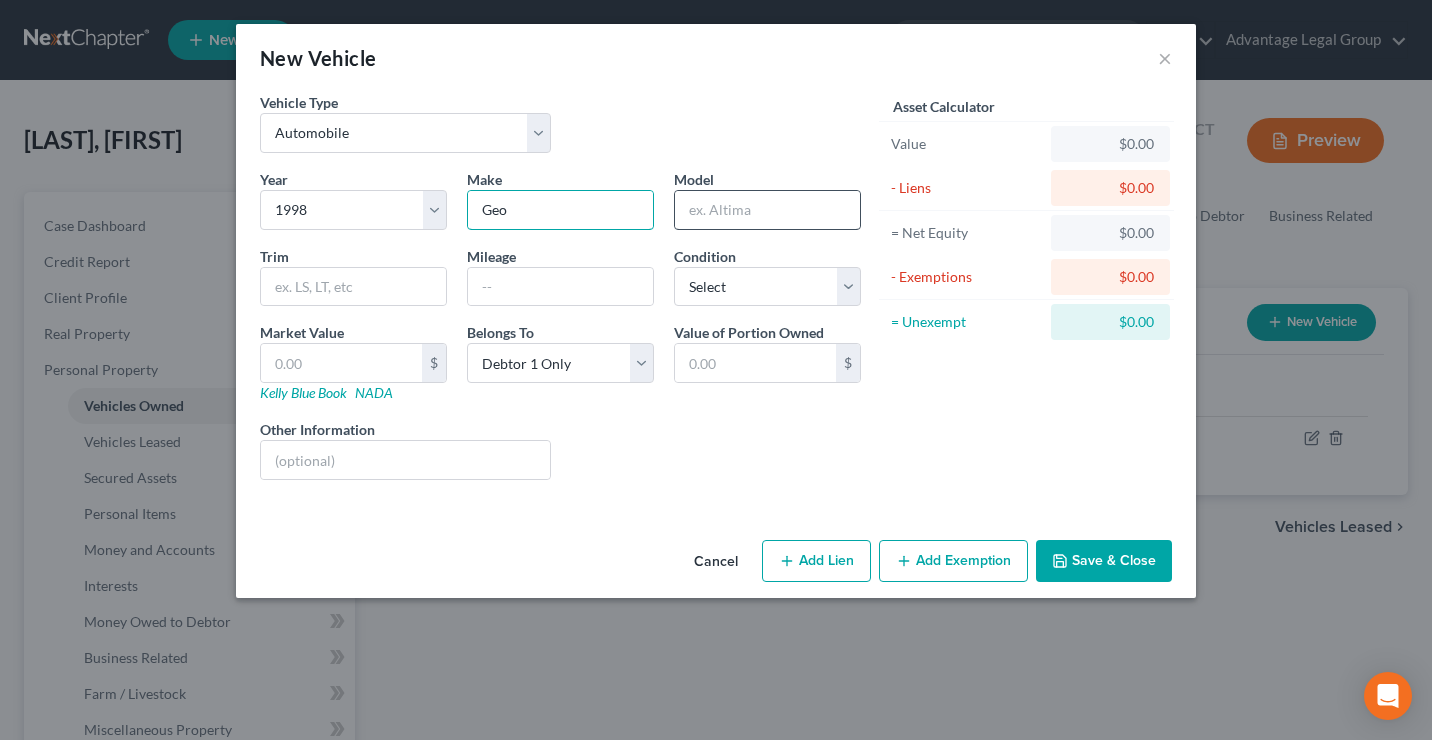 type on "Geo" 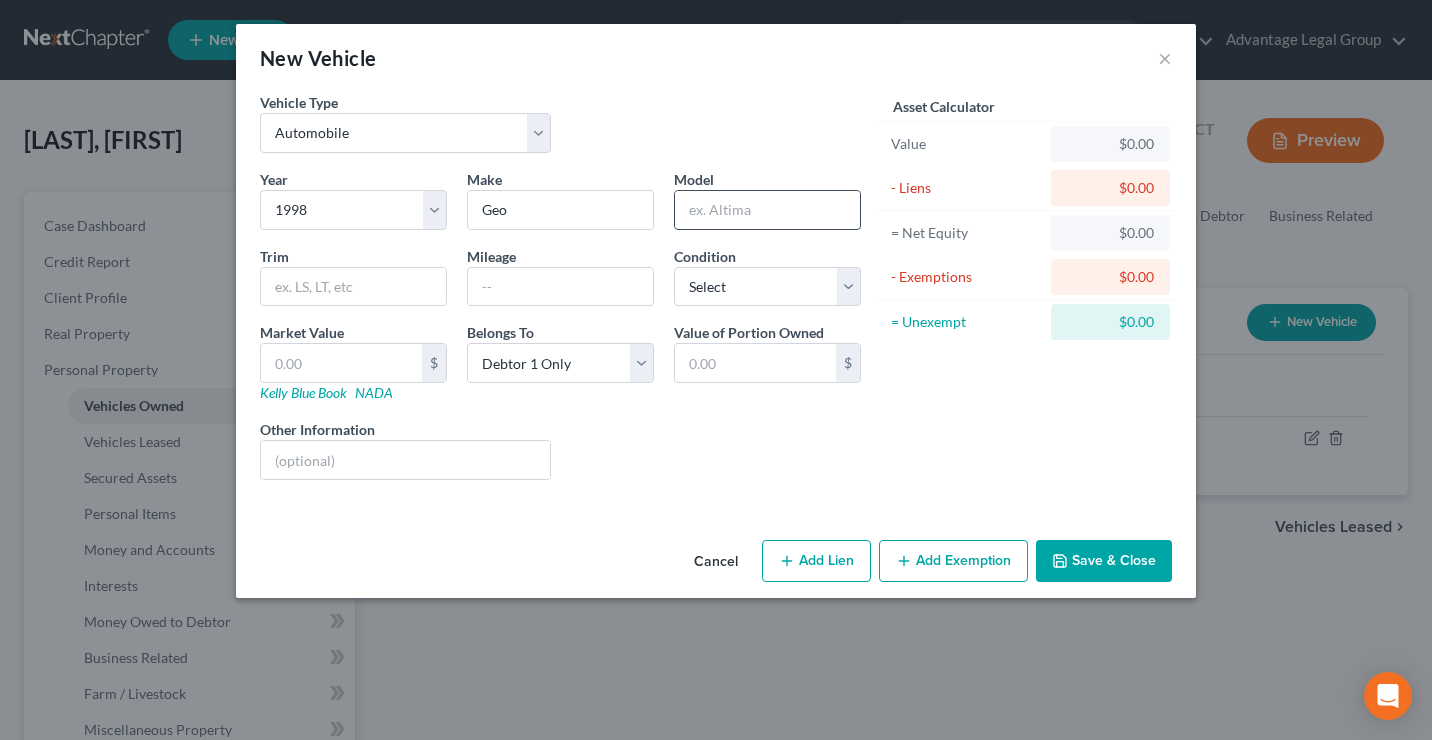 click at bounding box center (767, 210) 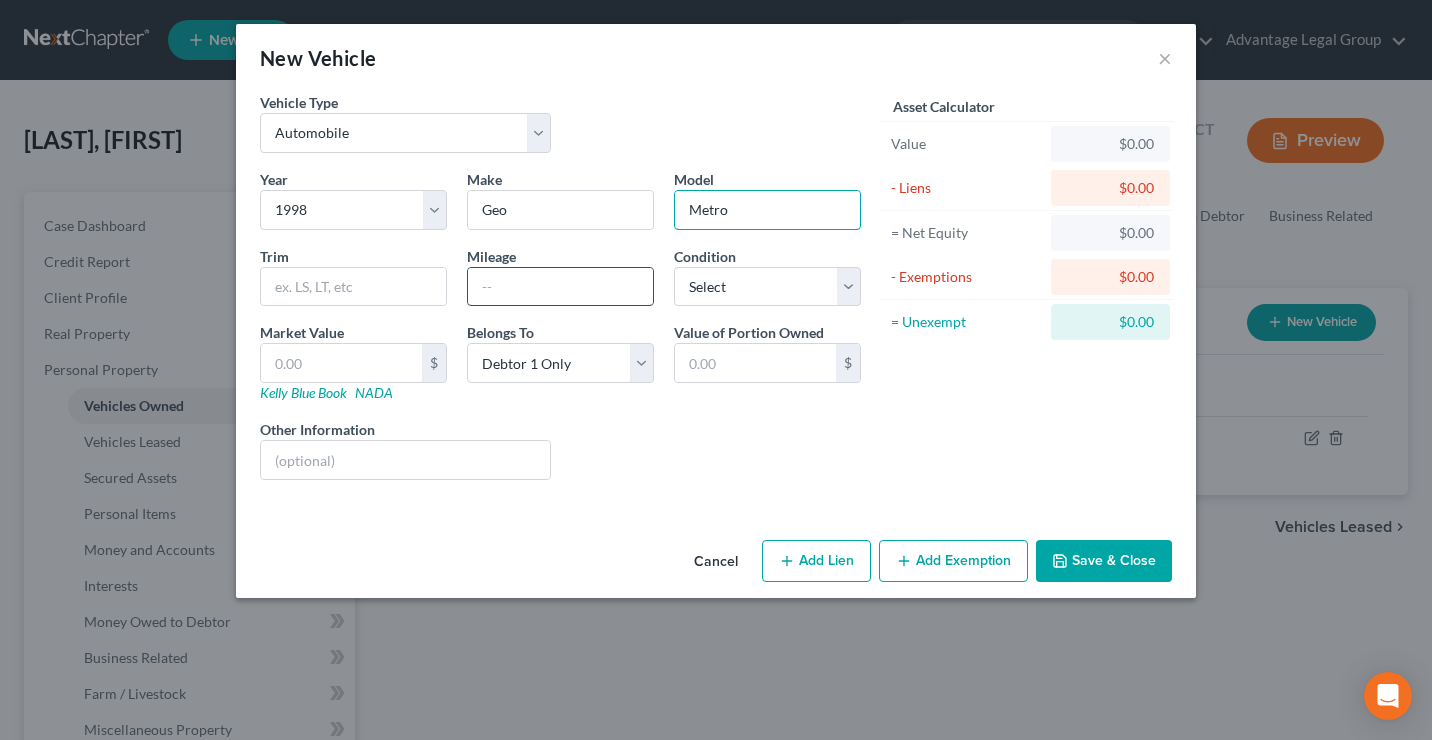 type on "Metro" 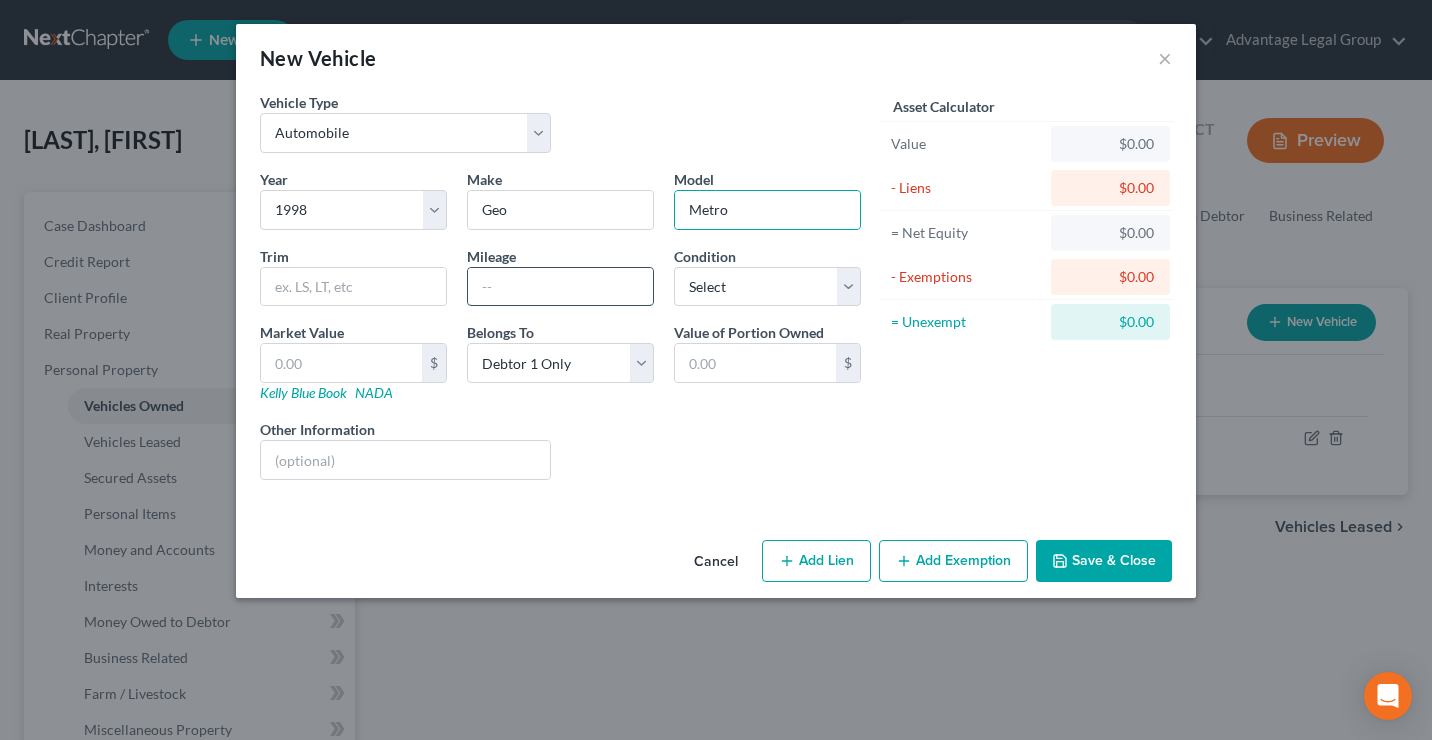 click at bounding box center (560, 287) 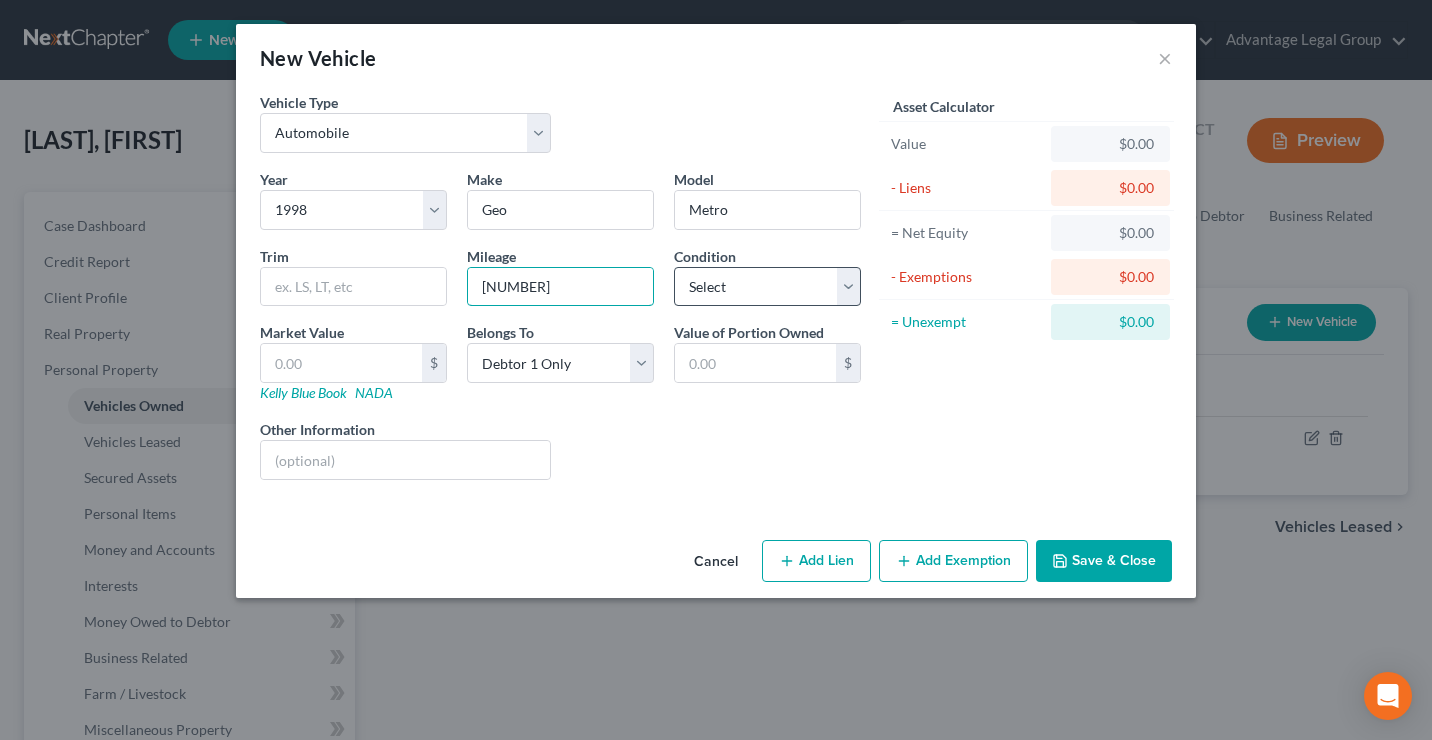 type on "[NUMBER]" 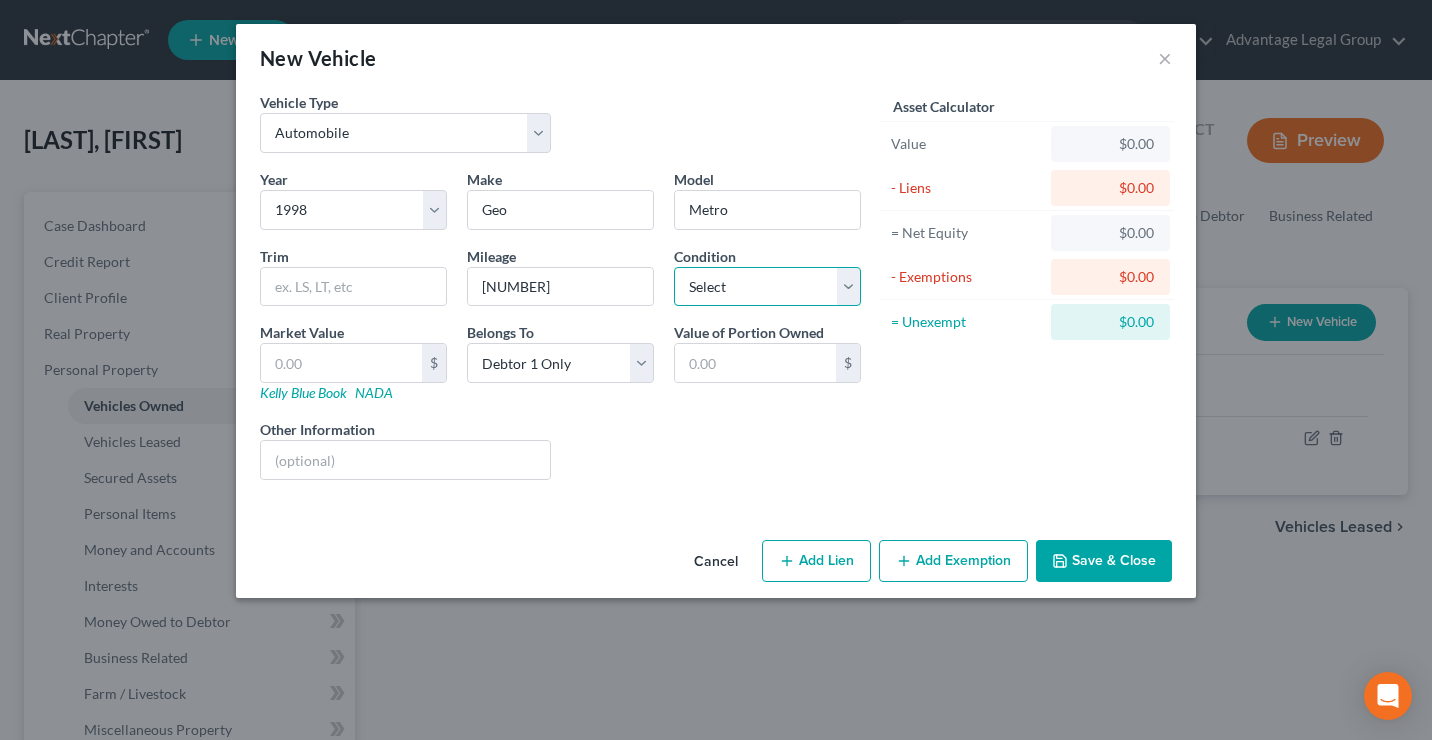 click on "Select Excellent Very Good Good Fair Poor" at bounding box center [767, 287] 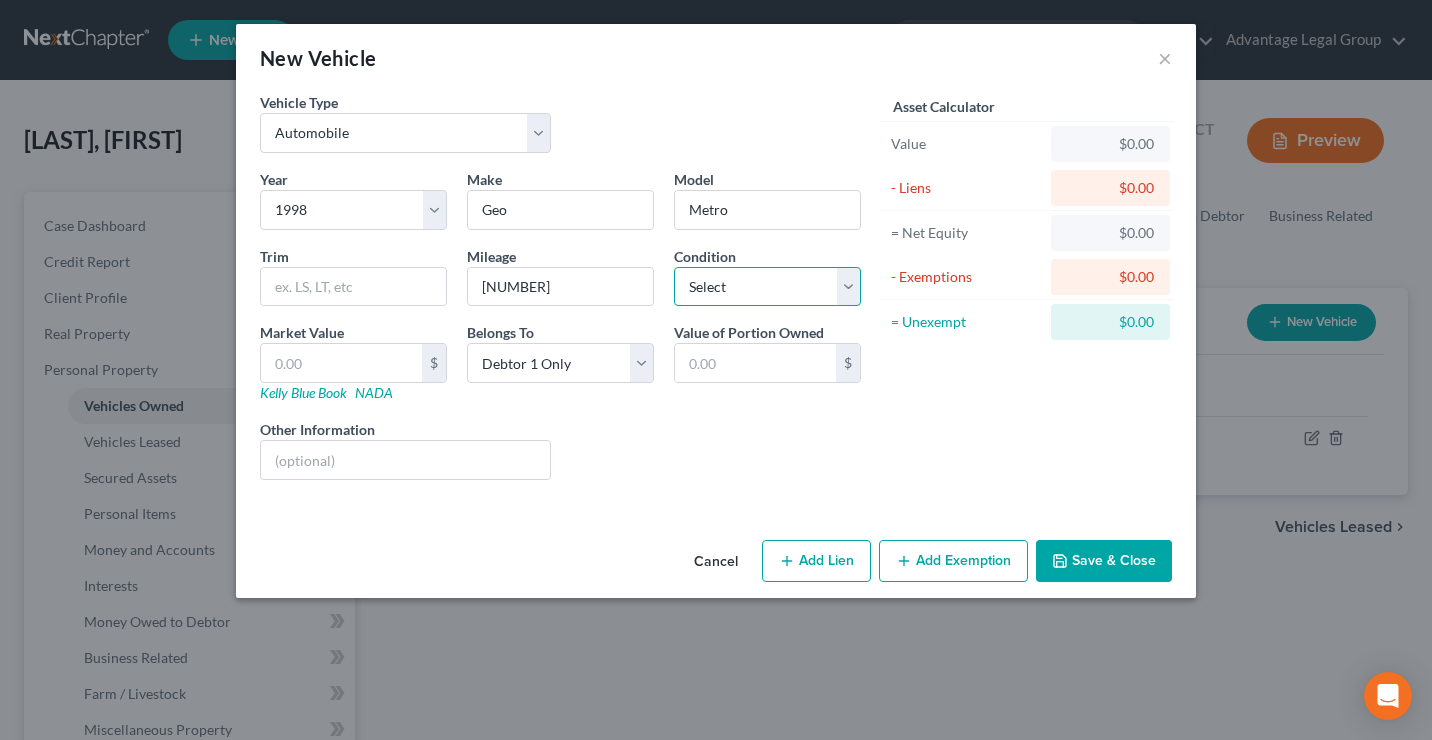 select on "4" 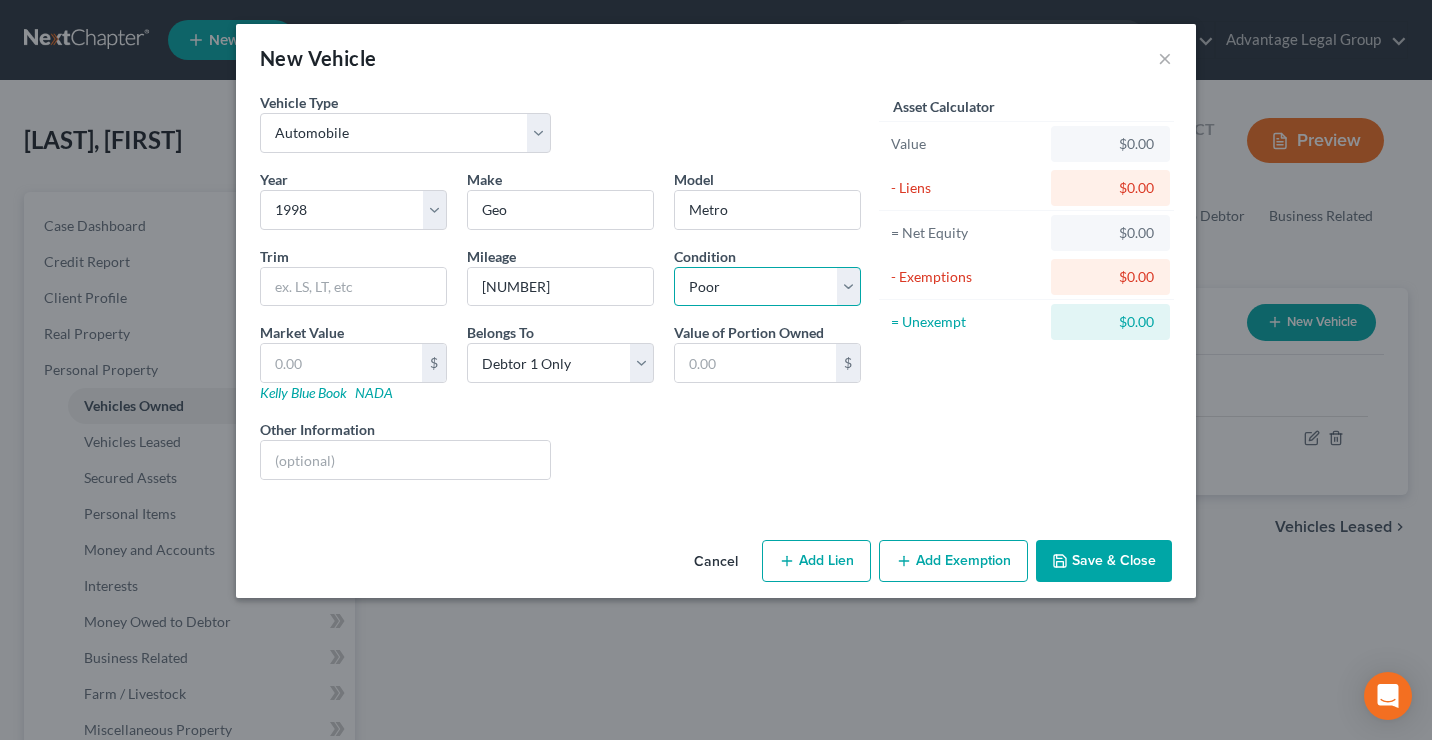 click on "Select Excellent Very Good Good Fair Poor" at bounding box center (767, 287) 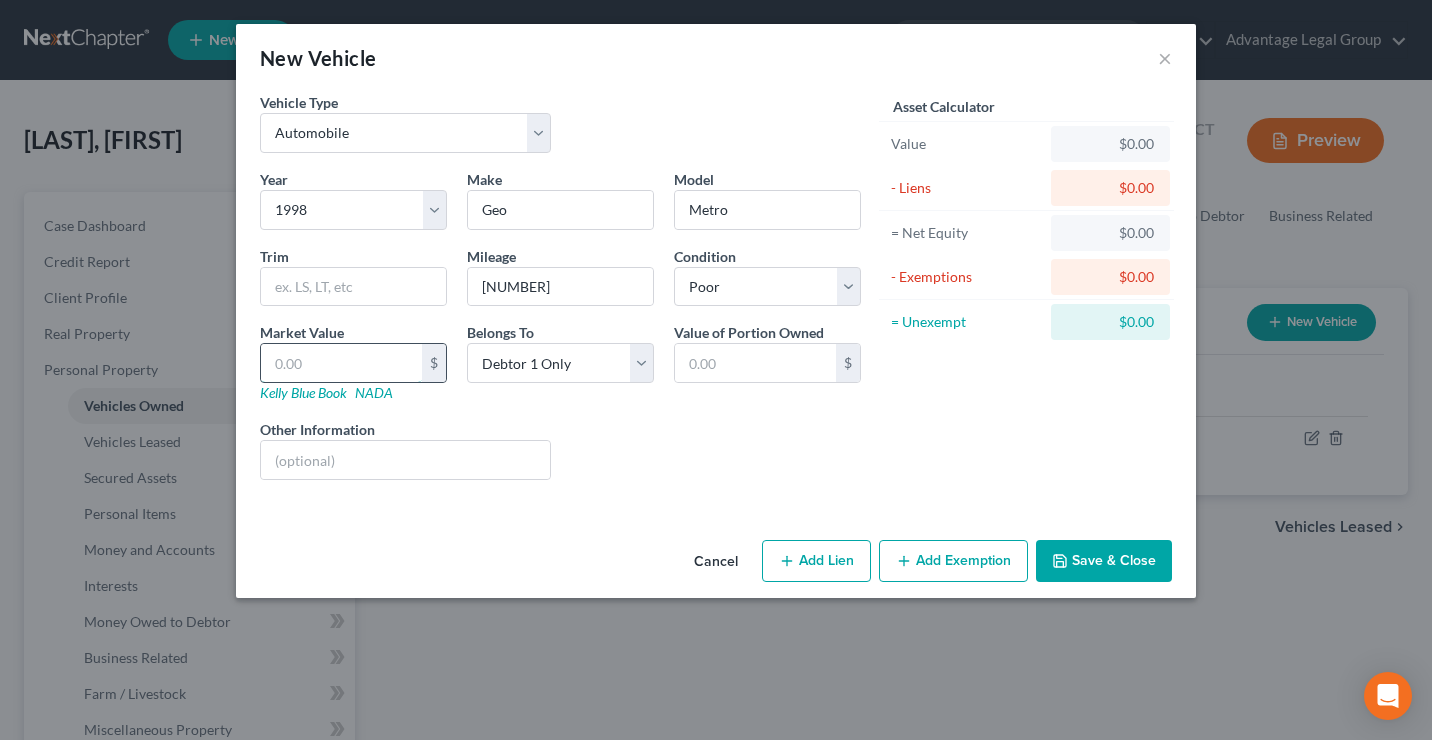 click at bounding box center [341, 363] 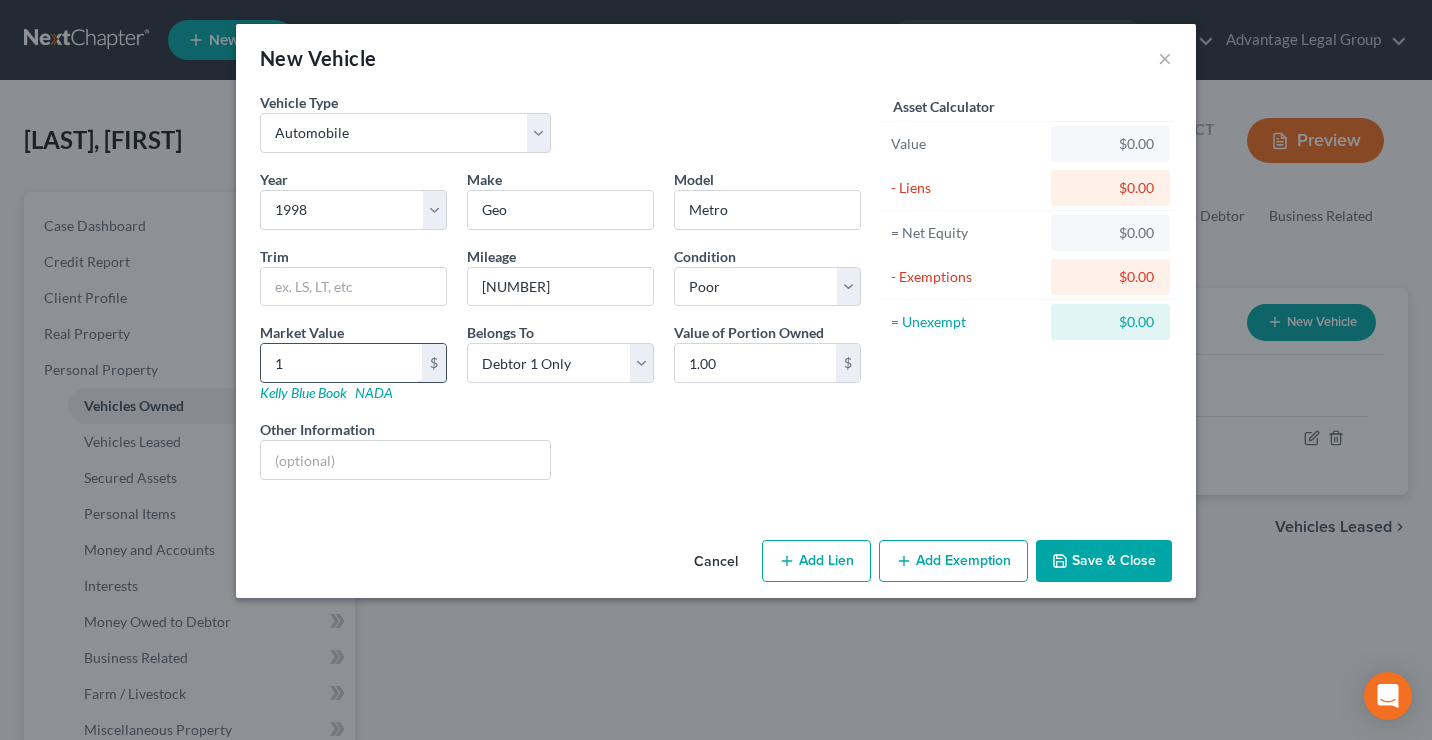 type on "12" 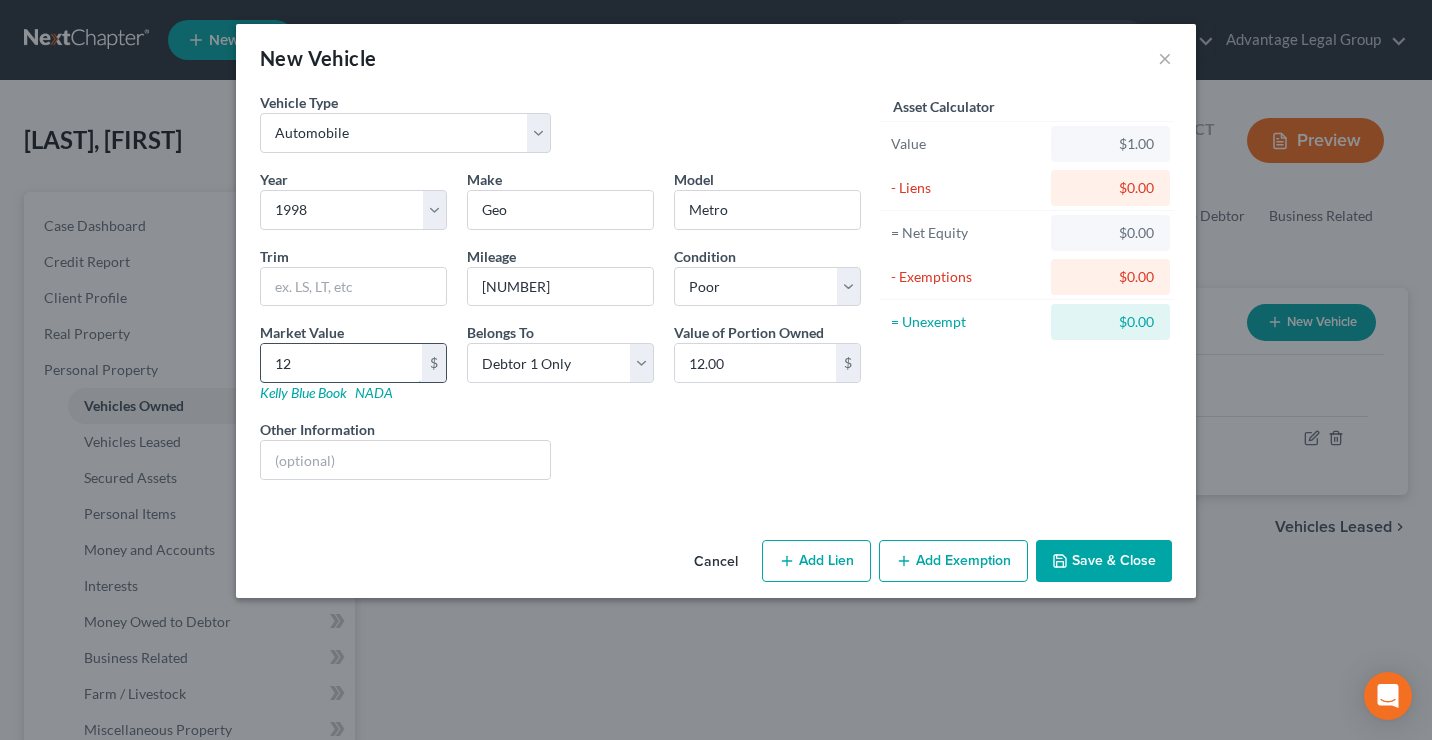 type on "120" 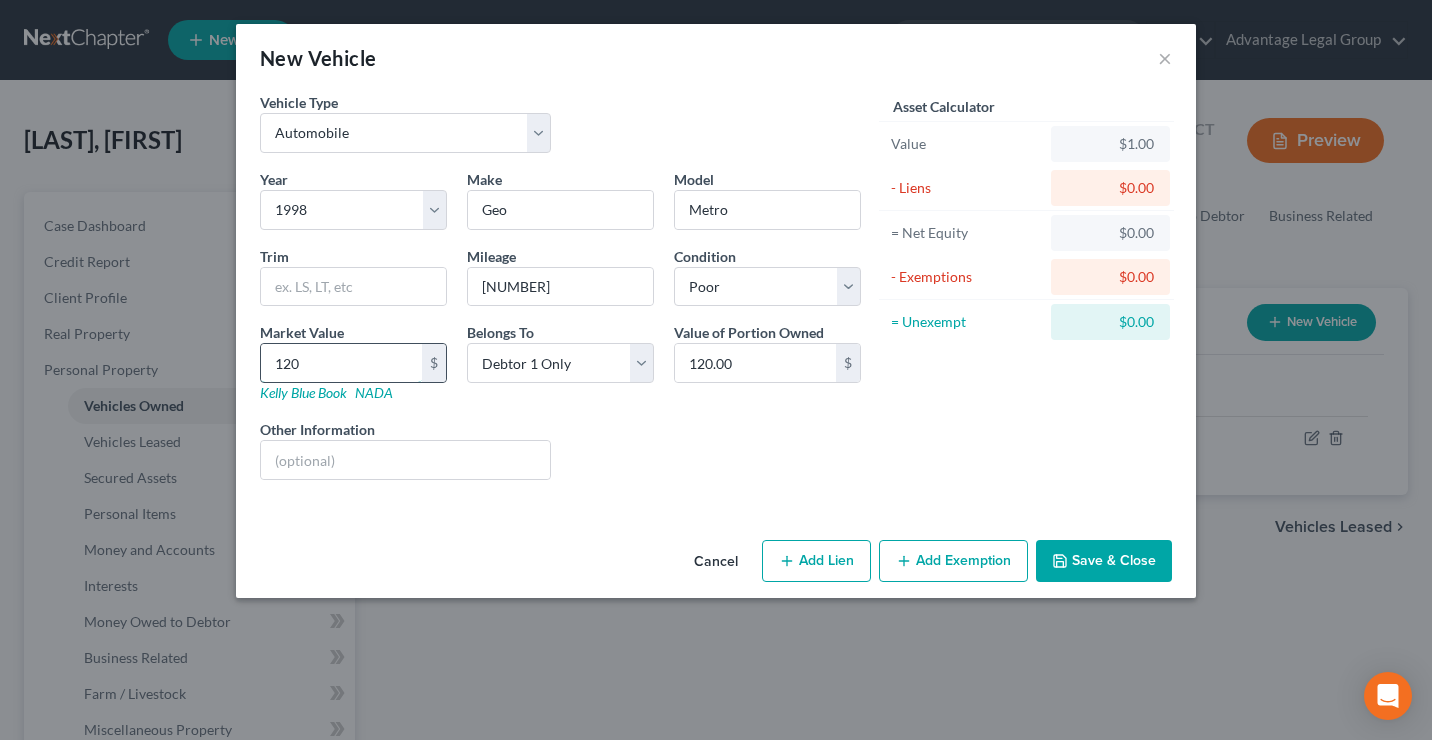 type on "1200" 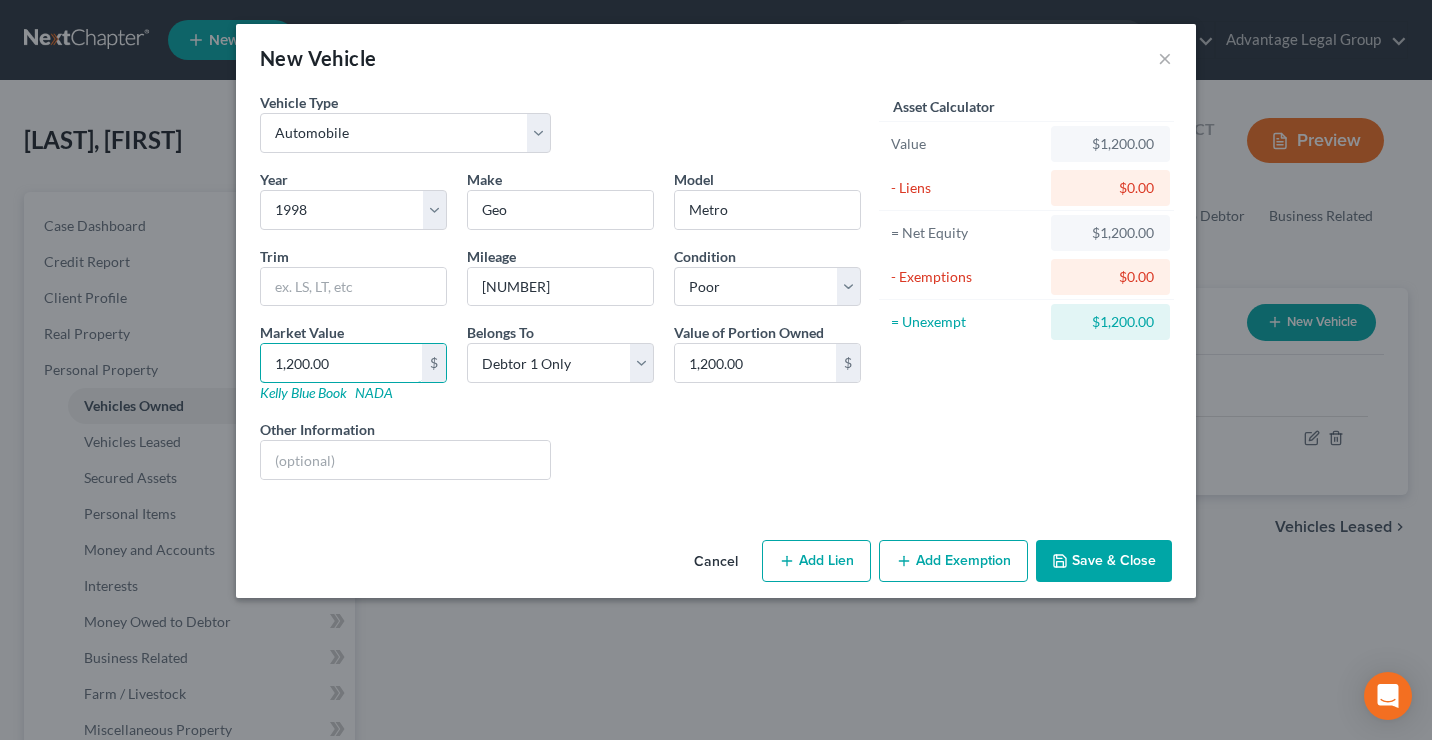 type on "1,200.00" 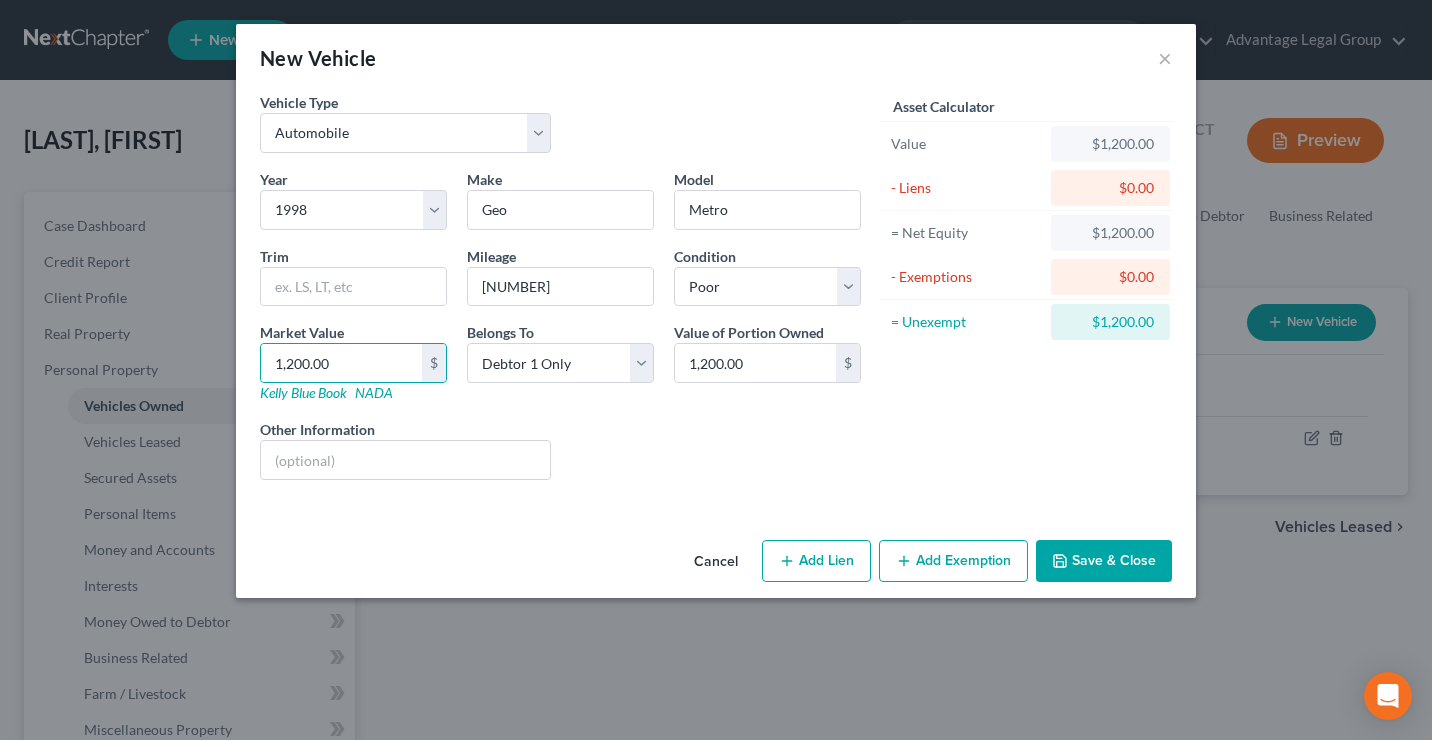 click on "Add Exemption" at bounding box center (953, 561) 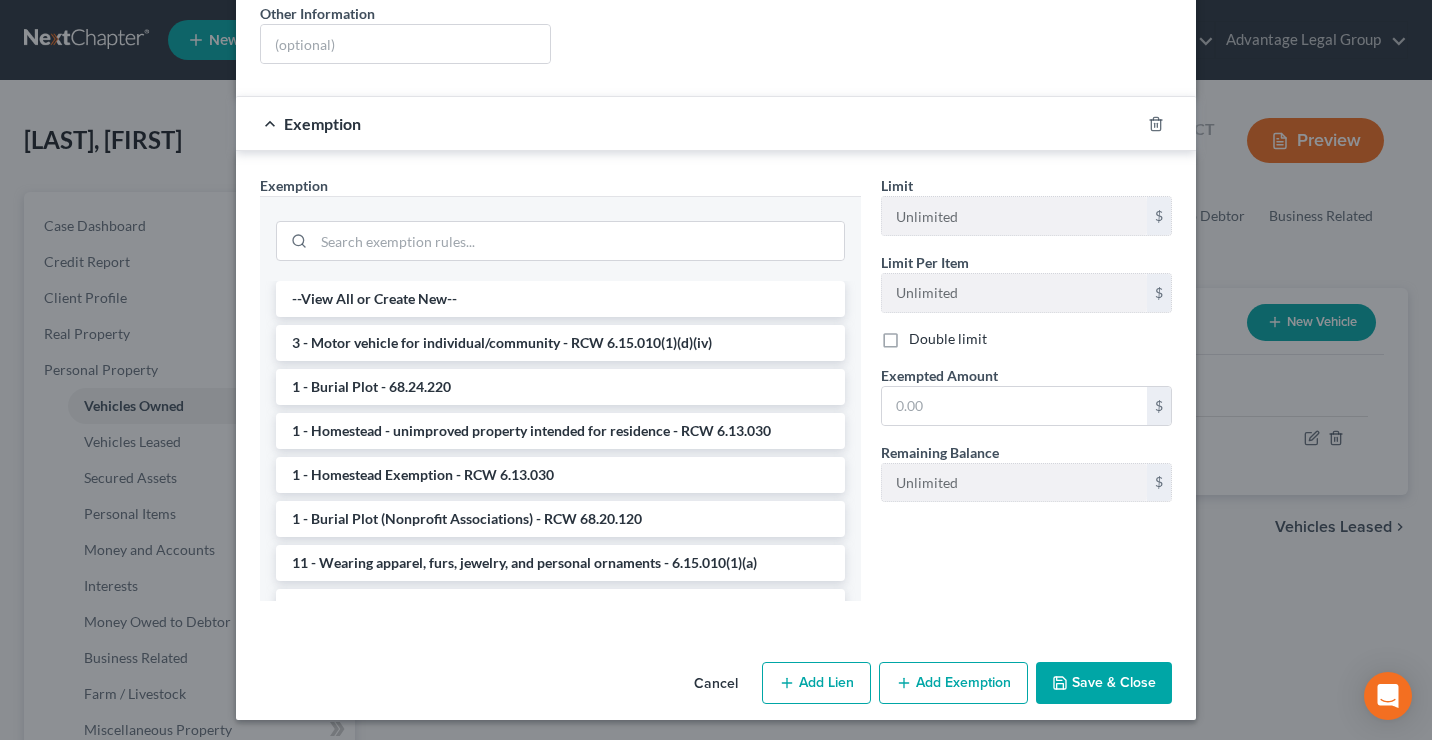 scroll, scrollTop: 420, scrollLeft: 0, axis: vertical 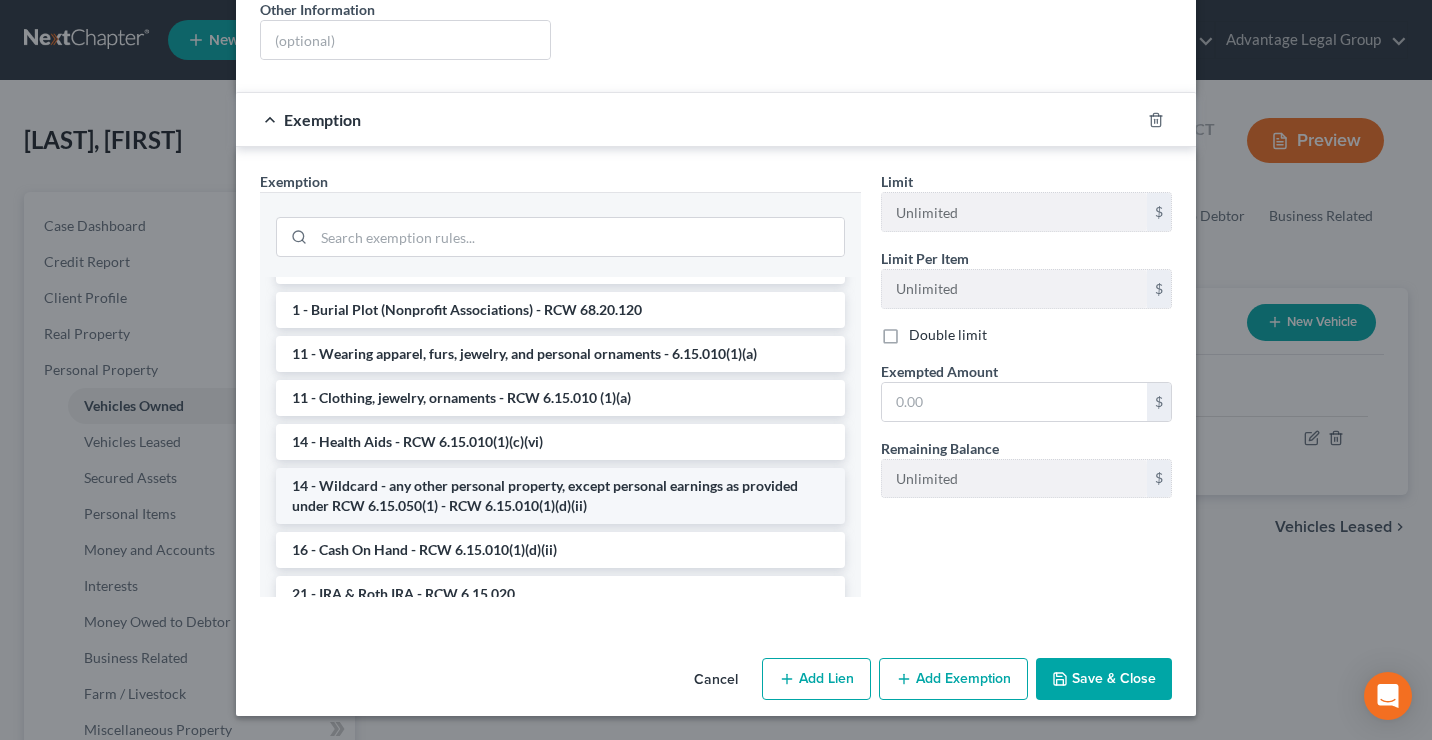 click on "14 - Wildcard - any other personal property, except personal earnings as provided under RCW 6.15.050(1) - RCW 6.15.010(1)(d)(ii)" at bounding box center (560, 496) 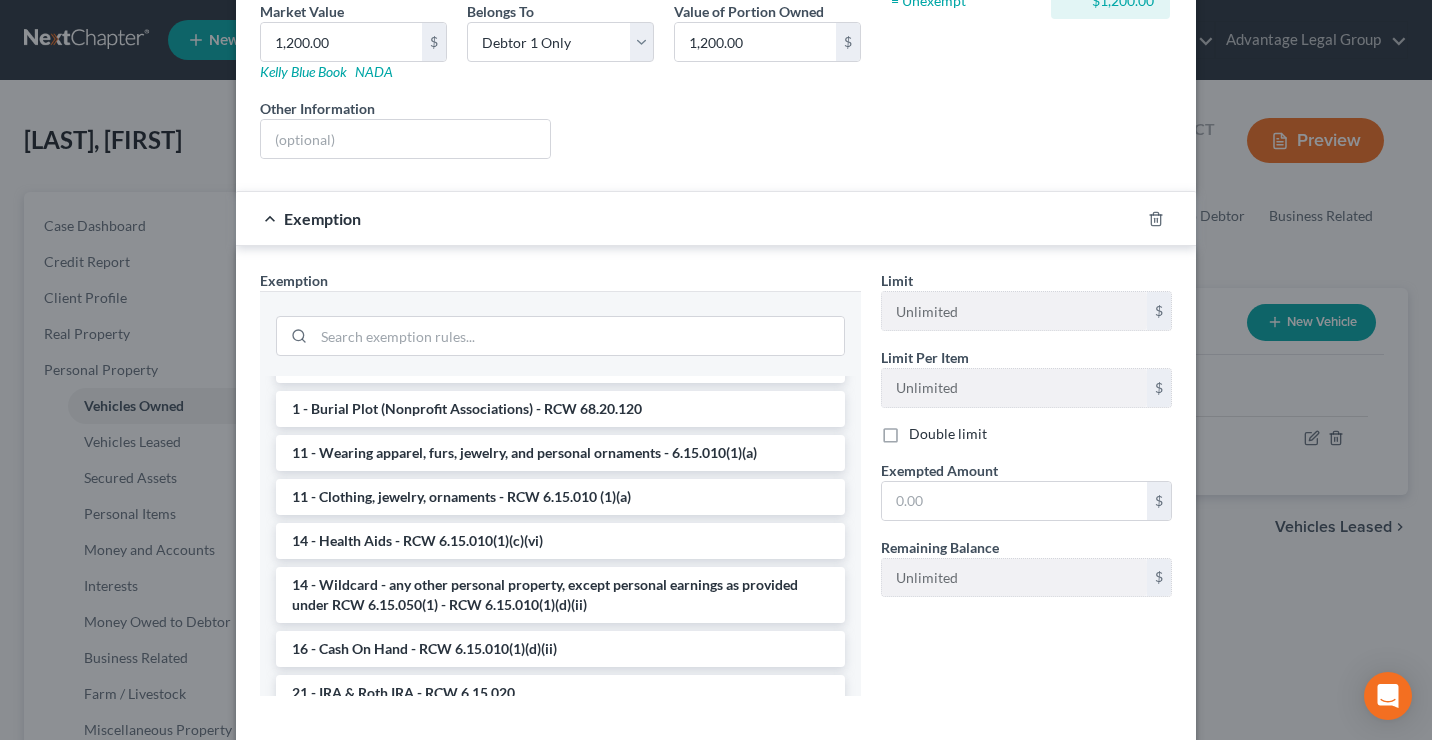 click on "Exemption Set must be selected for CA.
Exemption
*
--View All or Create New-- 3 - Motor vehicle for individual/community - RCW 6.15.010(1)(d)(iv) 1 - Burial Plot - 68.24.220 1 - Homestead - unimproved property intended for residence - RCW 6.13.030 1 - Homestead Exemption - RCW 6.13.030 1 - Burial Plot (Nonprofit Associations) - RCW 68.20.120 11 - Wearing apparel, furs, jewelry, and personal ornaments - 6.15.010(1)(a) 11 - Clothing, jewelry, ornaments - RCW 6.15.010 (1)(a) 14 - Health Aids - RCW 6.15.010(1)(c)(vi) 14 - Wildcard - any other personal property, except personal earnings as provided under RCW 6.15.050(1) - RCW 6.15.010(1)(d)(ii) 16 - Cash On Hand - RCW 6.15.010(1)(d)(ii) 21 - IRA & Roth IRA - RCW 6.15.020 21 - ERISA (Employee Retirement Account) - RCW 6.15.020 21 - KEOGH or "HR 10" Plan (self employed) - RCW 6.15.020 21 - City employees pensions - RCW 41.28.200, 41.44.240 21 - Judges Retirement Benefits - RCW 2.10.180, 2.12.090 21 - Firefighters Pensions - RCW 41.26.053" at bounding box center [560, 491] 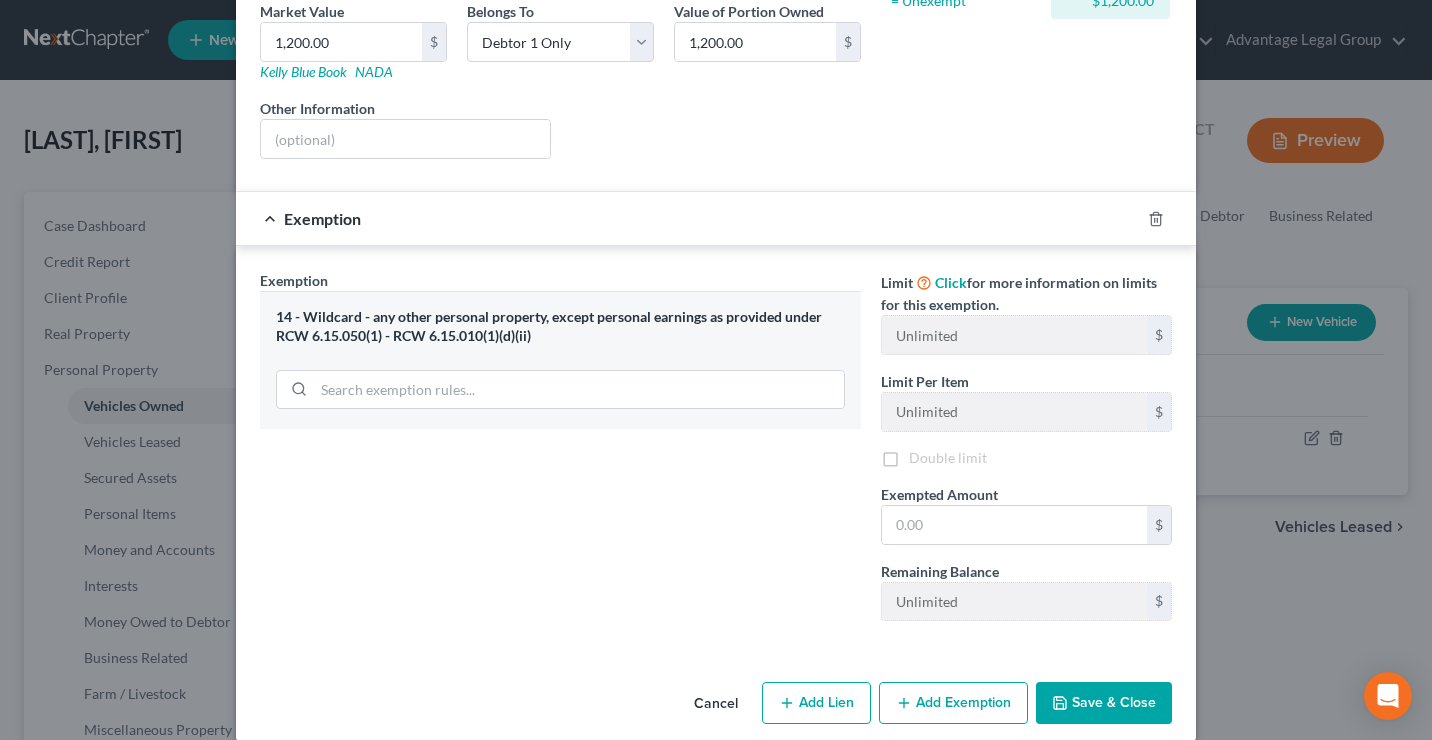 scroll, scrollTop: 345, scrollLeft: 0, axis: vertical 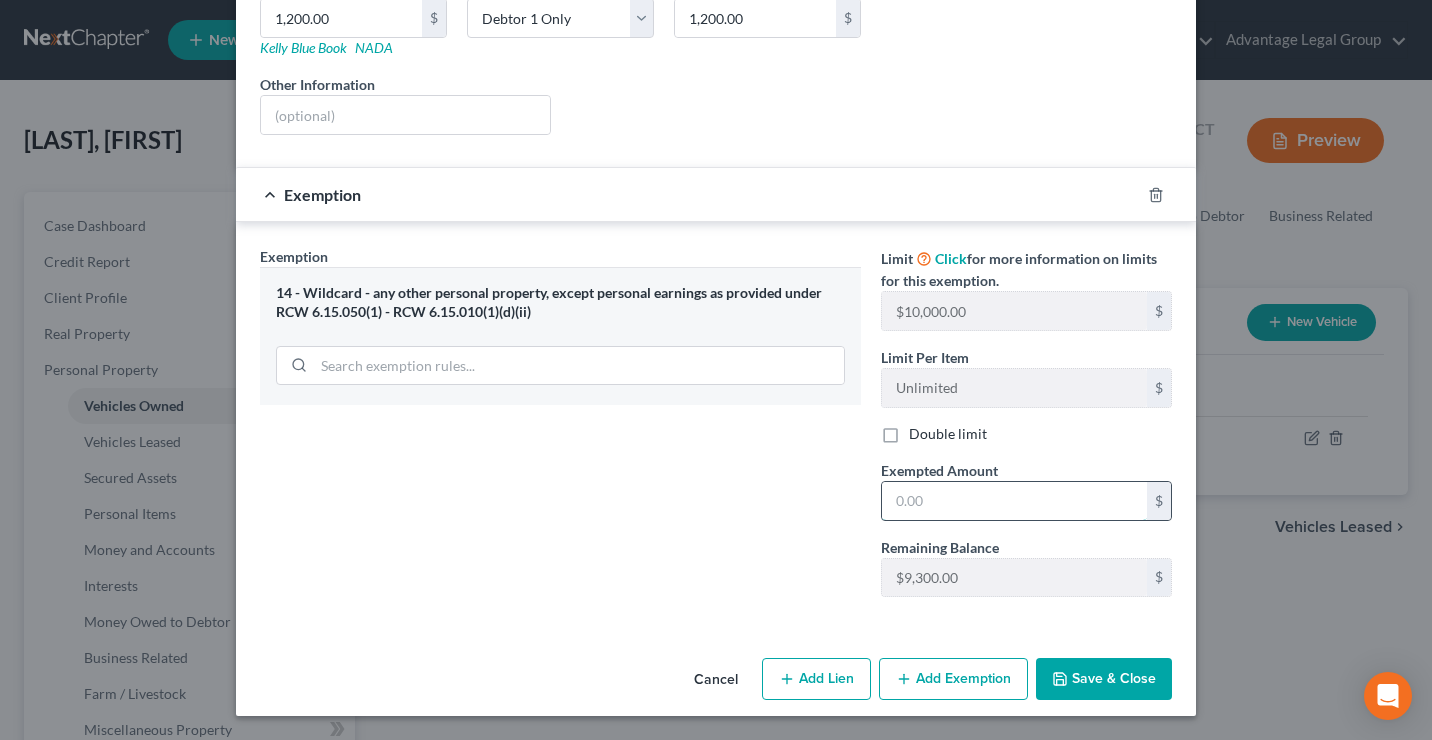 click at bounding box center [1014, 501] 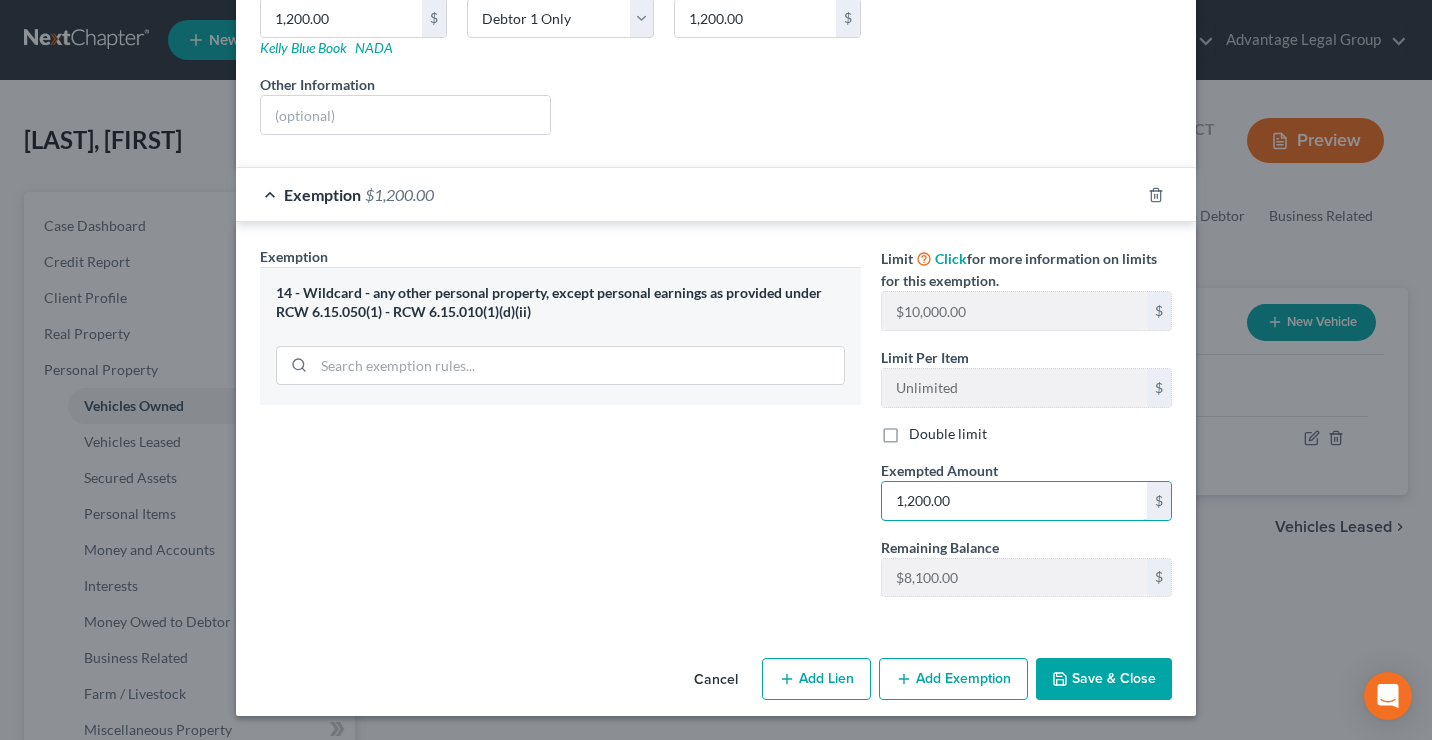type on "1,200.00" 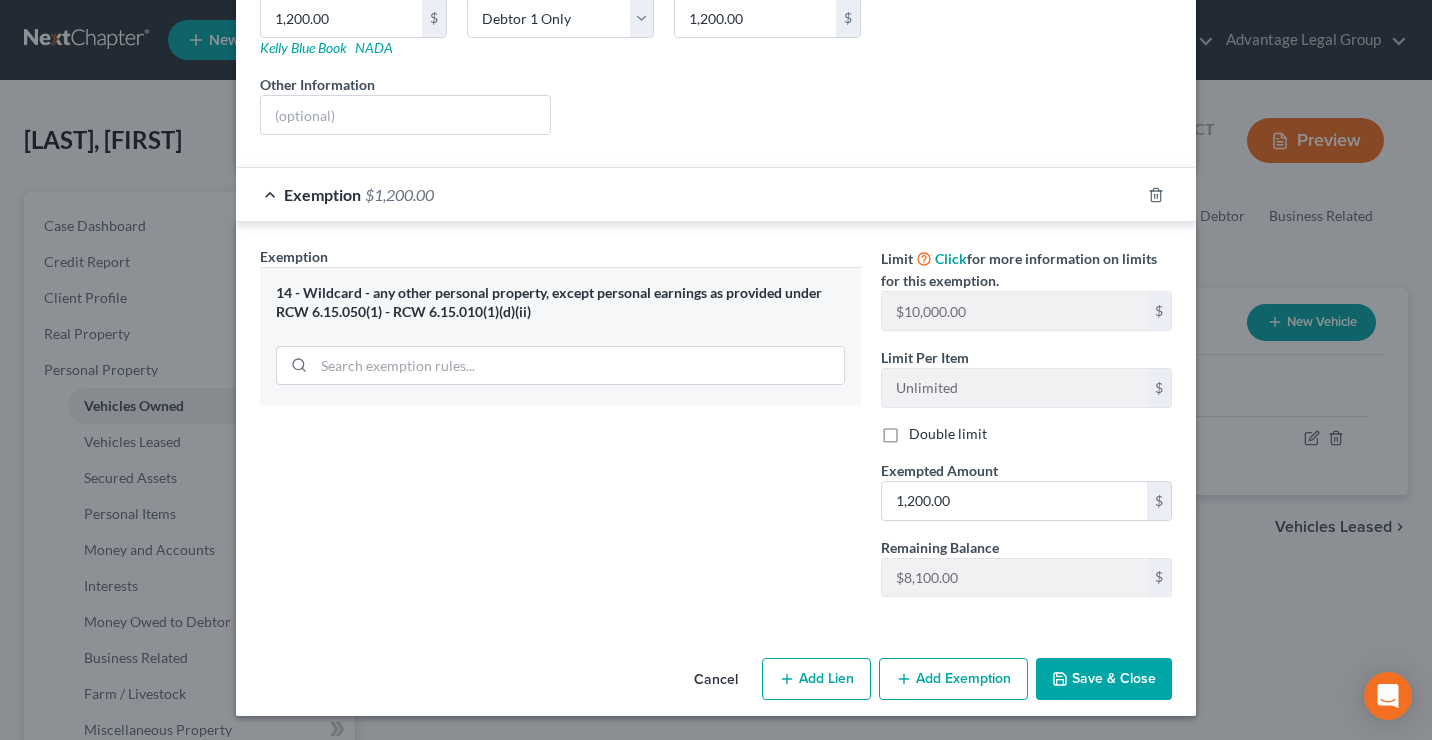 drag, startPoint x: 1103, startPoint y: 676, endPoint x: 1086, endPoint y: 675, distance: 17.029387 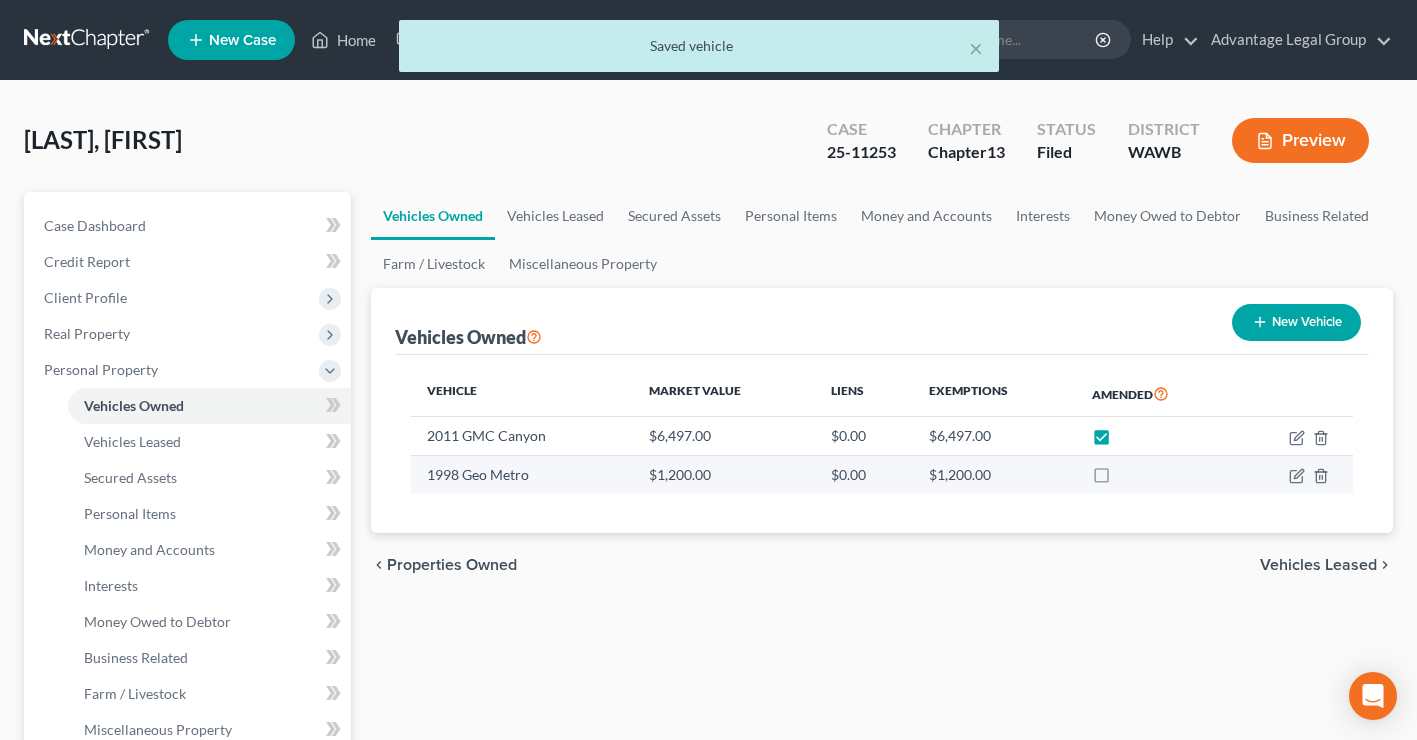 click at bounding box center (1120, 480) 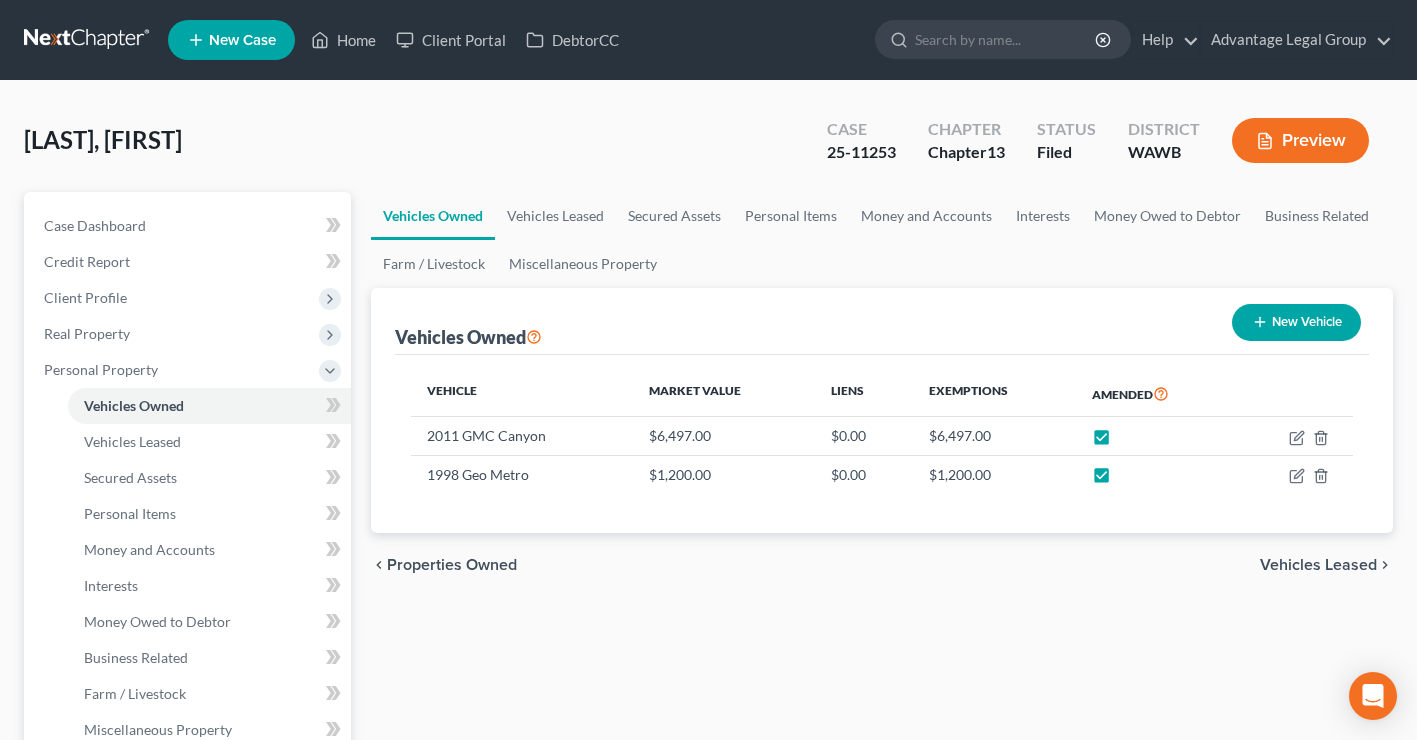 click on "New Vehicle" at bounding box center [1296, 322] 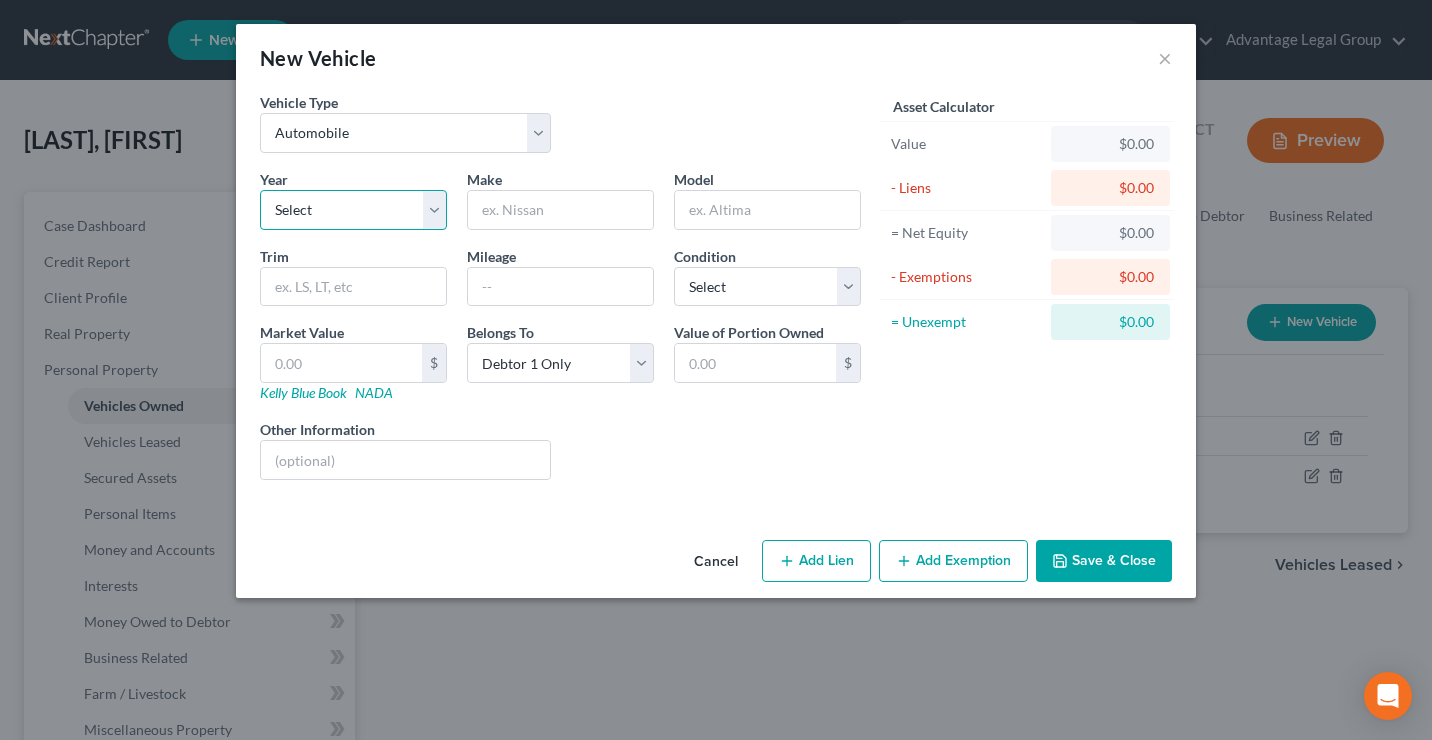 click on "Select 2026 2025 2024 2023 2022 2021 2020 2019 2018 2017 2016 2015 2014 2013 2012 2011 2010 2009 2008 2007 2006 2005 2004 2003 2002 2001 2000 1999 1998 1997 1996 1995 1994 1993 1992 1991 1990 1989 1988 1987 1986 1985 1984 1983 1982 1981 1980 1979 1978 1977 1976 1975 1974 1973 1972 1971 1970 1969 1968 1967 1966 1965 1964 1963 1962 1961 1960 1959 1958 1957 1956 1955 1954 1953 1952 1951 1950 1949 1948 1947 1946 1945 1944 1943 1942 1941 1940 1939 1938 1937 1936 1935 1934 1933 1932 1931 1930 1929 1928 1927 1926 1925 1924 1923 1922 1921 1920 1919 1918 1917 1916 1915 1914 1913 1912 1911 1910 1909 1908 1907 1906 1905 1904 1903 1902 1901" at bounding box center (353, 210) 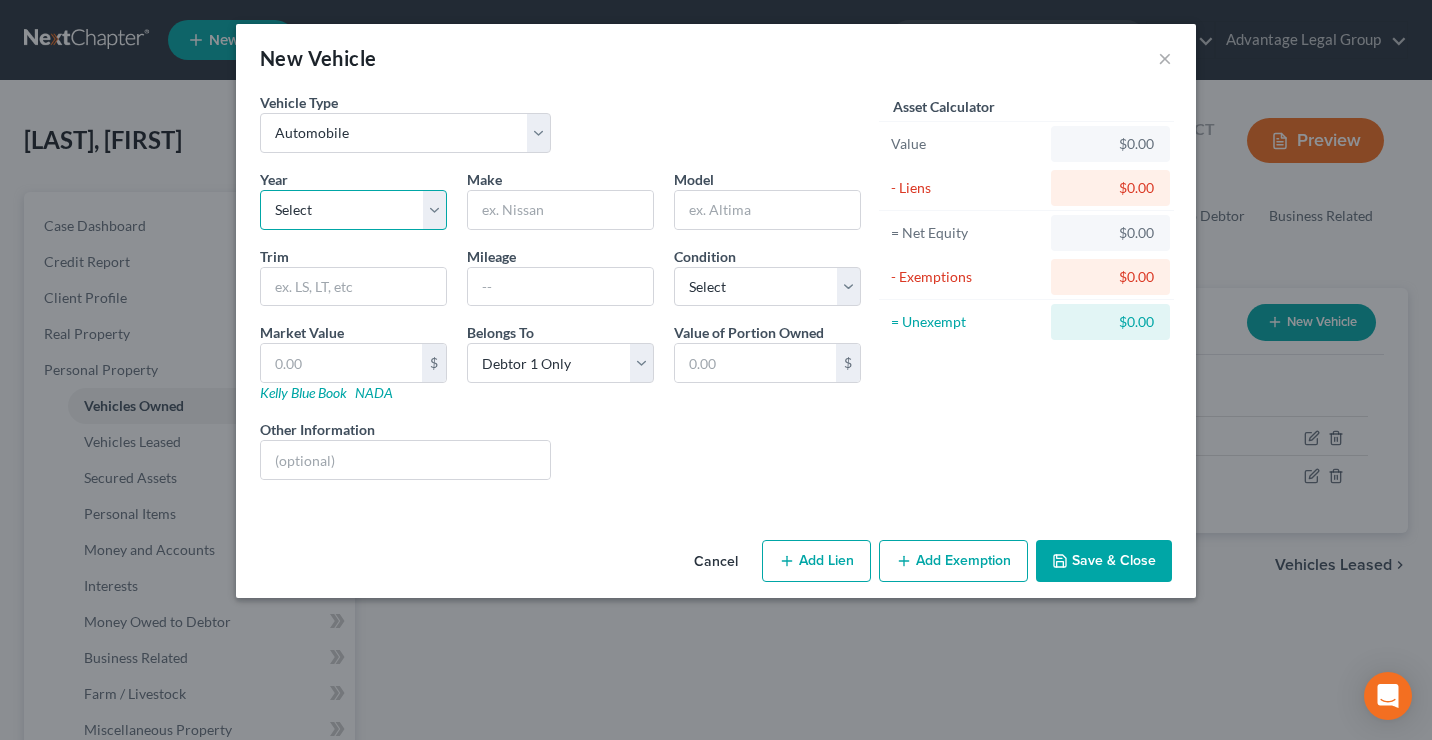 select on "38" 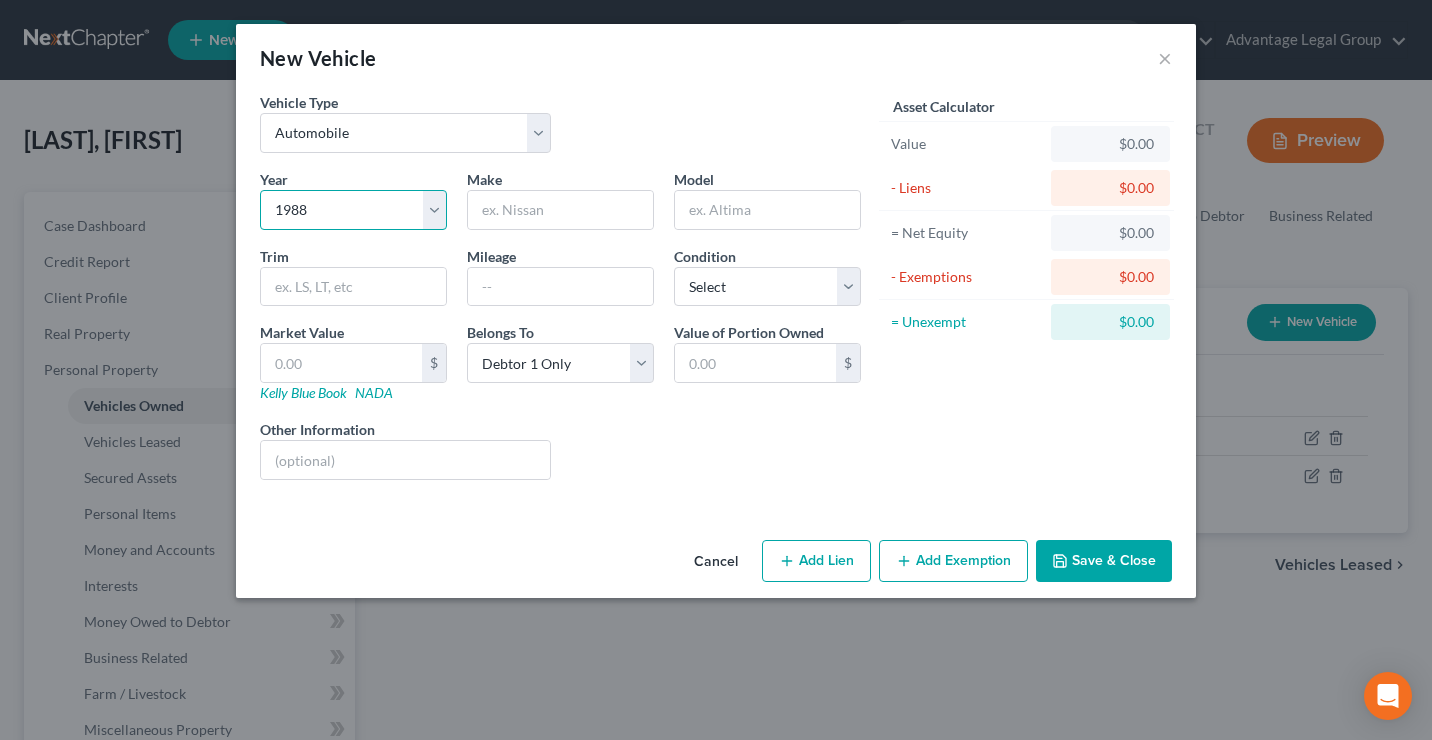 click on "Select 2026 2025 2024 2023 2022 2021 2020 2019 2018 2017 2016 2015 2014 2013 2012 2011 2010 2009 2008 2007 2006 2005 2004 2003 2002 2001 2000 1999 1998 1997 1996 1995 1994 1993 1992 1991 1990 1989 1988 1987 1986 1985 1984 1983 1982 1981 1980 1979 1978 1977 1976 1975 1974 1973 1972 1971 1970 1969 1968 1967 1966 1965 1964 1963 1962 1961 1960 1959 1958 1957 1956 1955 1954 1953 1952 1951 1950 1949 1948 1947 1946 1945 1944 1943 1942 1941 1940 1939 1938 1937 1936 1935 1934 1933 1932 1931 1930 1929 1928 1927 1926 1925 1924 1923 1922 1921 1920 1919 1918 1917 1916 1915 1914 1913 1912 1911 1910 1909 1908 1907 1906 1905 1904 1903 1902 1901" at bounding box center [353, 210] 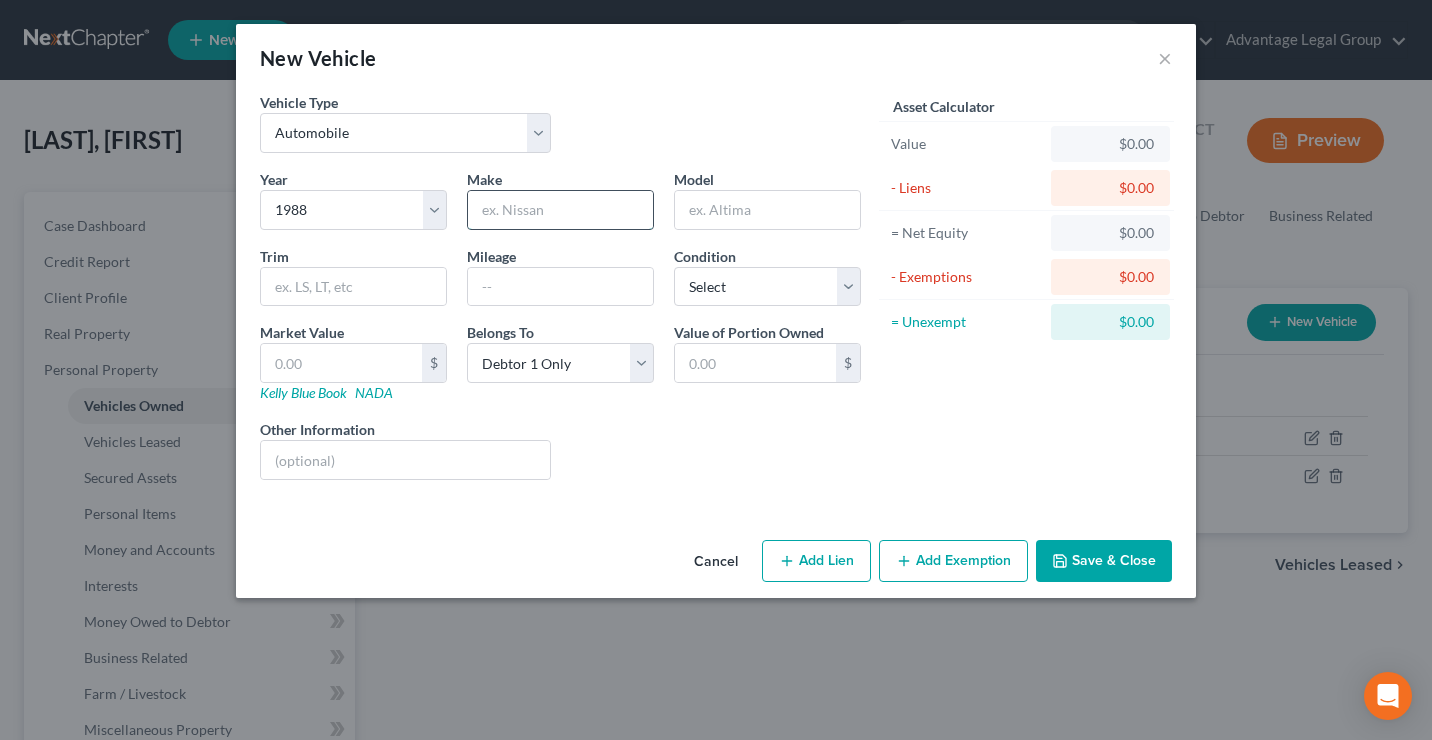 click at bounding box center [560, 210] 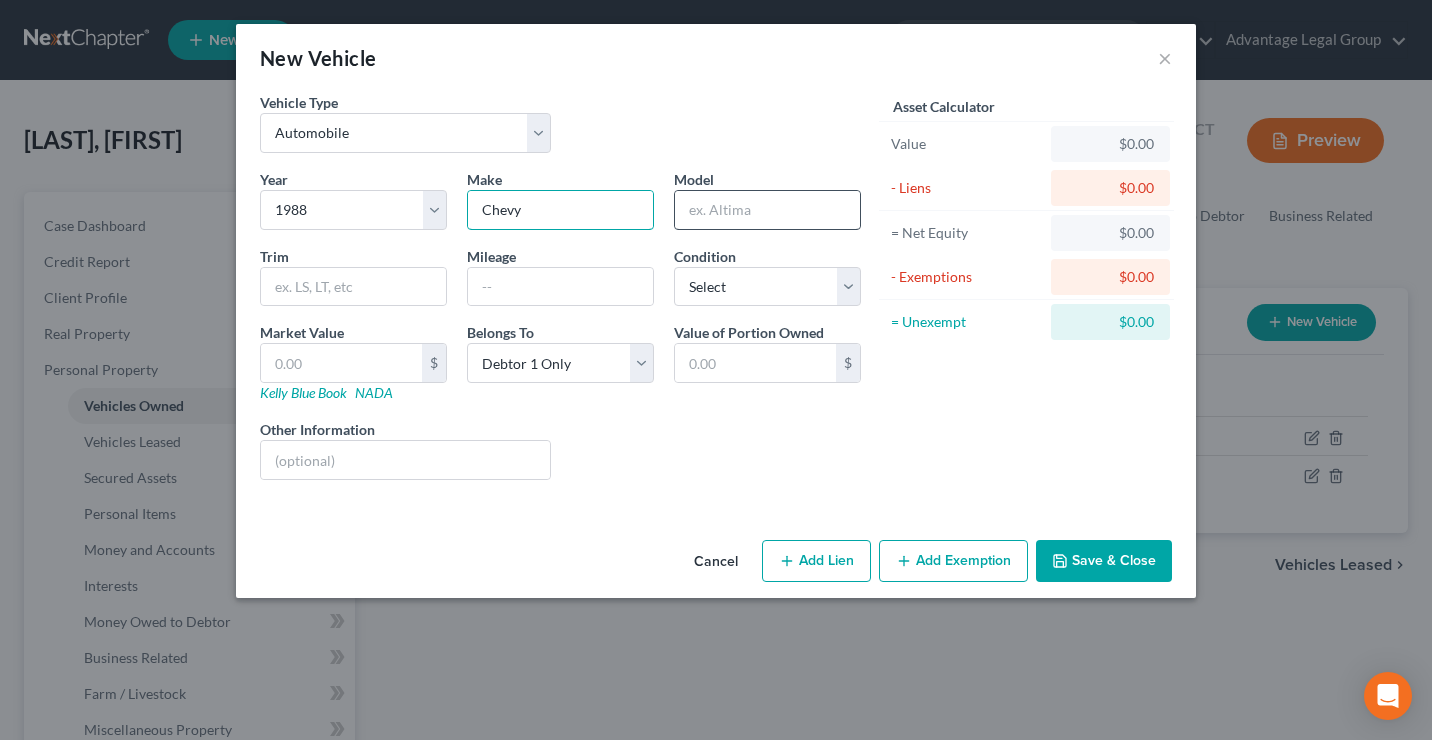 type on "Chevy" 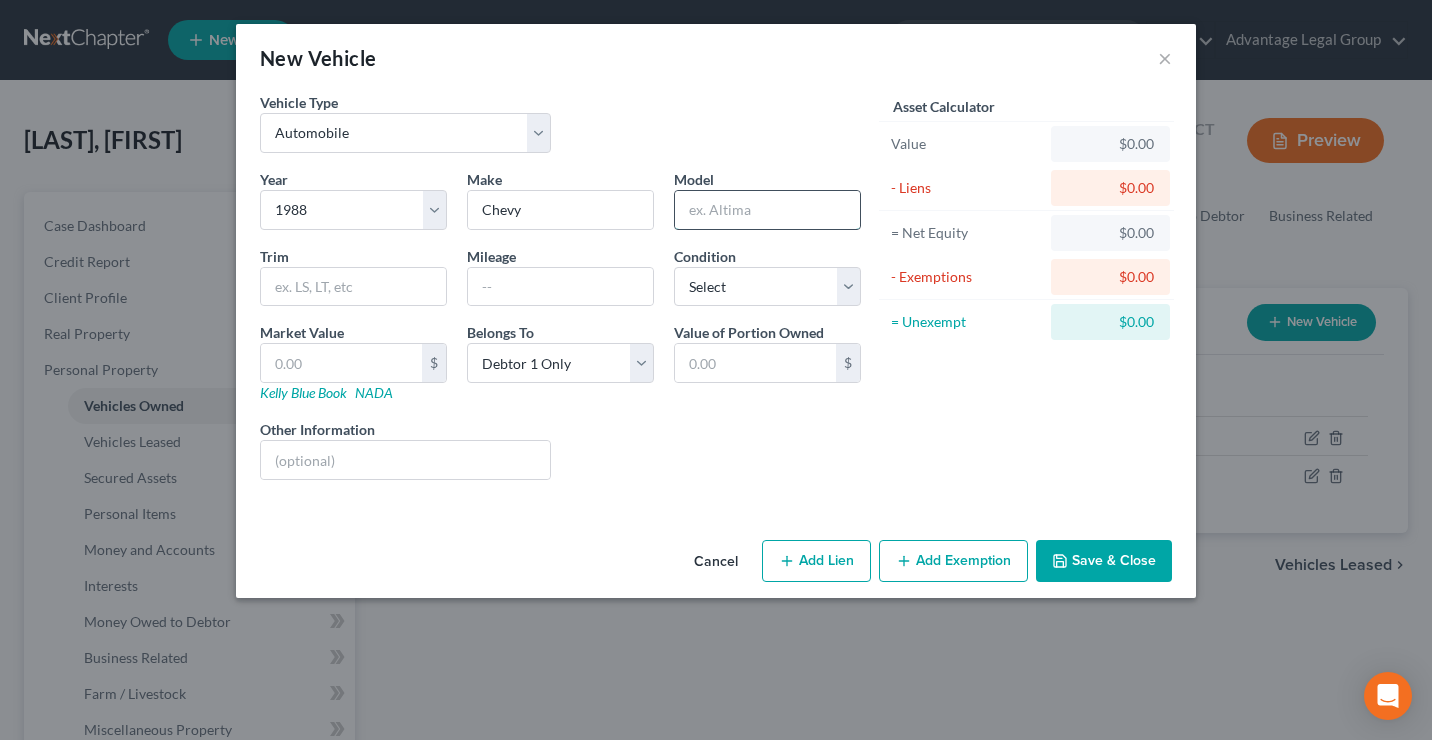 click at bounding box center [767, 210] 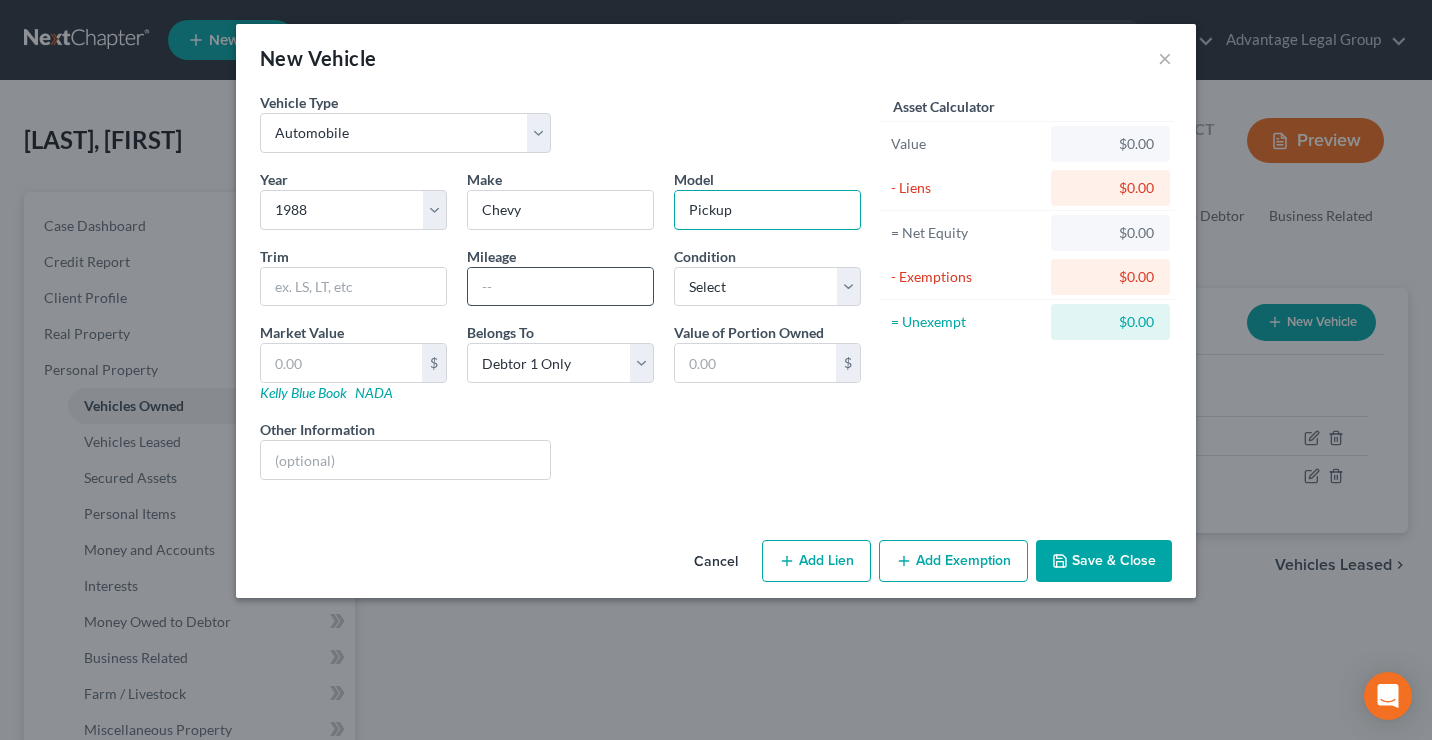 type on "Pickup" 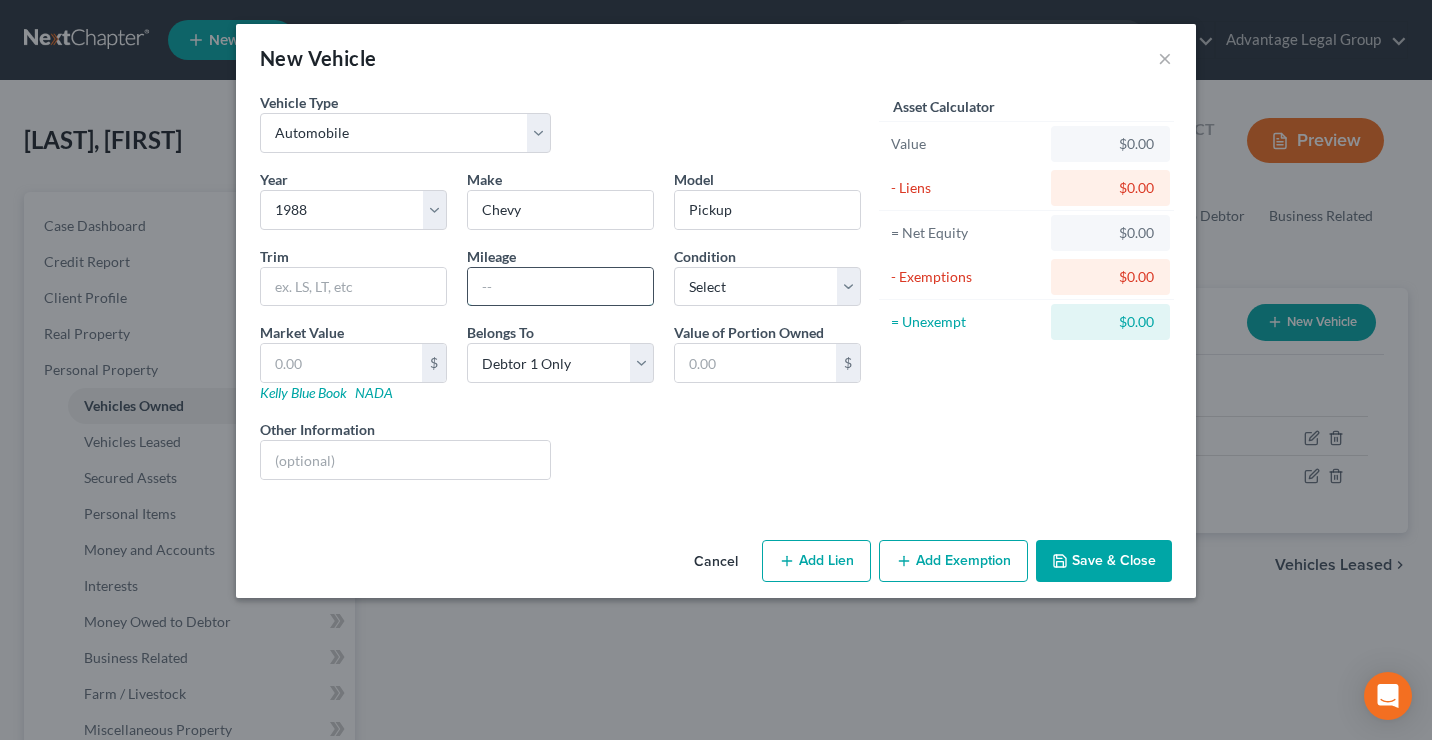 click at bounding box center (560, 287) 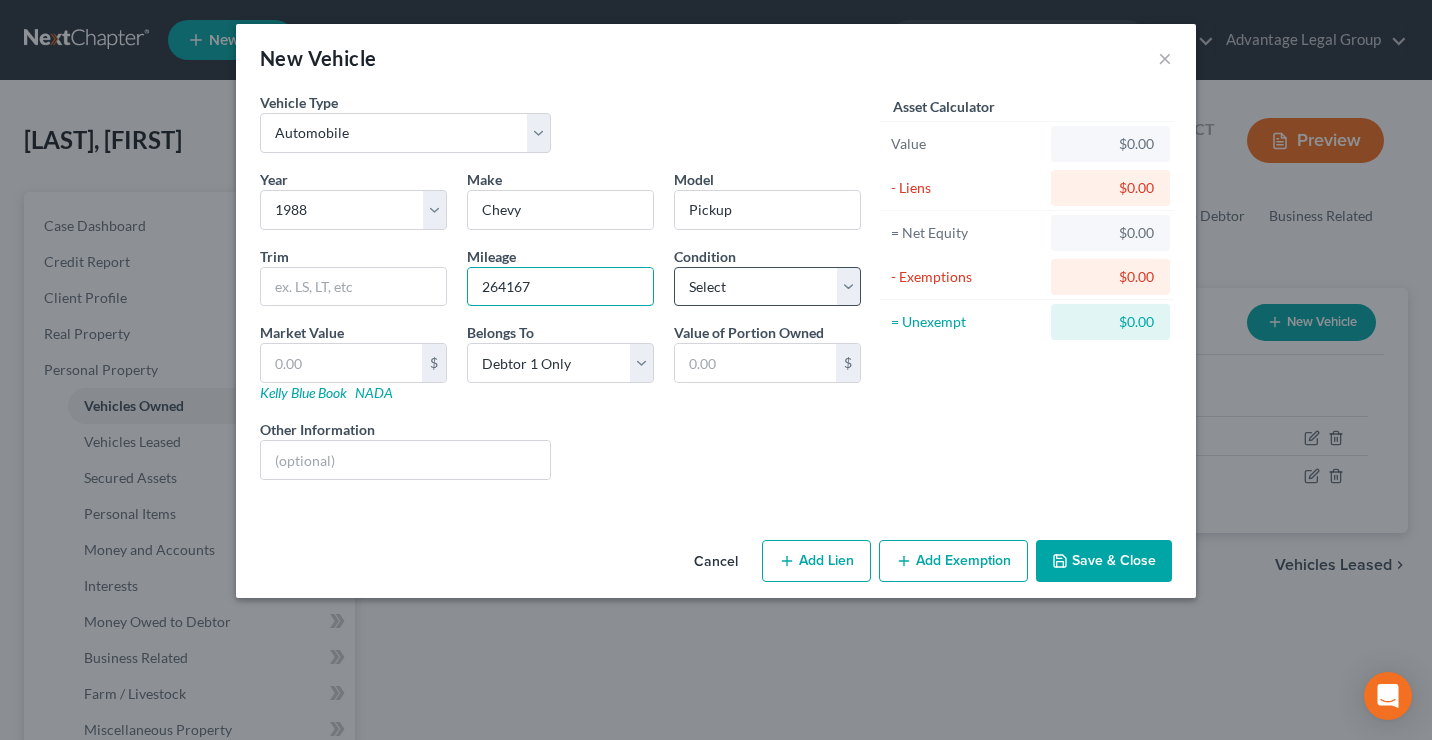 type on "264167" 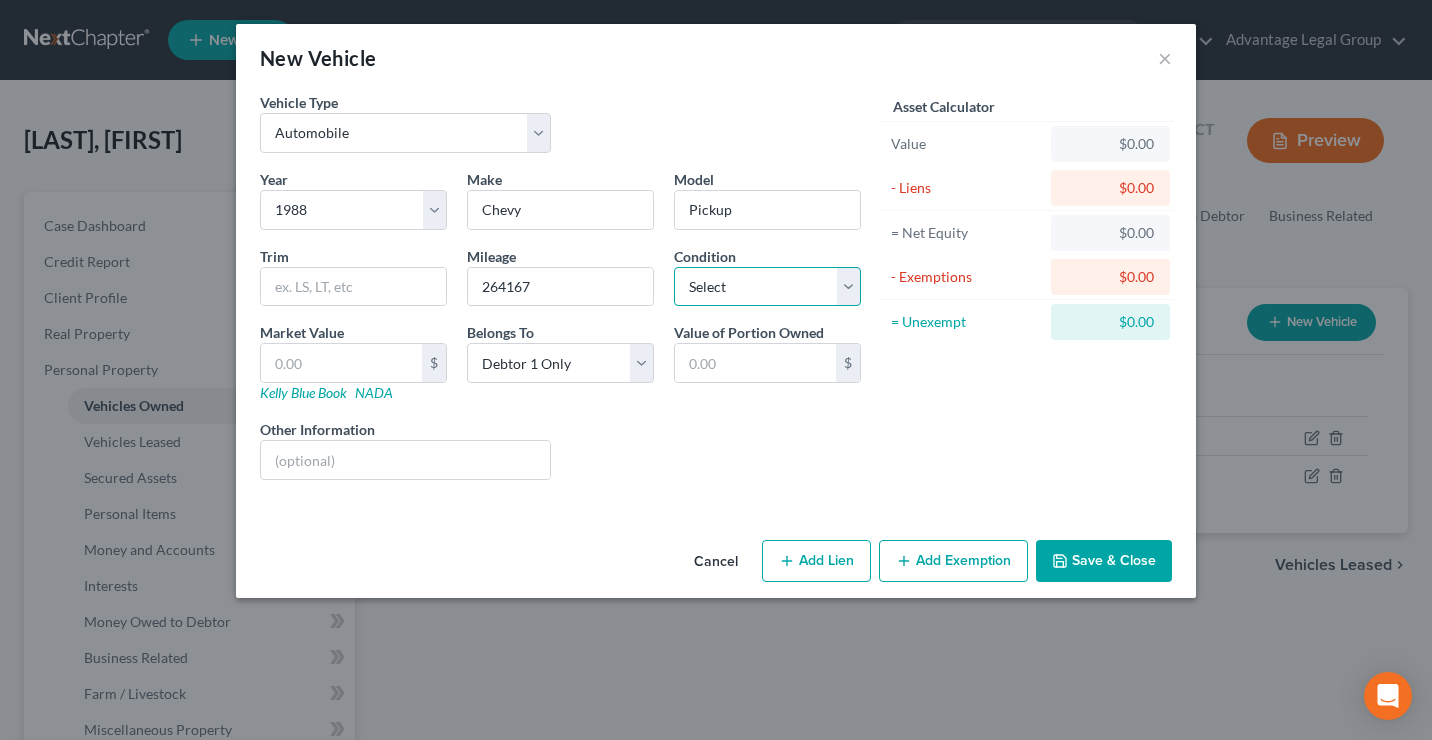 click on "Select Excellent Very Good Good Fair Poor" at bounding box center (767, 287) 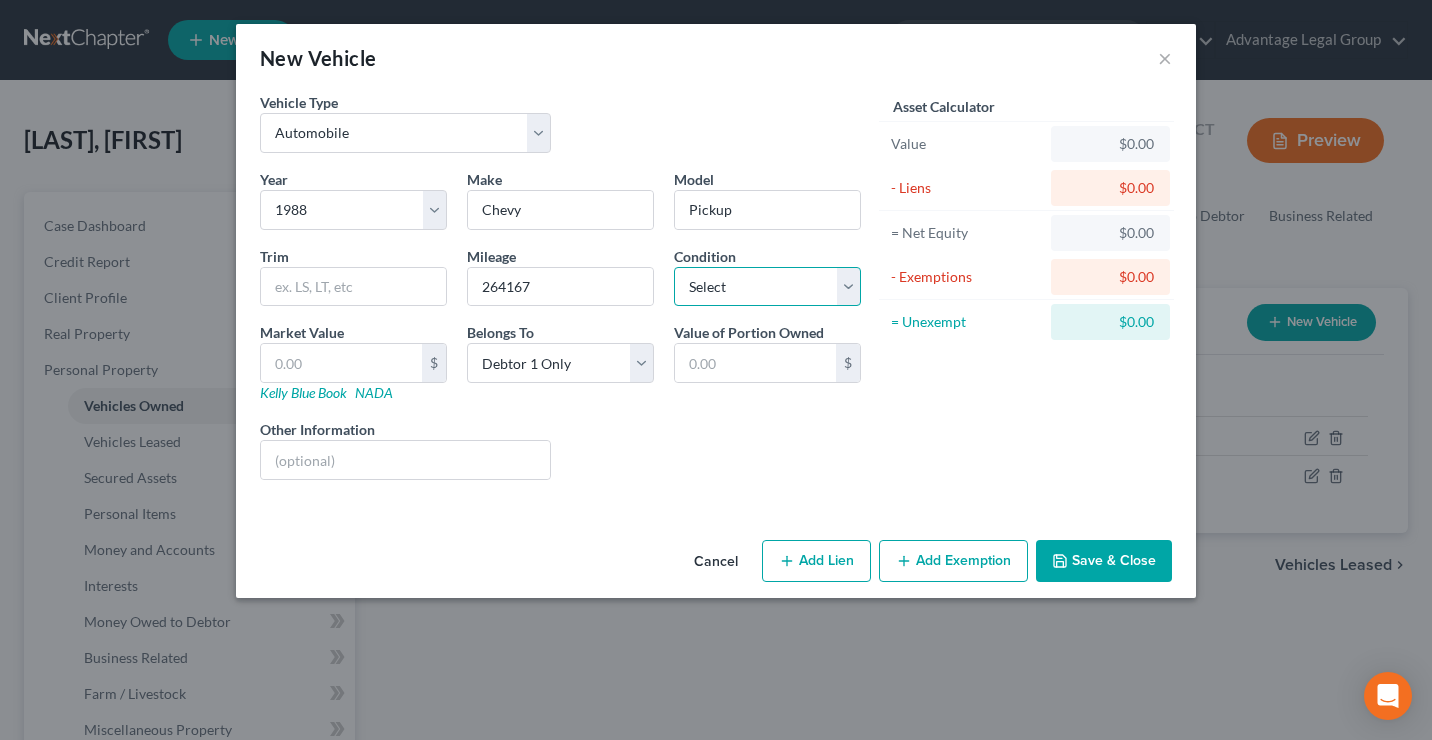 select on "4" 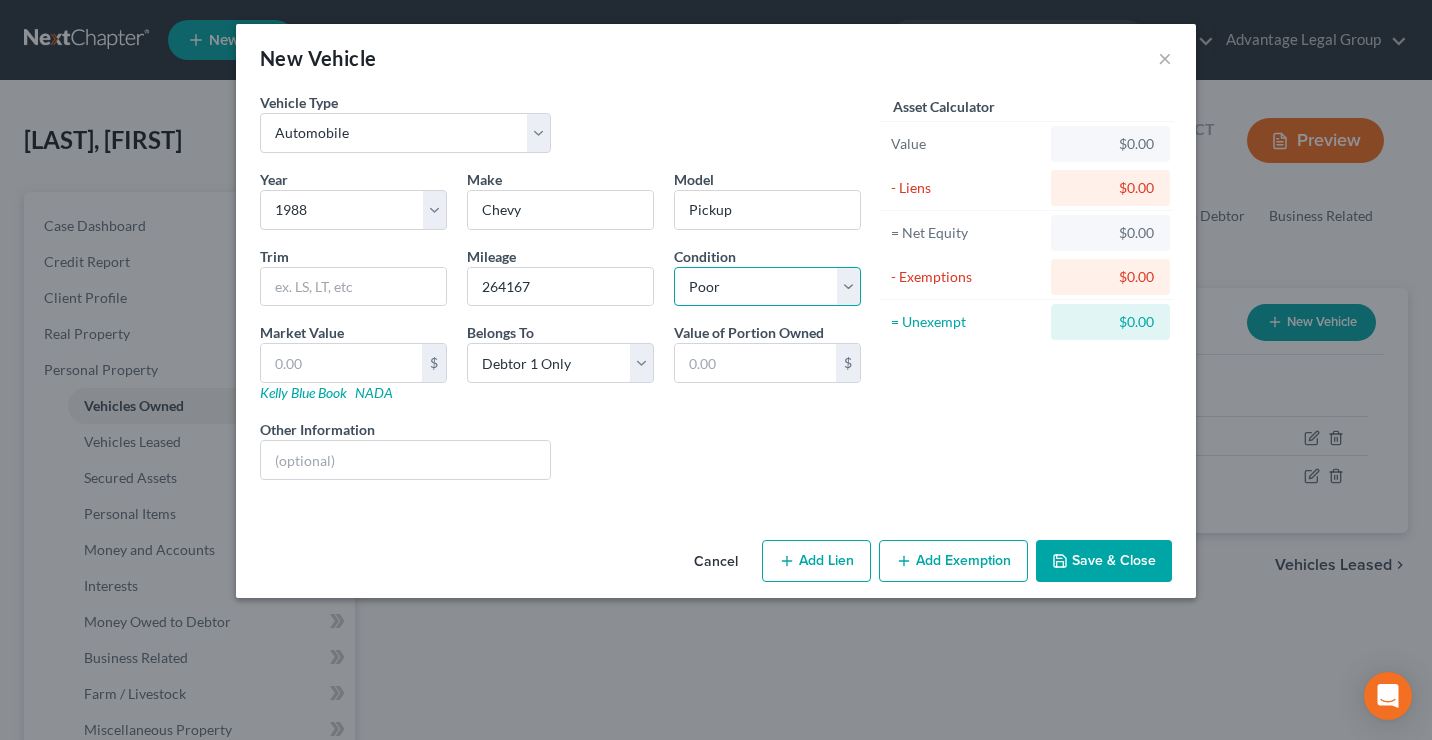 click on "Select Excellent Very Good Good Fair Poor" at bounding box center [767, 287] 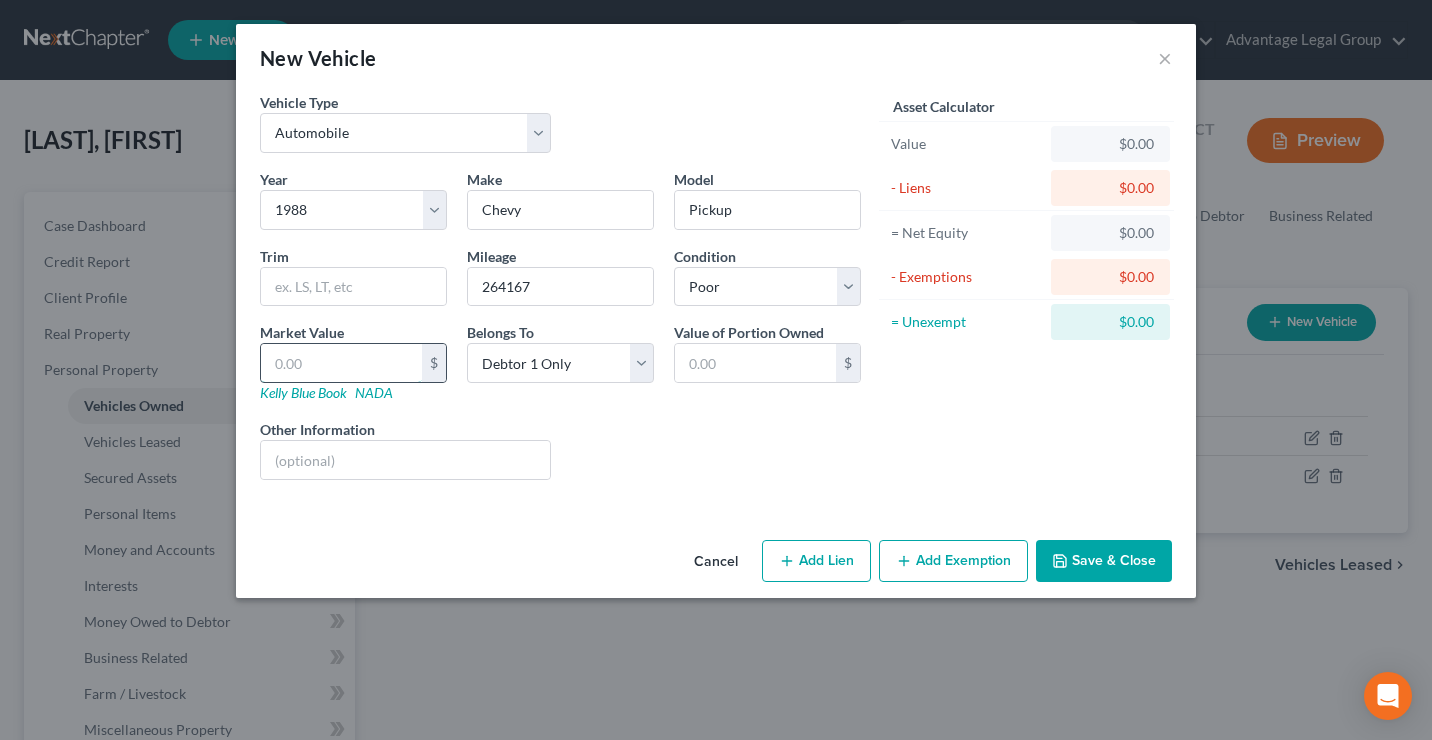 click at bounding box center [341, 363] 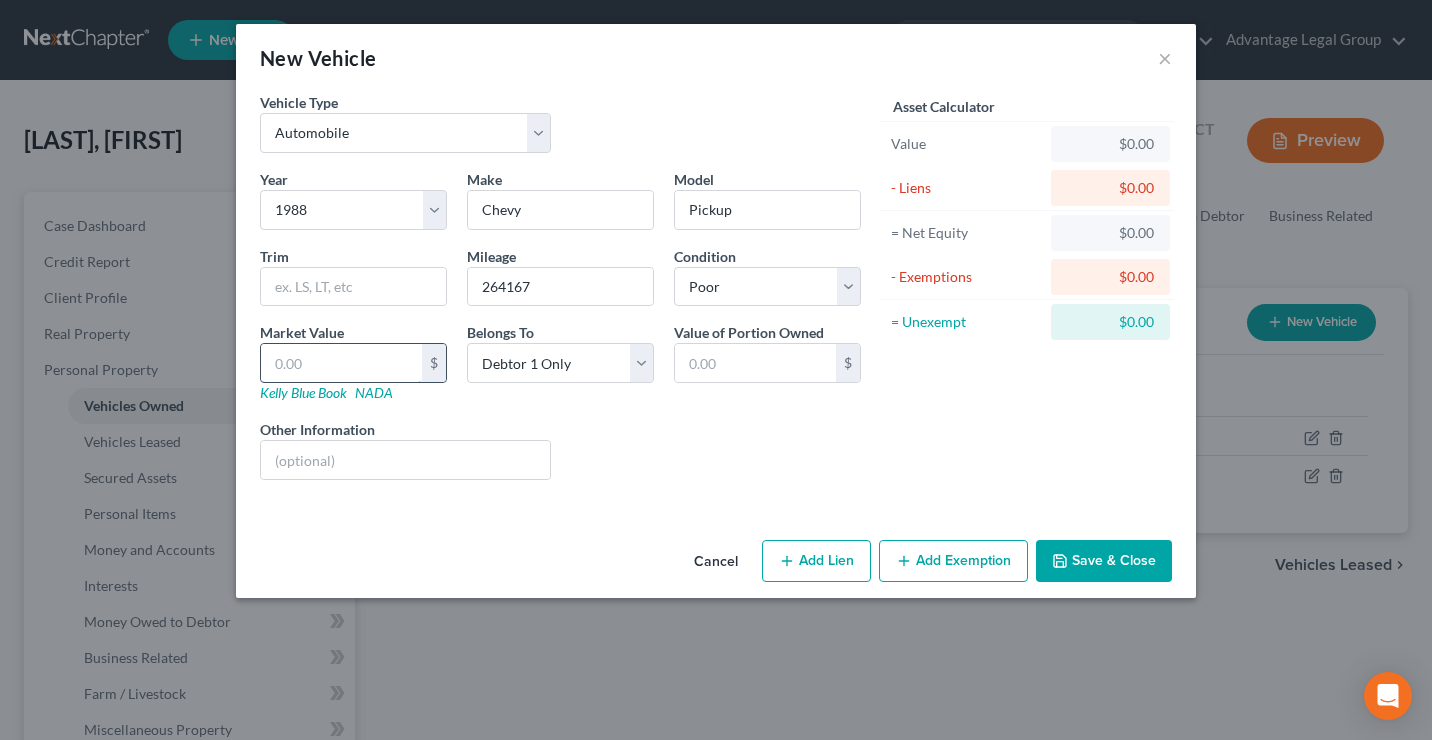 type on "8" 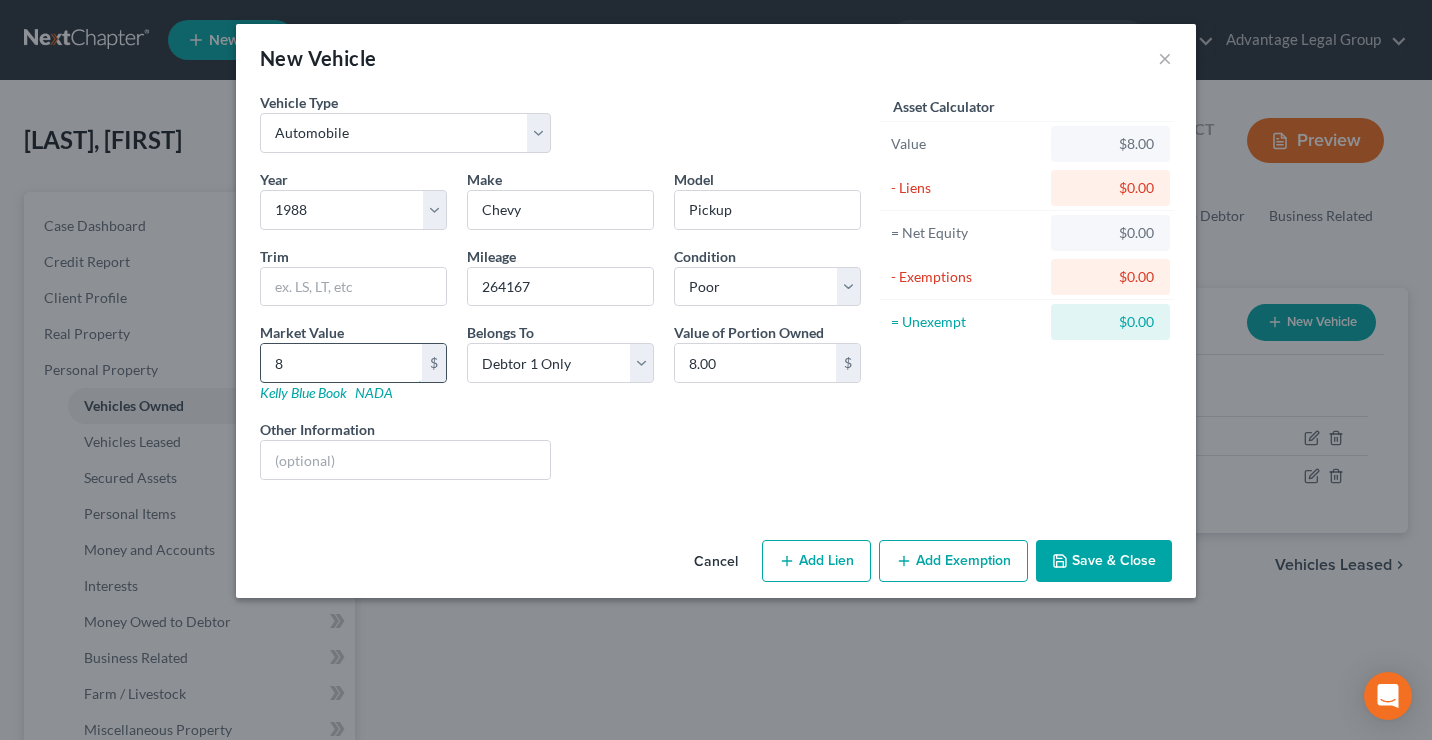 type on "80" 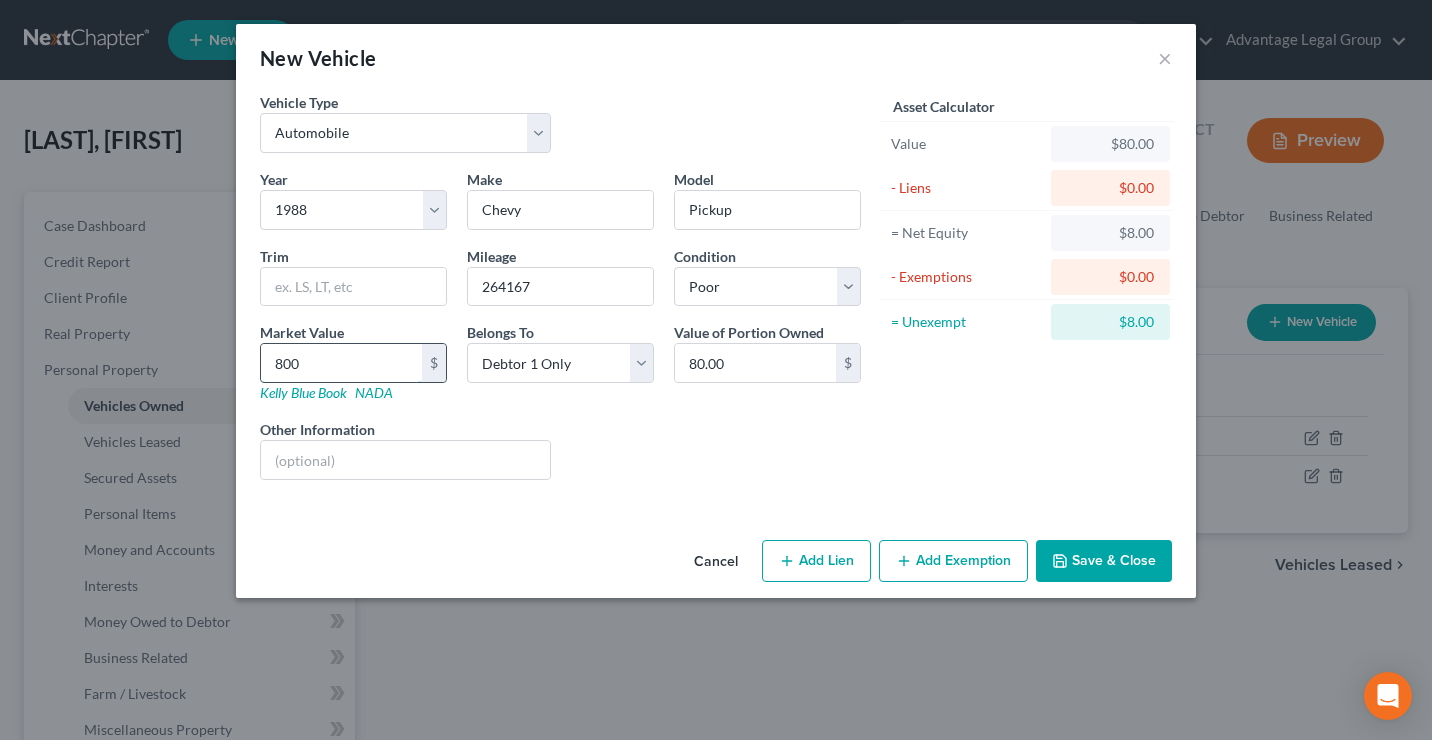 type on "800." 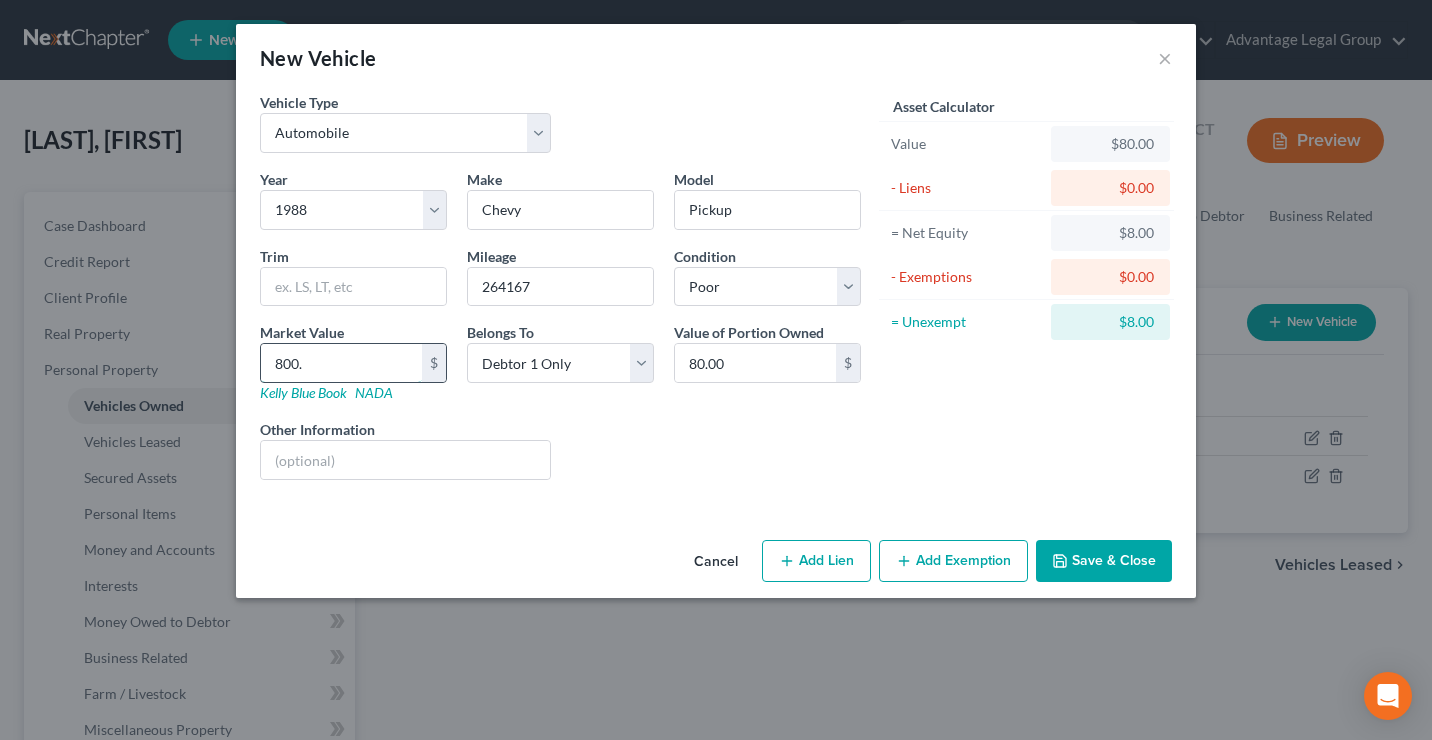 type on "800.00" 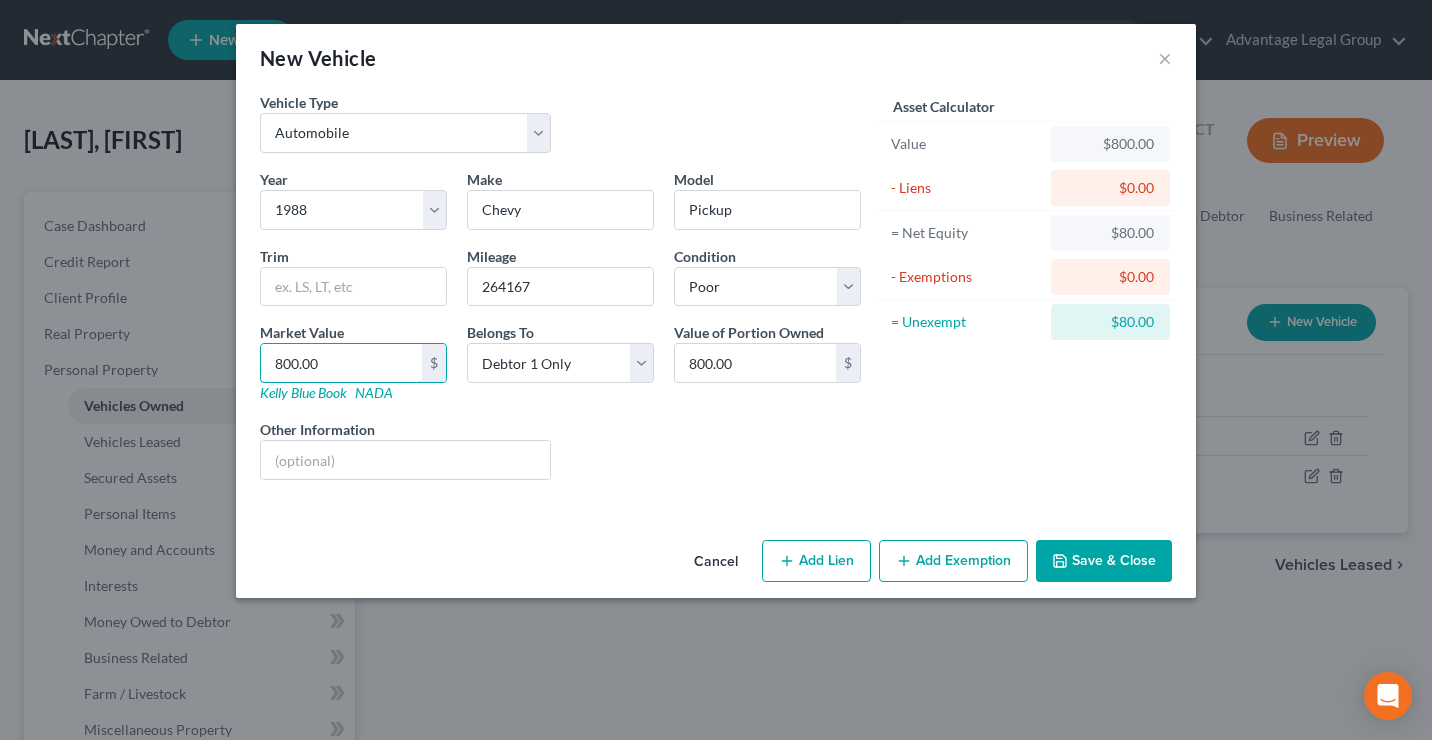 type on "800.00" 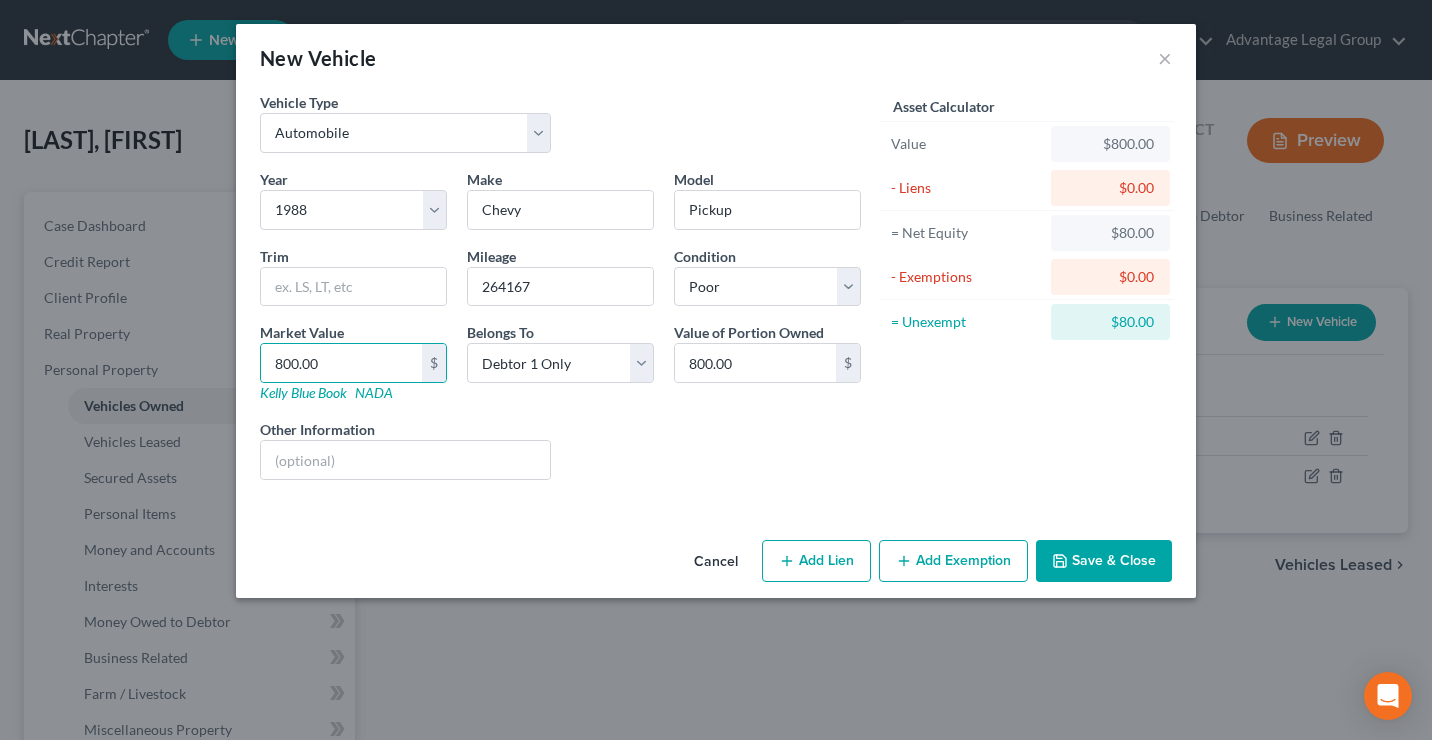 click on "Add Exemption" at bounding box center [953, 561] 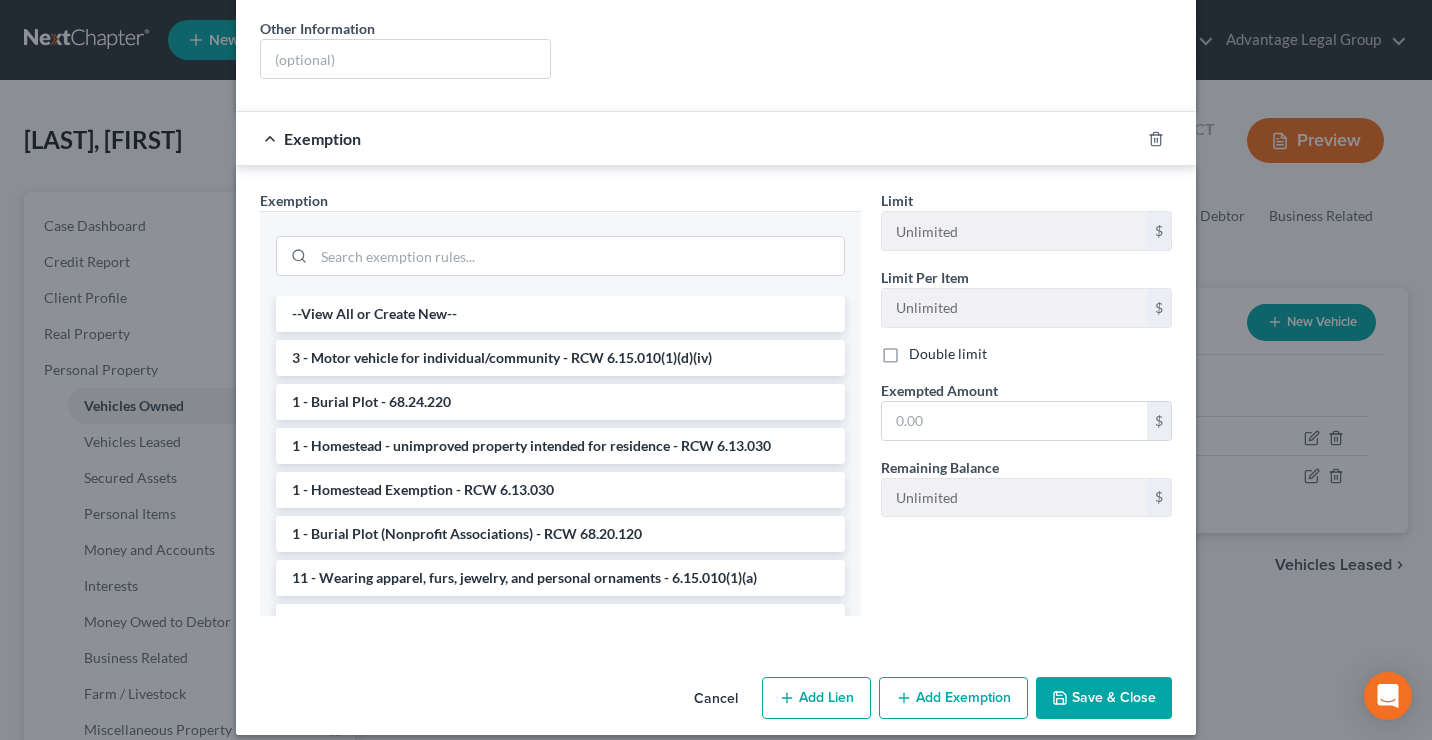 scroll, scrollTop: 408, scrollLeft: 0, axis: vertical 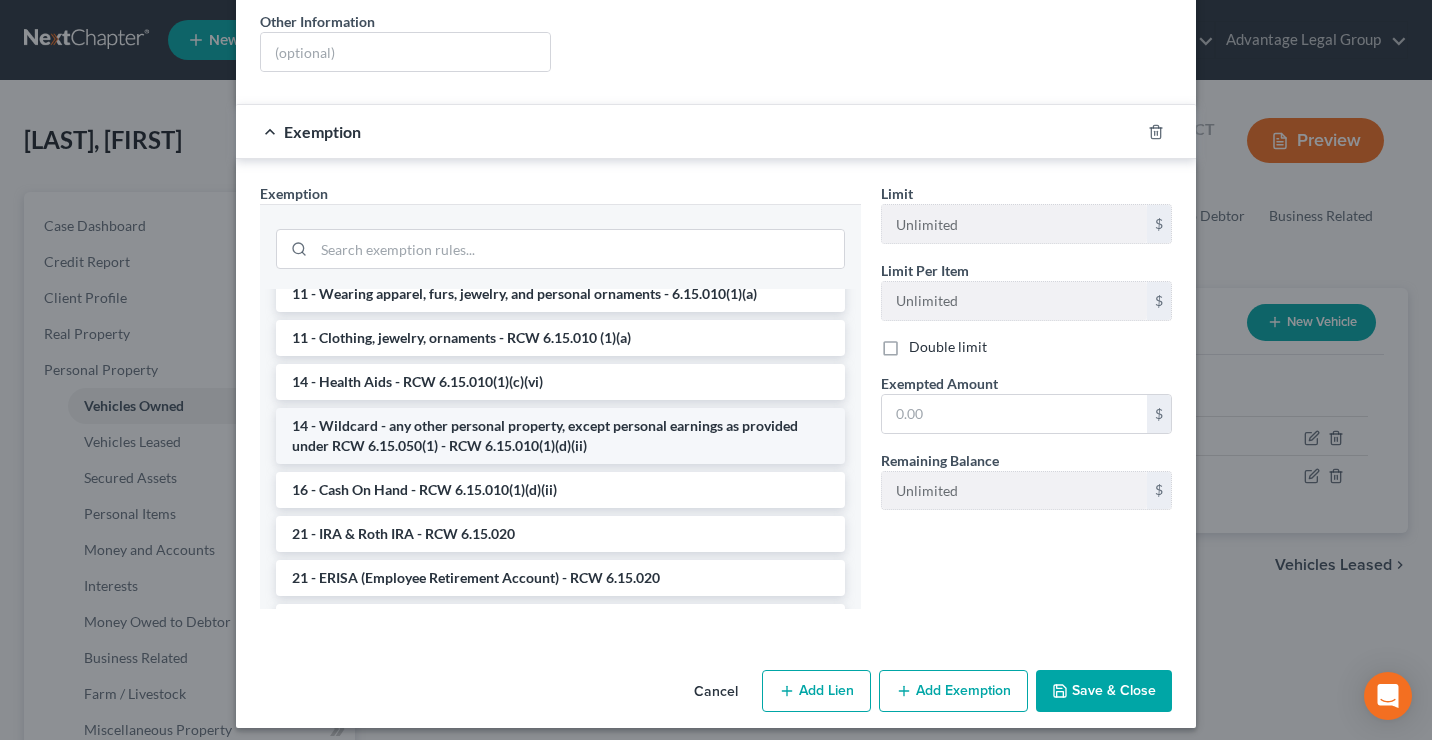 click on "14 - Wildcard - any other personal property, except personal earnings as provided under RCW 6.15.050(1) - RCW 6.15.010(1)(d)(ii)" at bounding box center [560, 436] 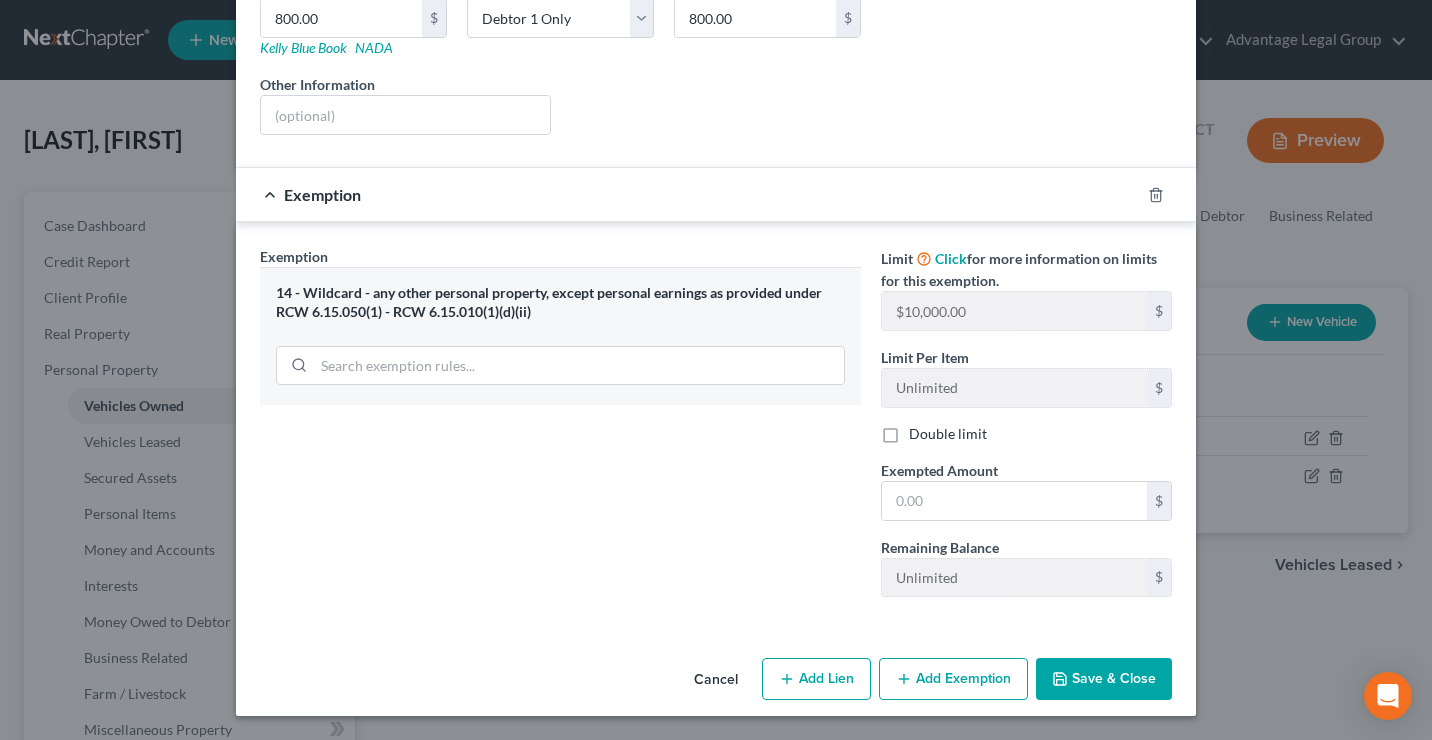 scroll, scrollTop: 345, scrollLeft: 0, axis: vertical 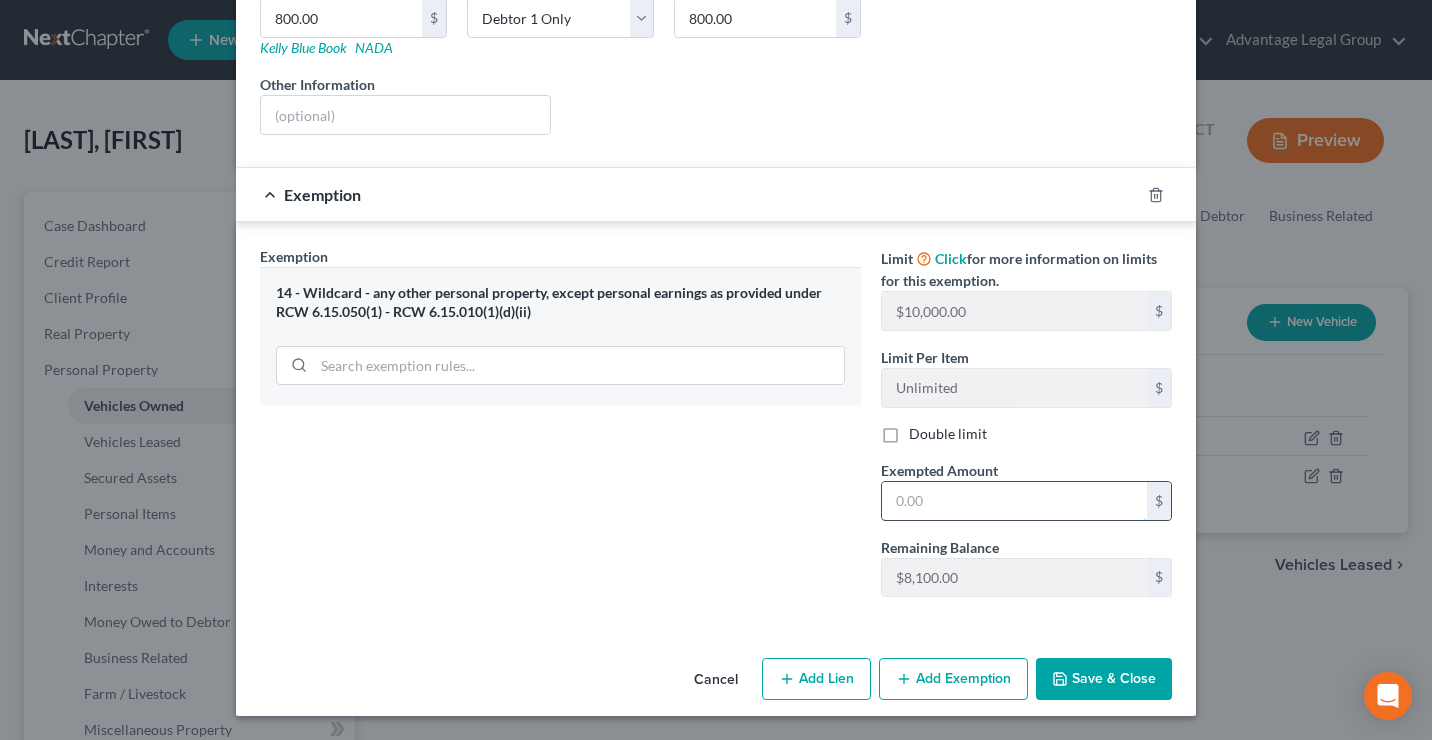 click at bounding box center [1014, 501] 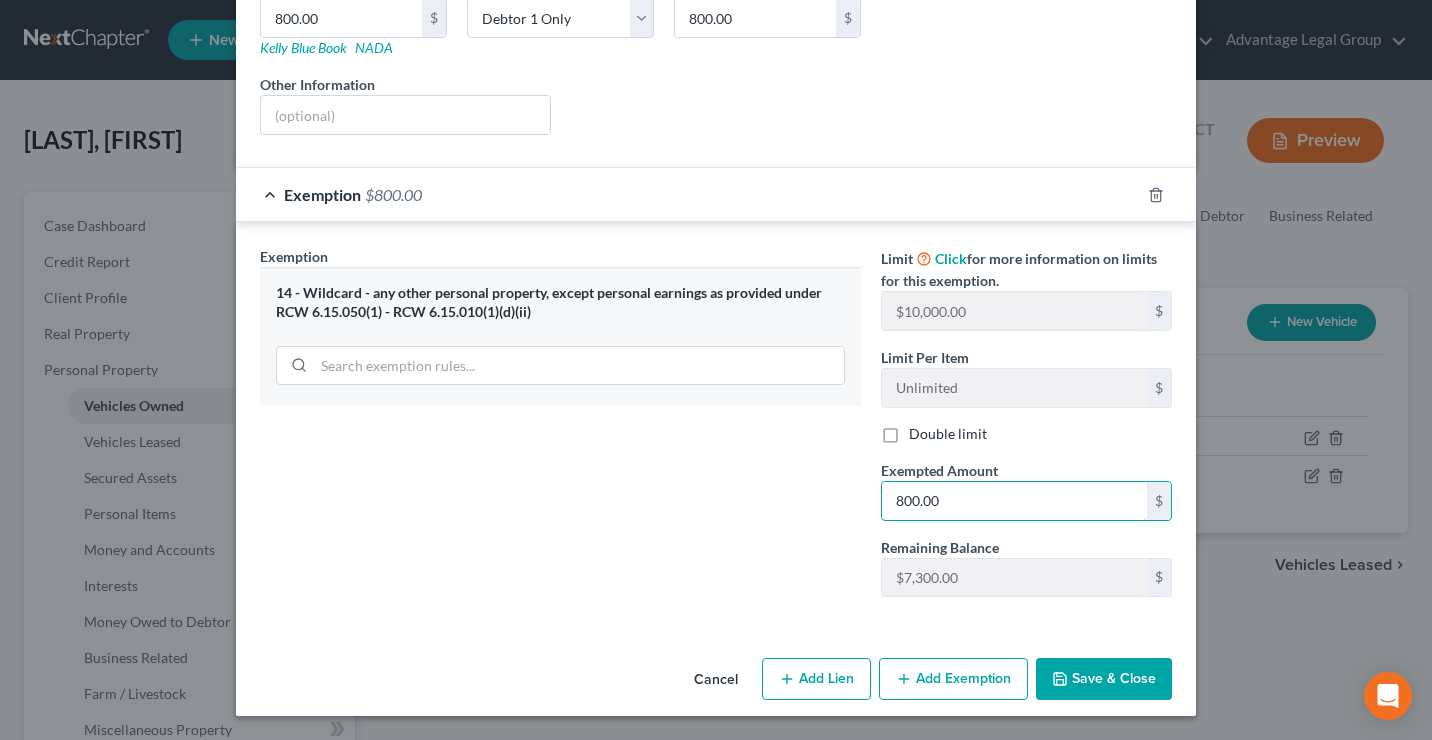 type on "800.00" 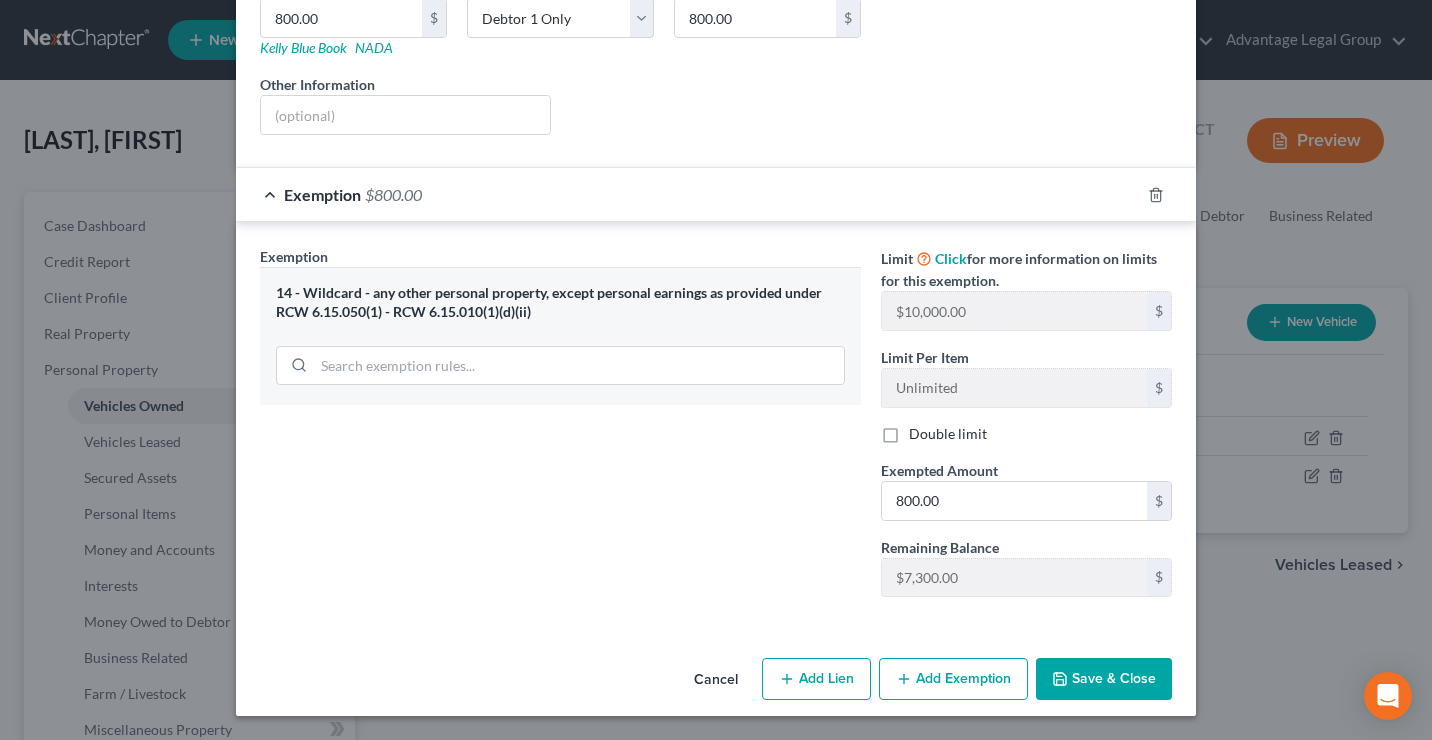 click on "Save & Close" at bounding box center (1104, 679) 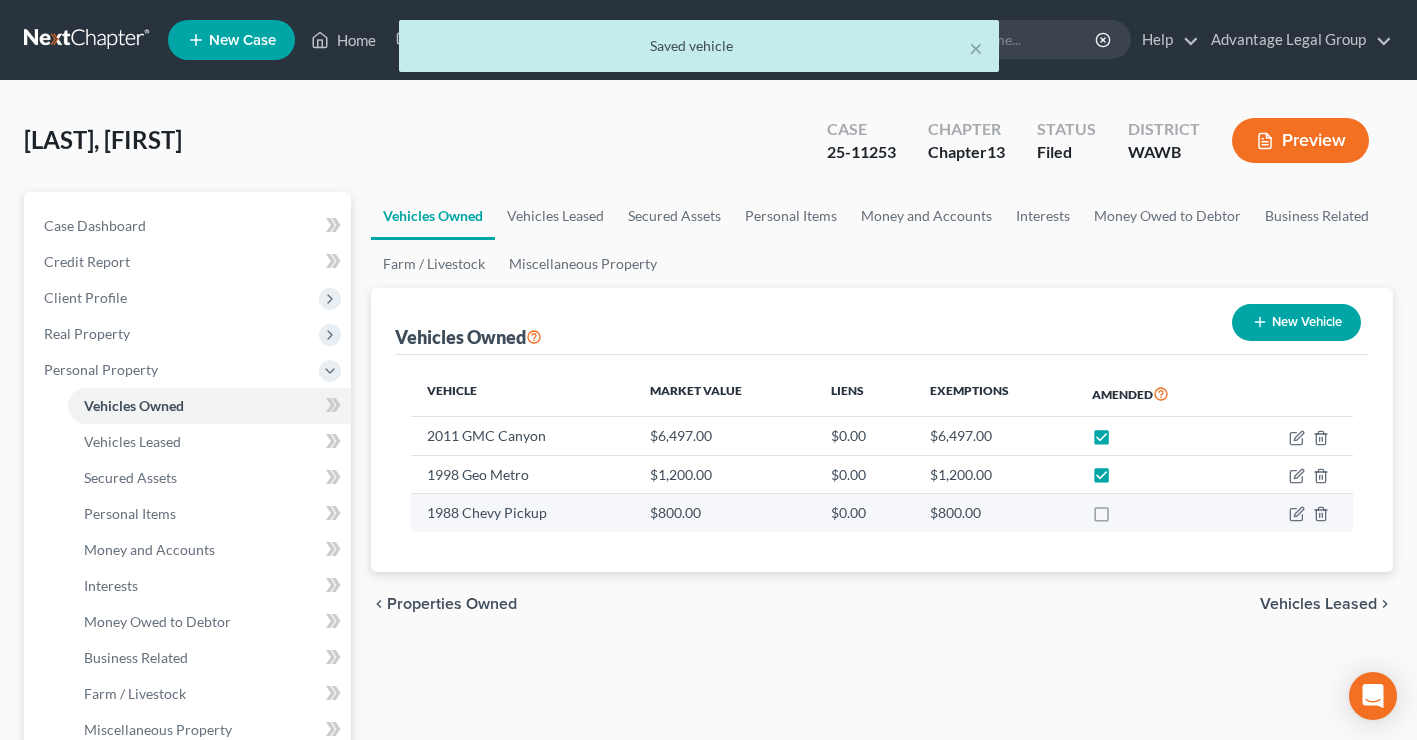 click at bounding box center [1120, 518] 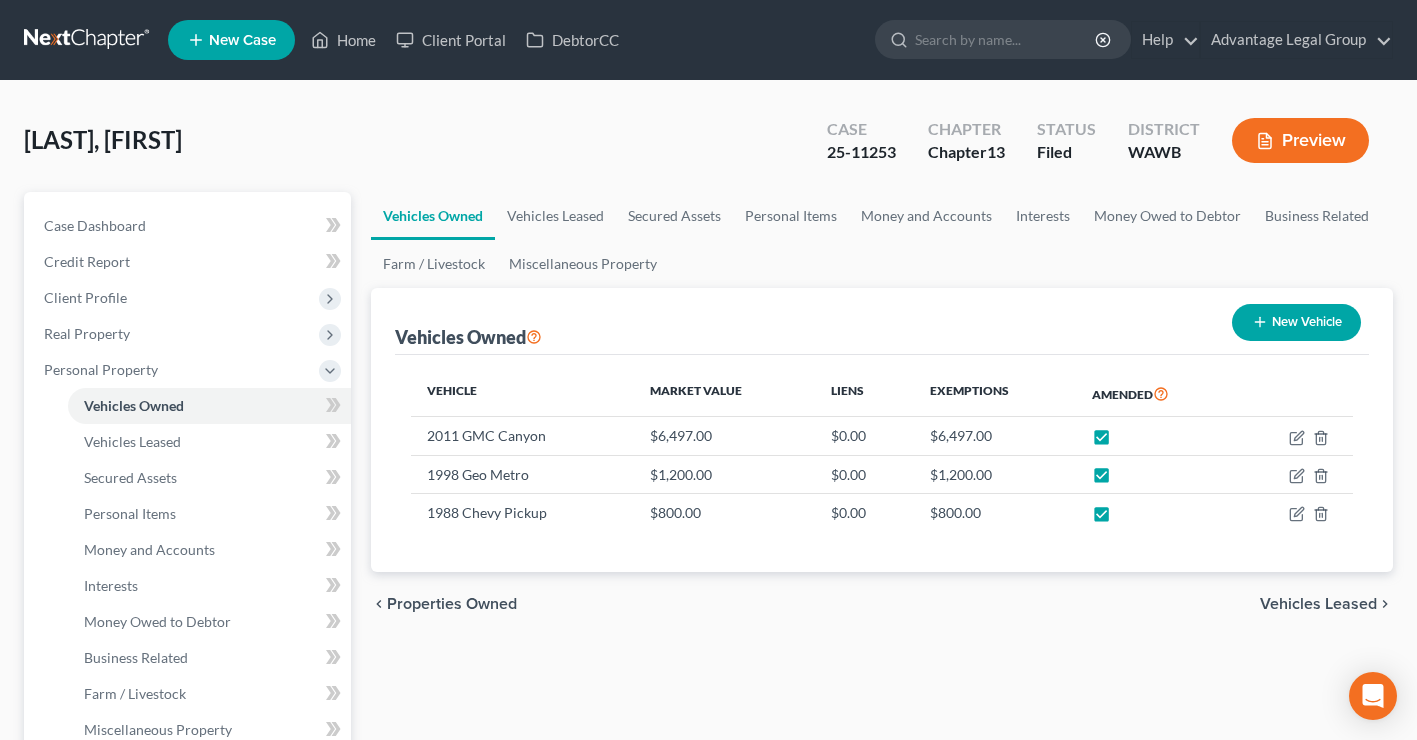 click on "New Vehicle" at bounding box center [1296, 322] 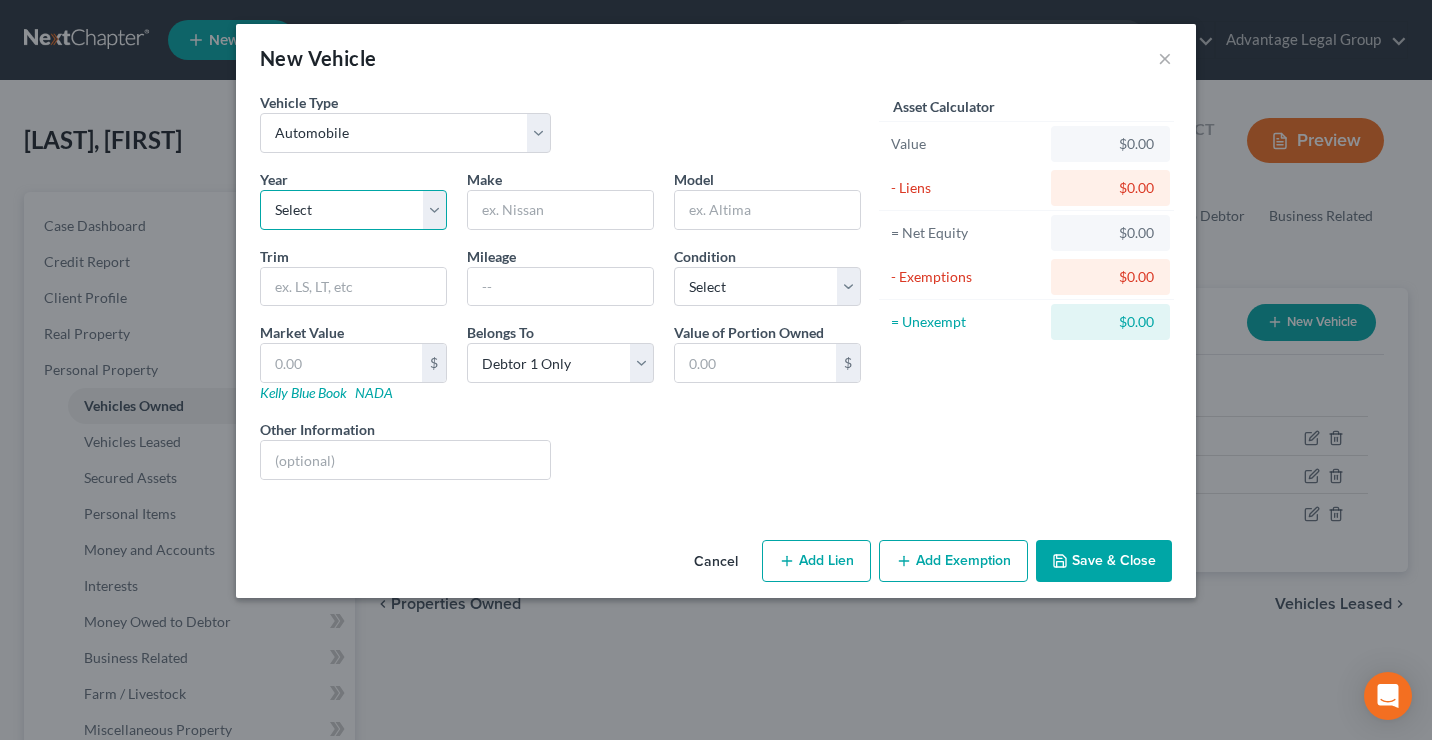 click on "Select 2026 2025 2024 2023 2022 2021 2020 2019 2018 2017 2016 2015 2014 2013 2012 2011 2010 2009 2008 2007 2006 2005 2004 2003 2002 2001 2000 1999 1998 1997 1996 1995 1994 1993 1992 1991 1990 1989 1988 1987 1986 1985 1984 1983 1982 1981 1980 1979 1978 1977 1976 1975 1974 1973 1972 1971 1970 1969 1968 1967 1966 1965 1964 1963 1962 1961 1960 1959 1958 1957 1956 1955 1954 1953 1952 1951 1950 1949 1948 1947 1946 1945 1944 1943 1942 1941 1940 1939 1938 1937 1936 1935 1934 1933 1932 1931 1930 1929 1928 1927 1926 1925 1924 1923 1922 1921 1920 1919 1918 1917 1916 1915 1914 1913 1912 1911 1910 1909 1908 1907 1906 1905 1904 1903 1902 1901" at bounding box center (353, 210) 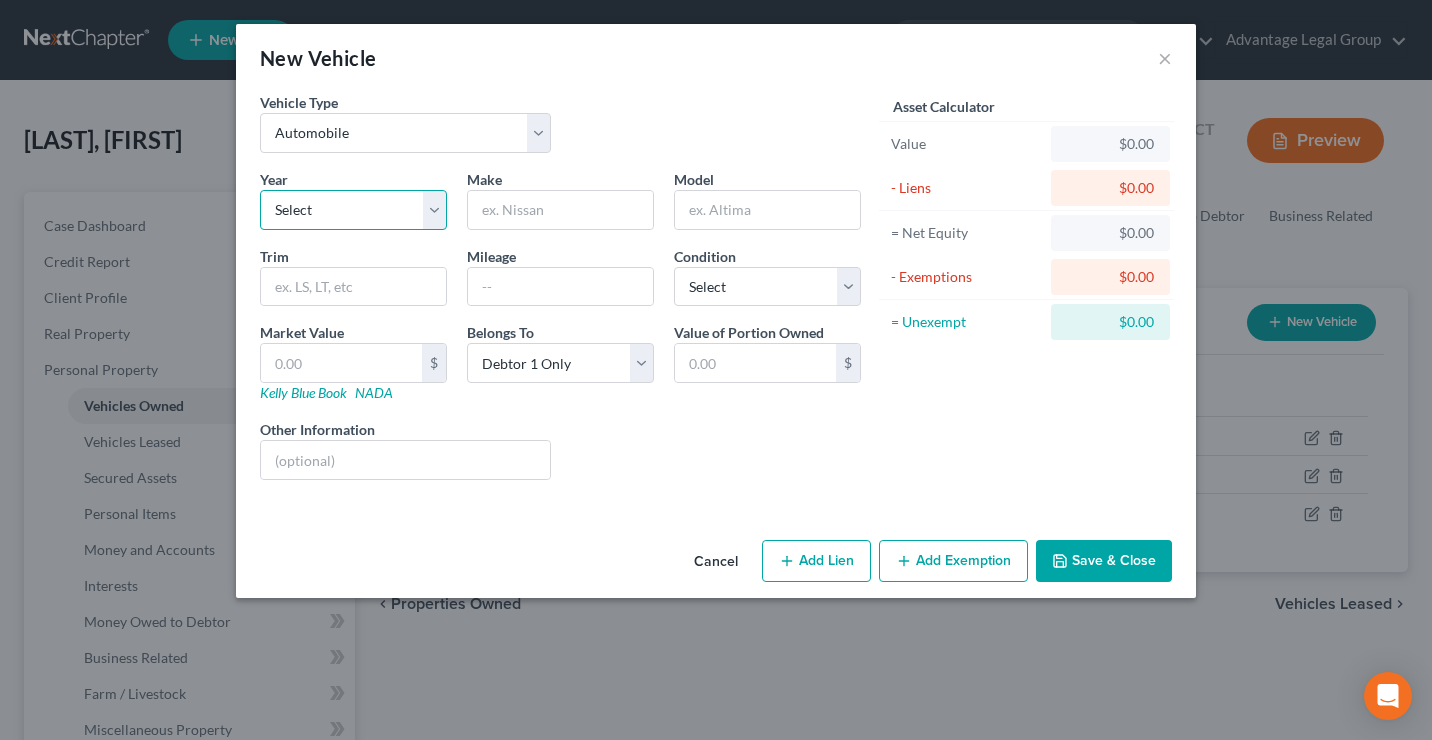 select on "37" 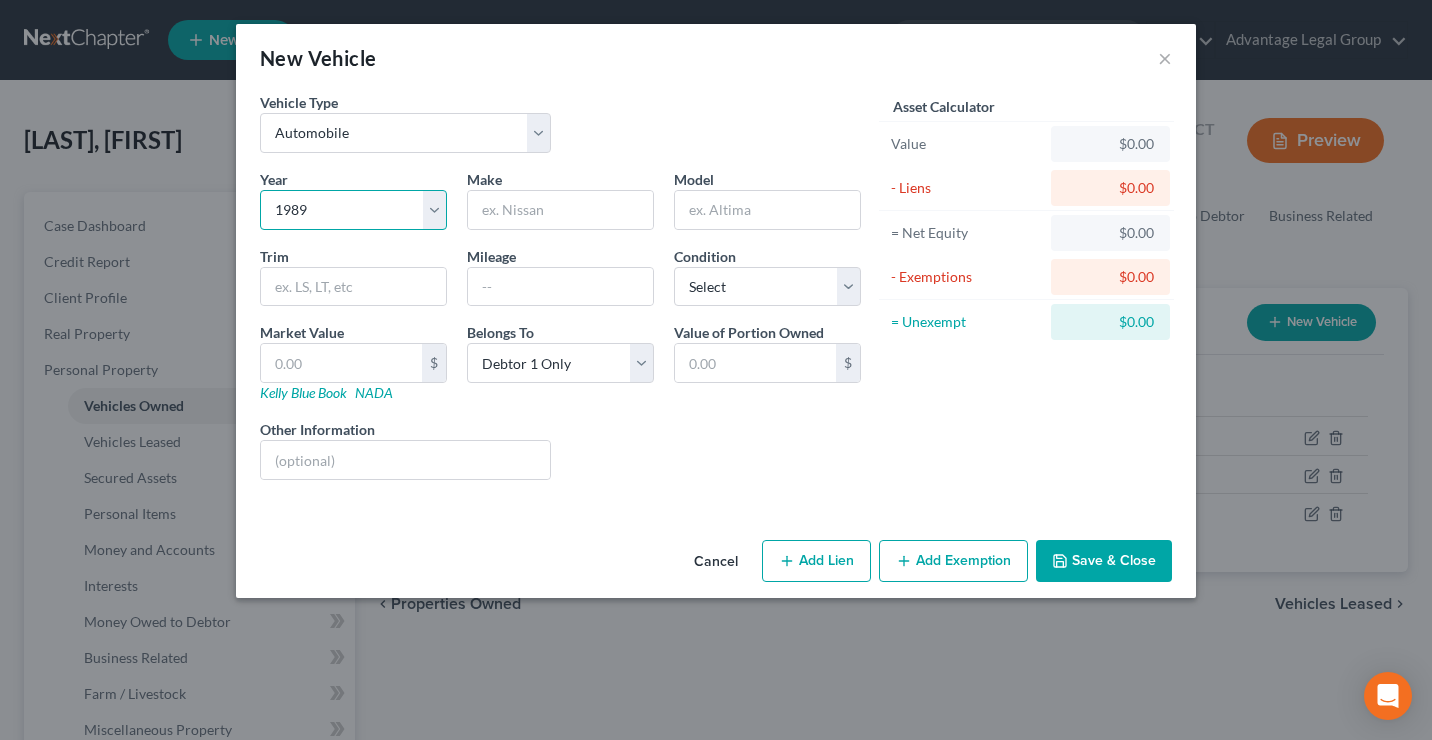 click on "Select 2026 2025 2024 2023 2022 2021 2020 2019 2018 2017 2016 2015 2014 2013 2012 2011 2010 2009 2008 2007 2006 2005 2004 2003 2002 2001 2000 1999 1998 1997 1996 1995 1994 1993 1992 1991 1990 1989 1988 1987 1986 1985 1984 1983 1982 1981 1980 1979 1978 1977 1976 1975 1974 1973 1972 1971 1970 1969 1968 1967 1966 1965 1964 1963 1962 1961 1960 1959 1958 1957 1956 1955 1954 1953 1952 1951 1950 1949 1948 1947 1946 1945 1944 1943 1942 1941 1940 1939 1938 1937 1936 1935 1934 1933 1932 1931 1930 1929 1928 1927 1926 1925 1924 1923 1922 1921 1920 1919 1918 1917 1916 1915 1914 1913 1912 1911 1910 1909 1908 1907 1906 1905 1904 1903 1902 1901" at bounding box center [353, 210] 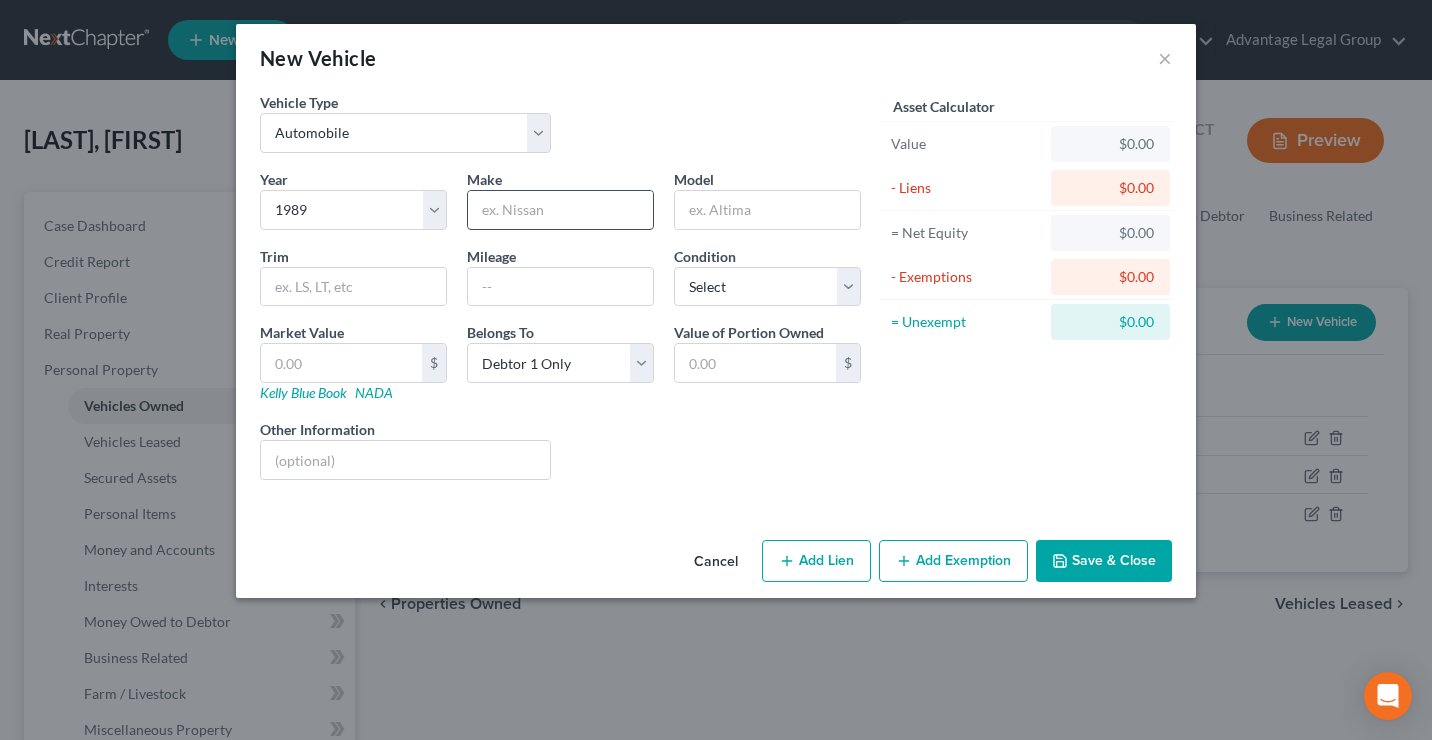 click at bounding box center [560, 210] 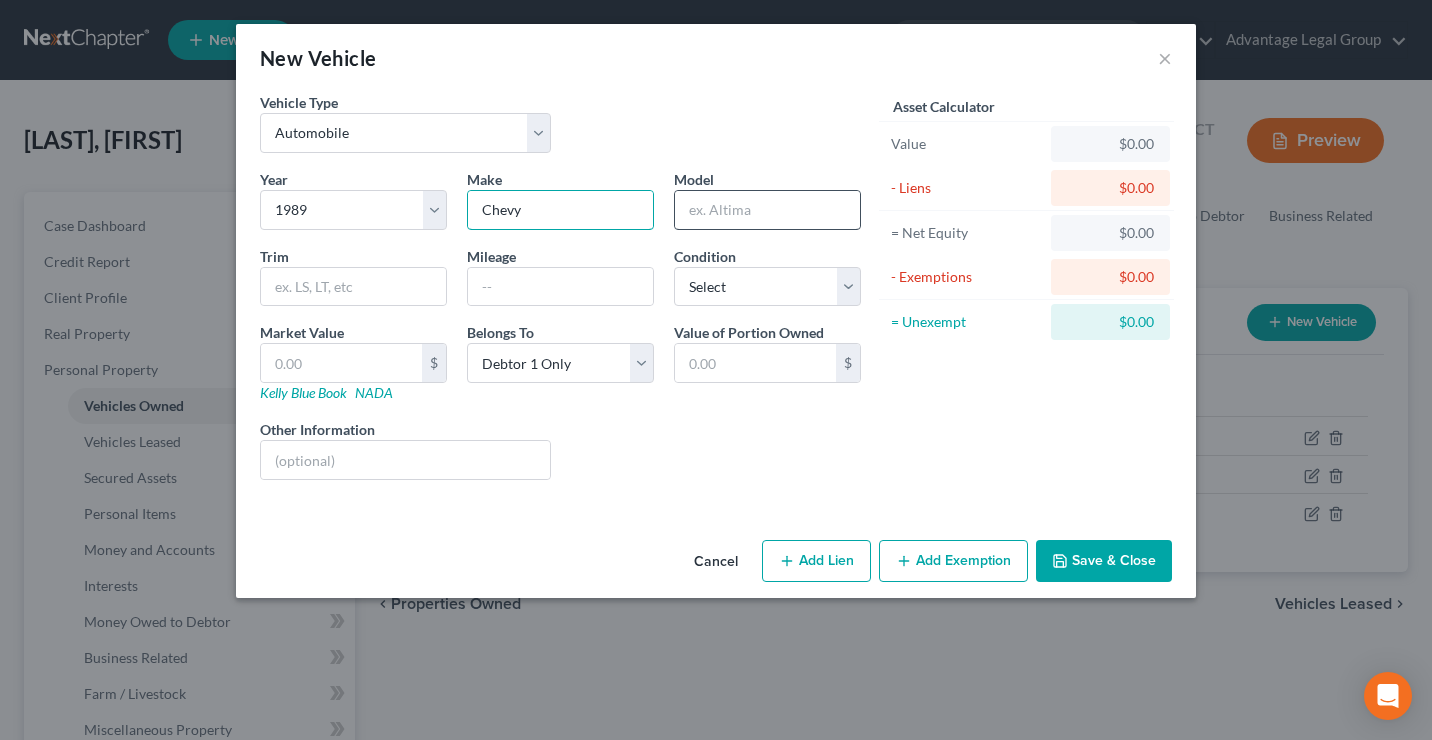type on "Chevy" 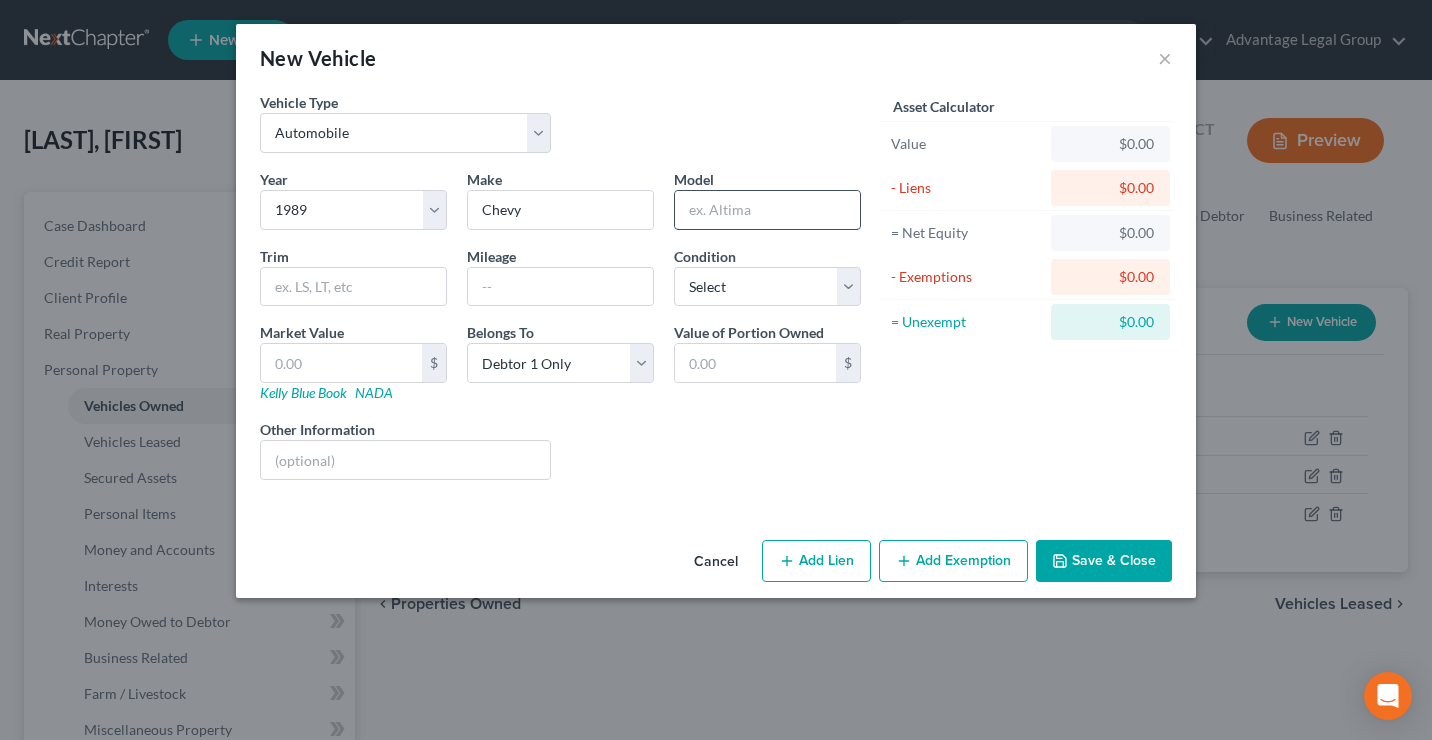 click at bounding box center [767, 210] 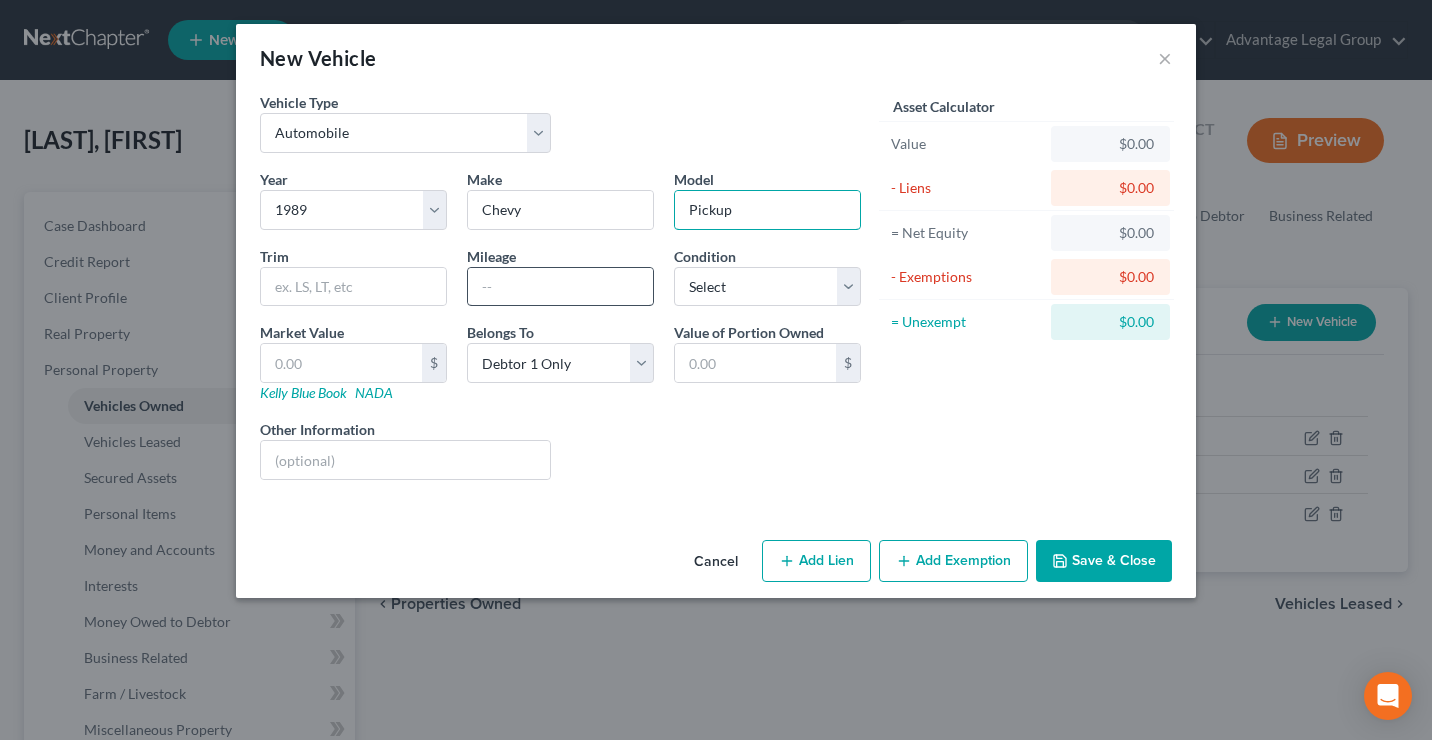 type on "Pickup" 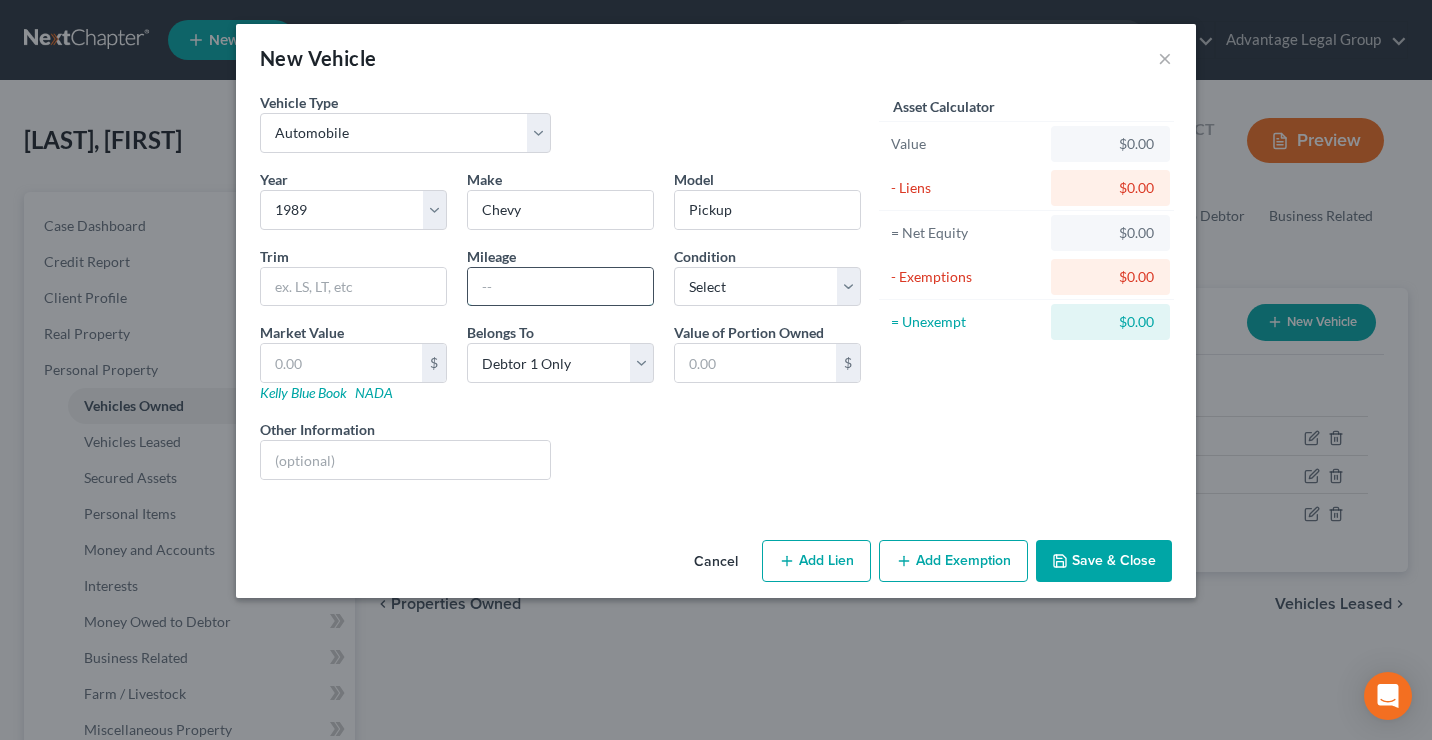 click at bounding box center [560, 287] 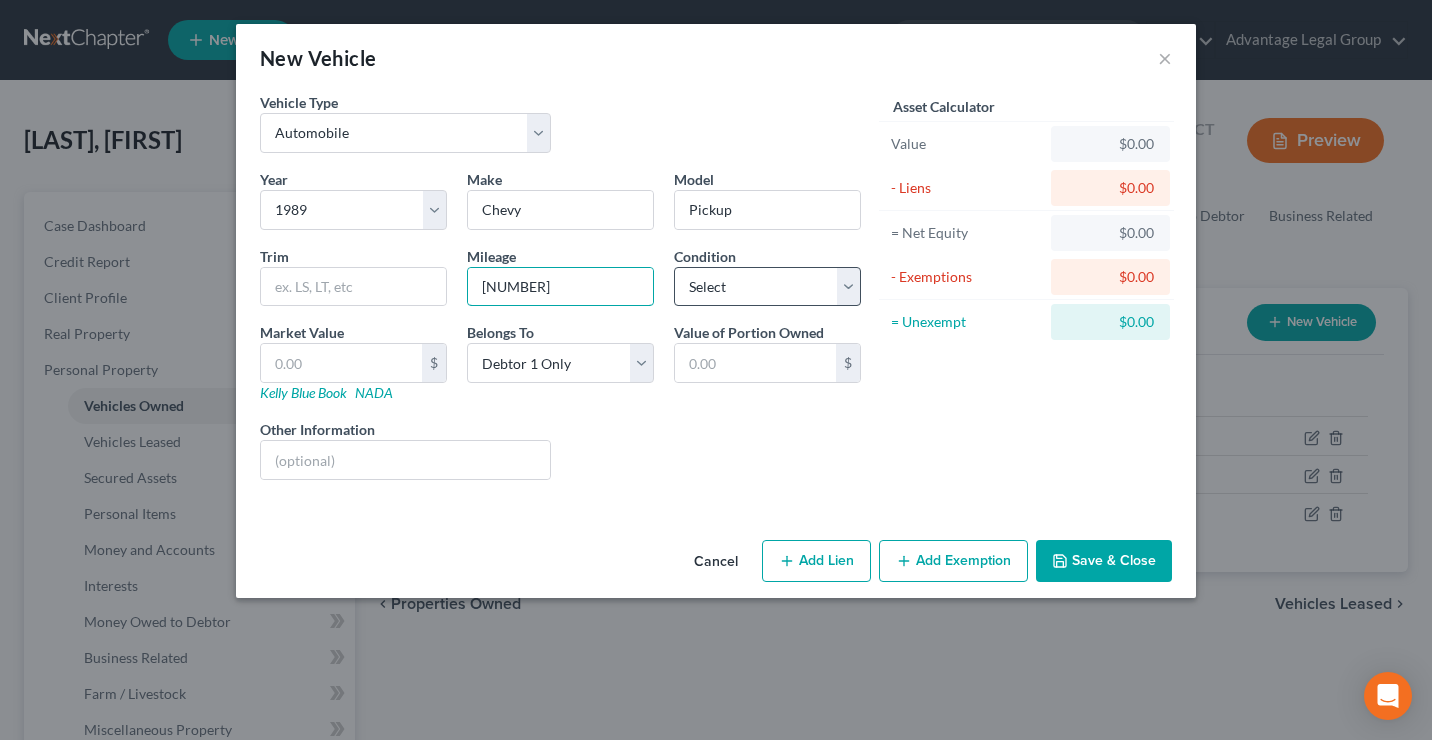 type on "[NUMBER]" 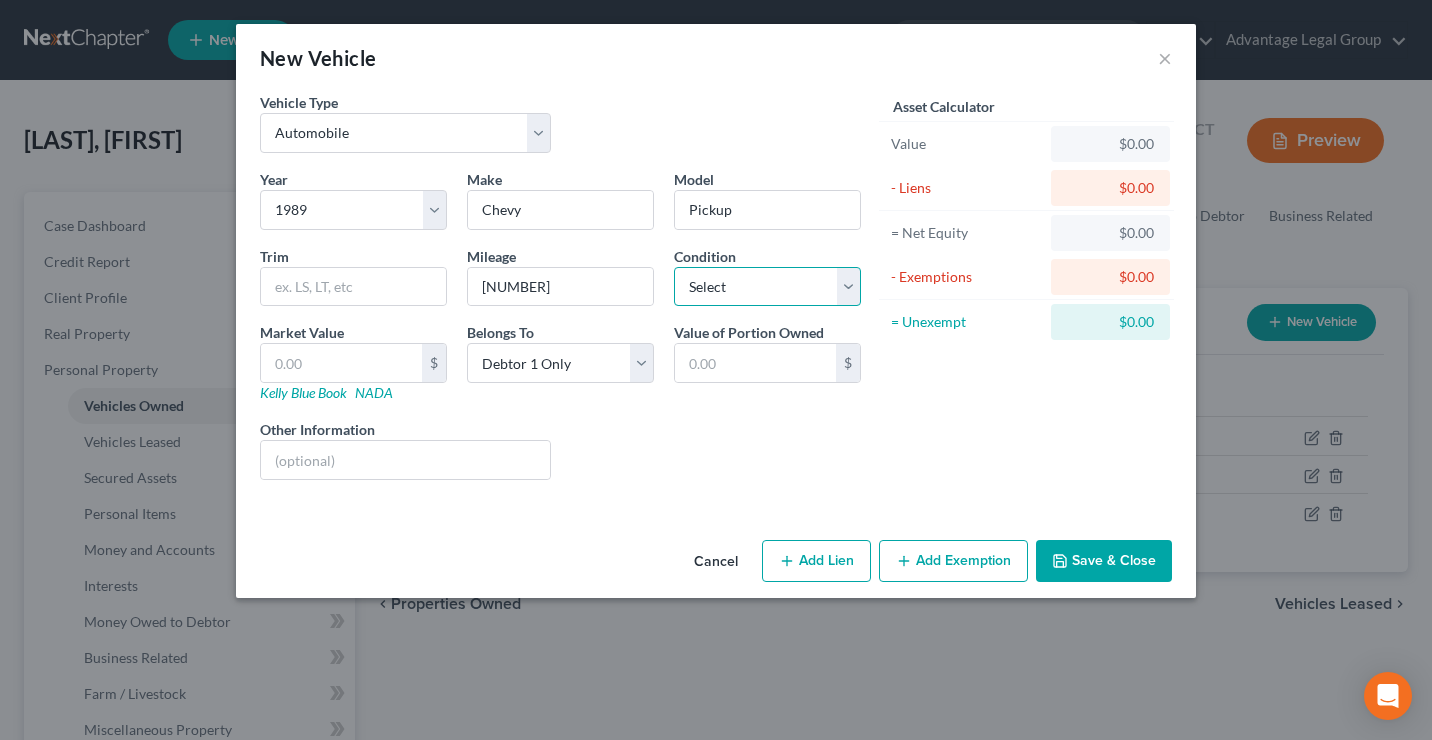 click on "Select Excellent Very Good Good Fair Poor" at bounding box center (767, 287) 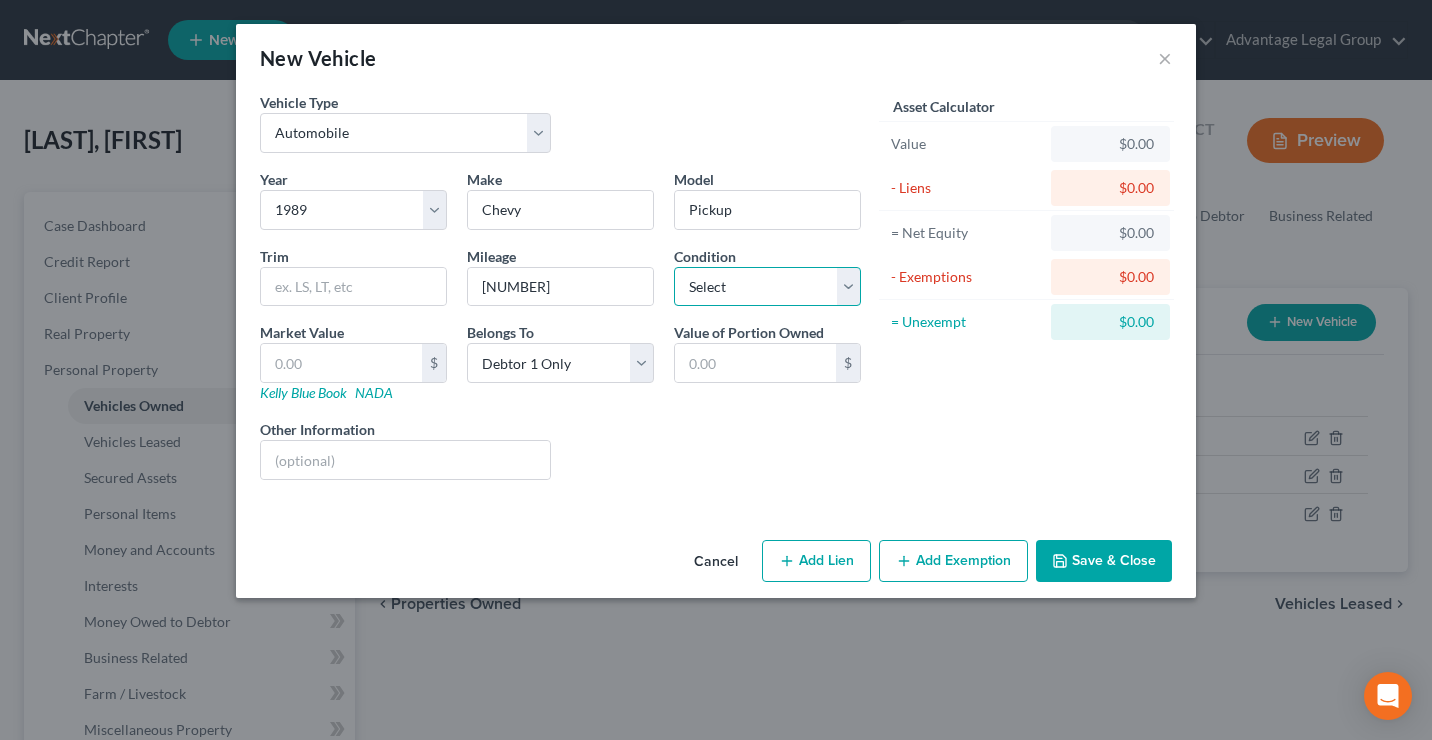 select on "4" 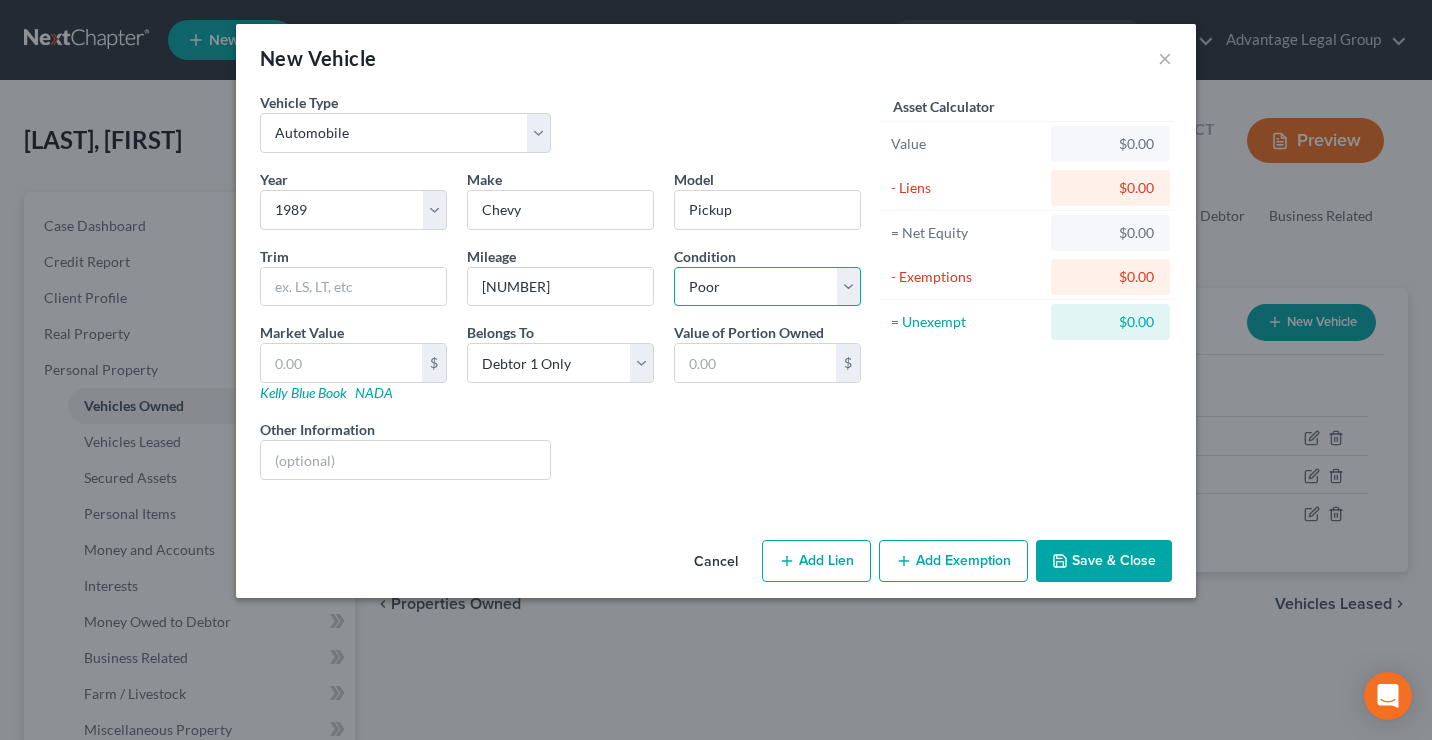 click on "Select Excellent Very Good Good Fair Poor" at bounding box center (767, 287) 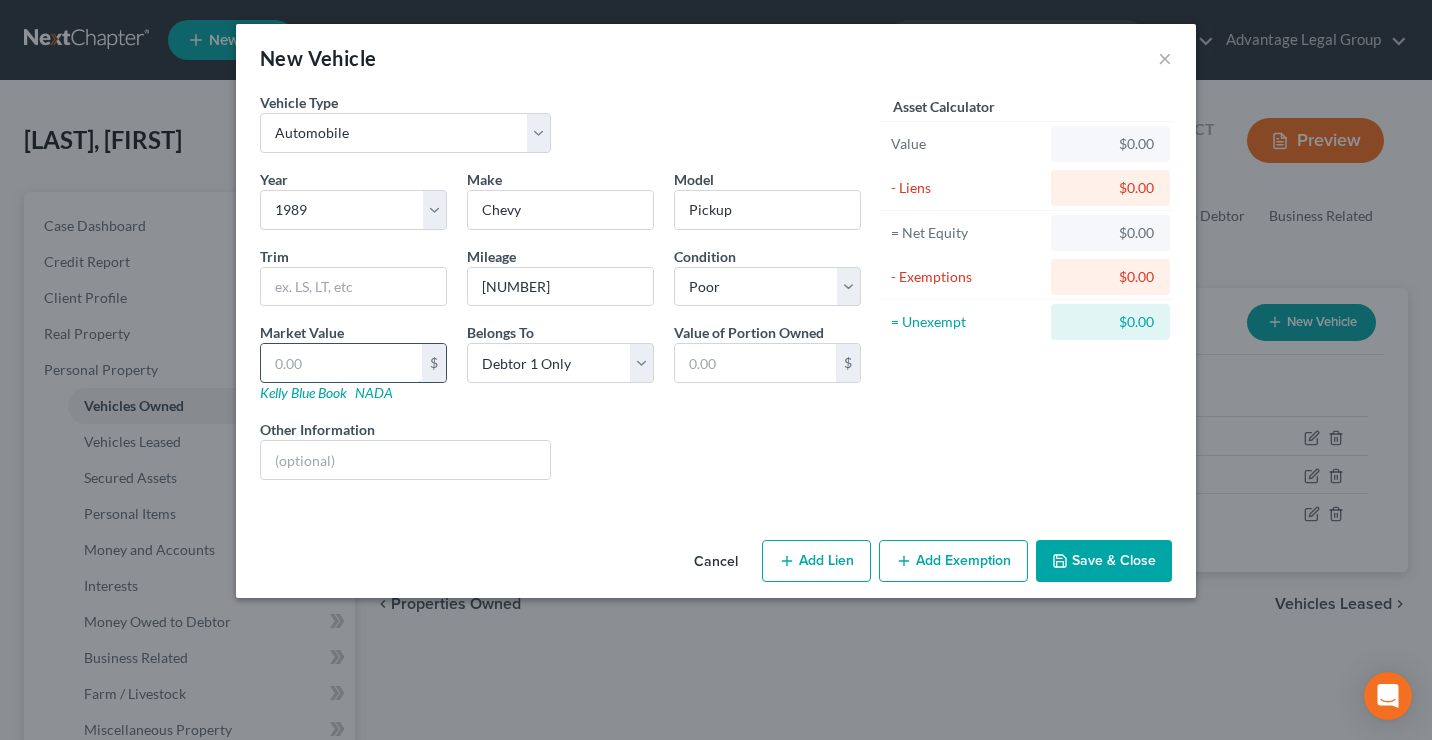 click at bounding box center (341, 363) 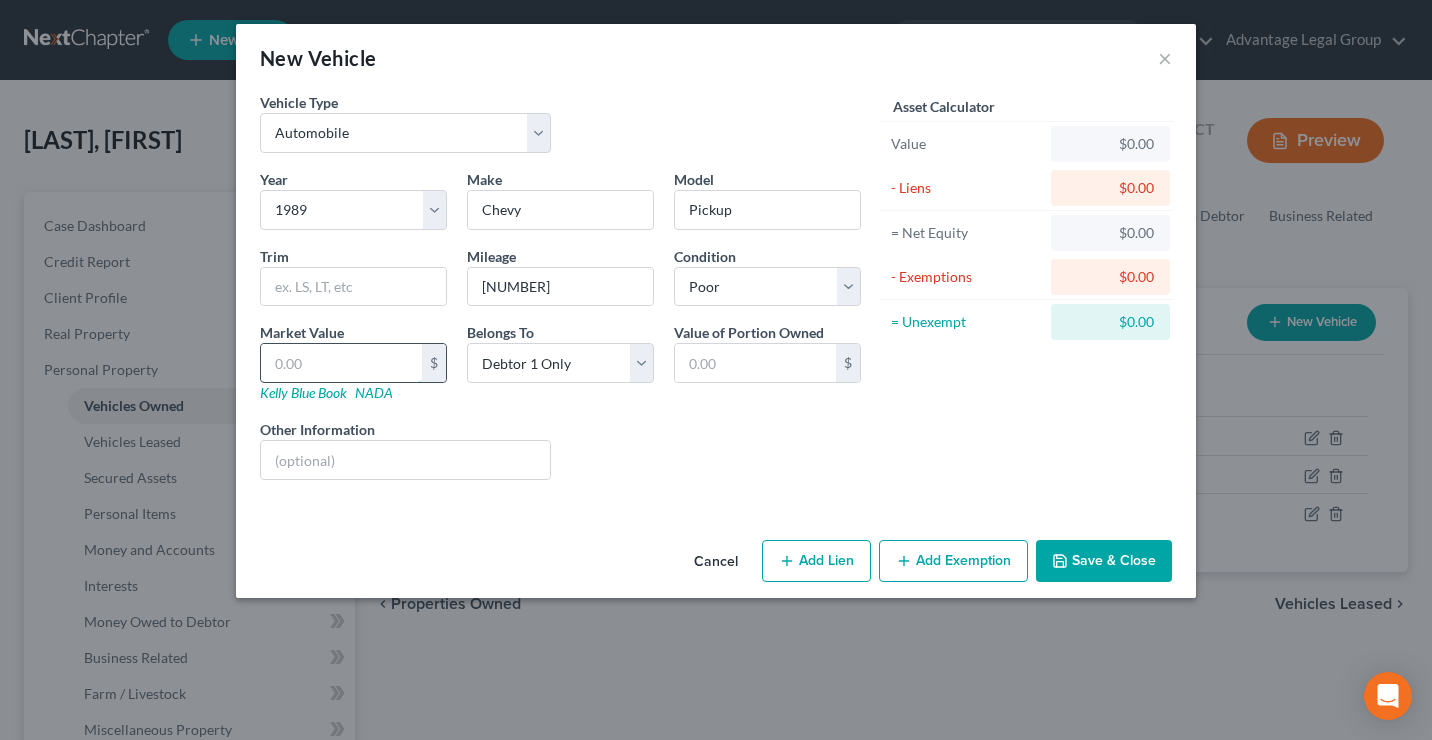type on "6" 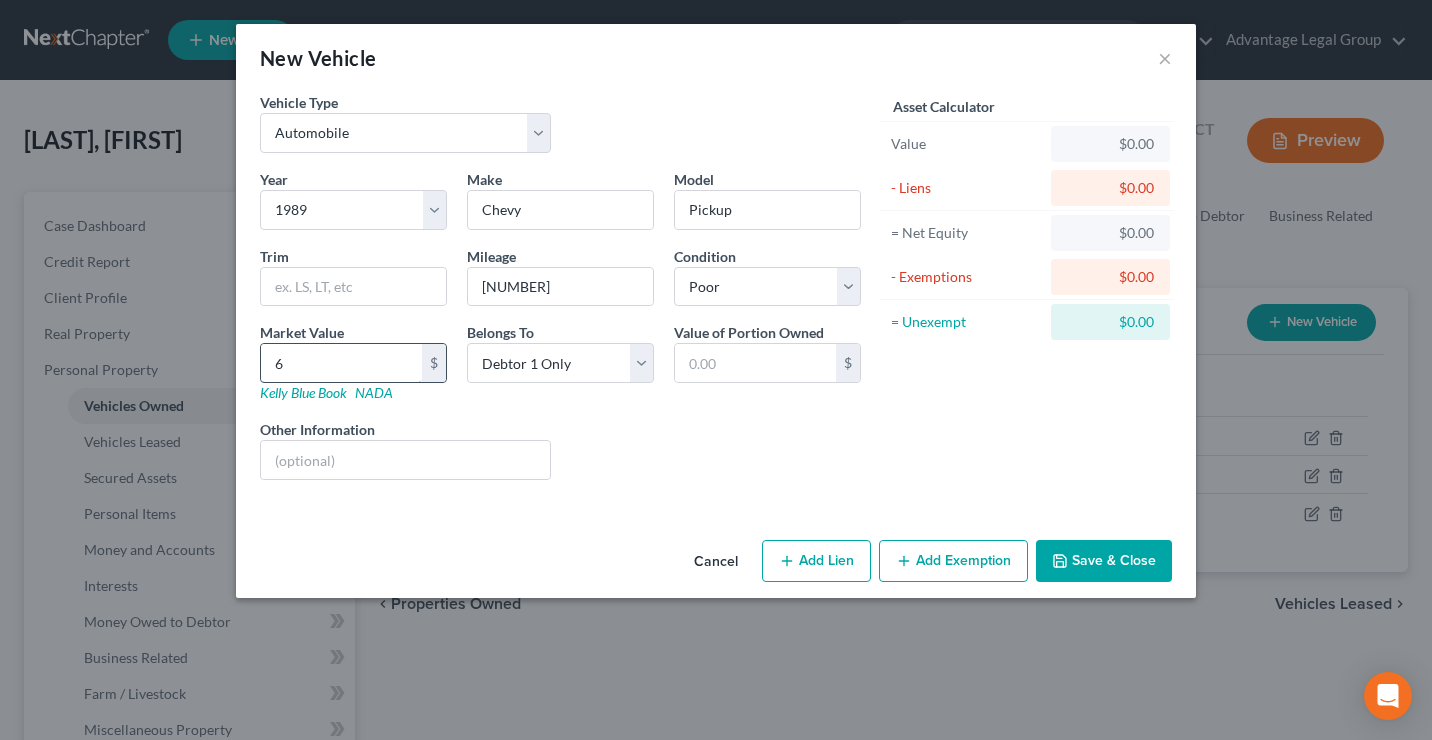type on "6.00" 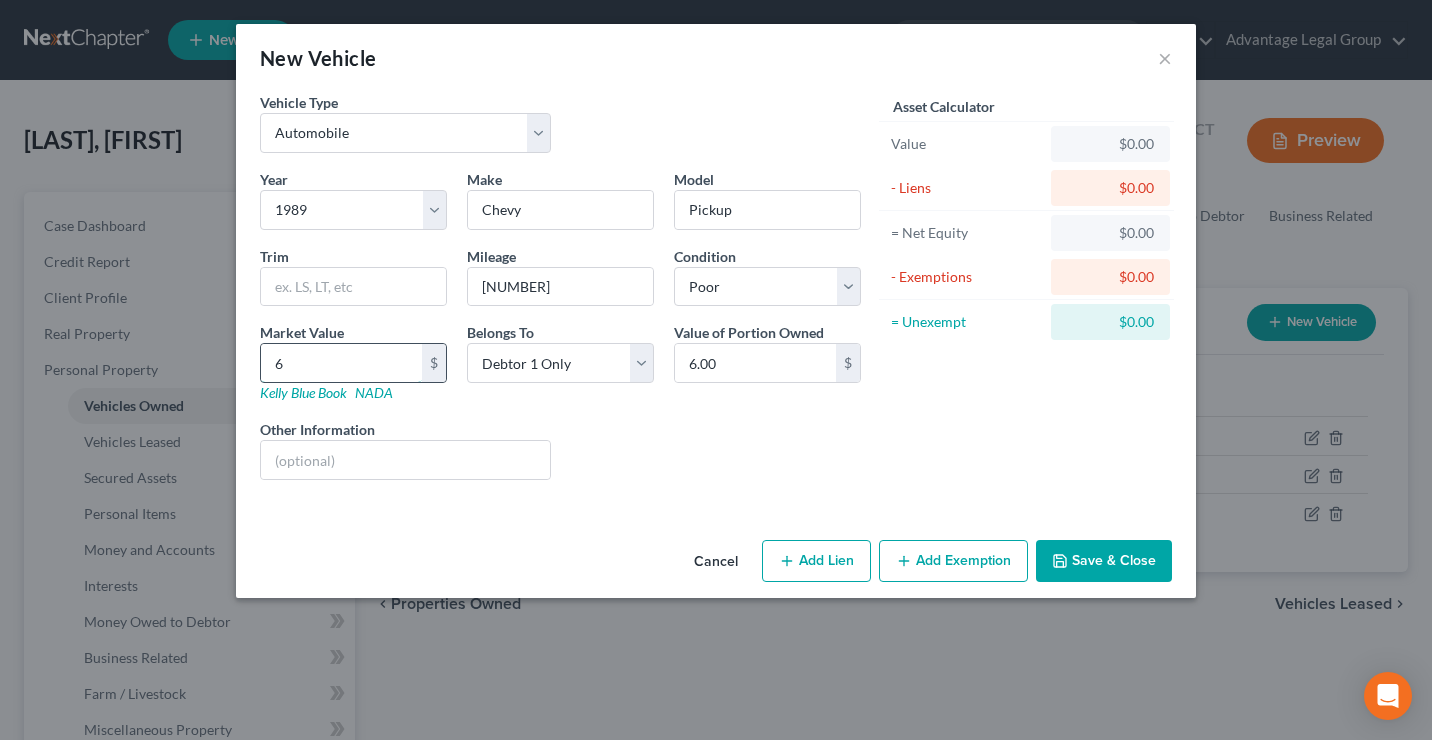 type on "60" 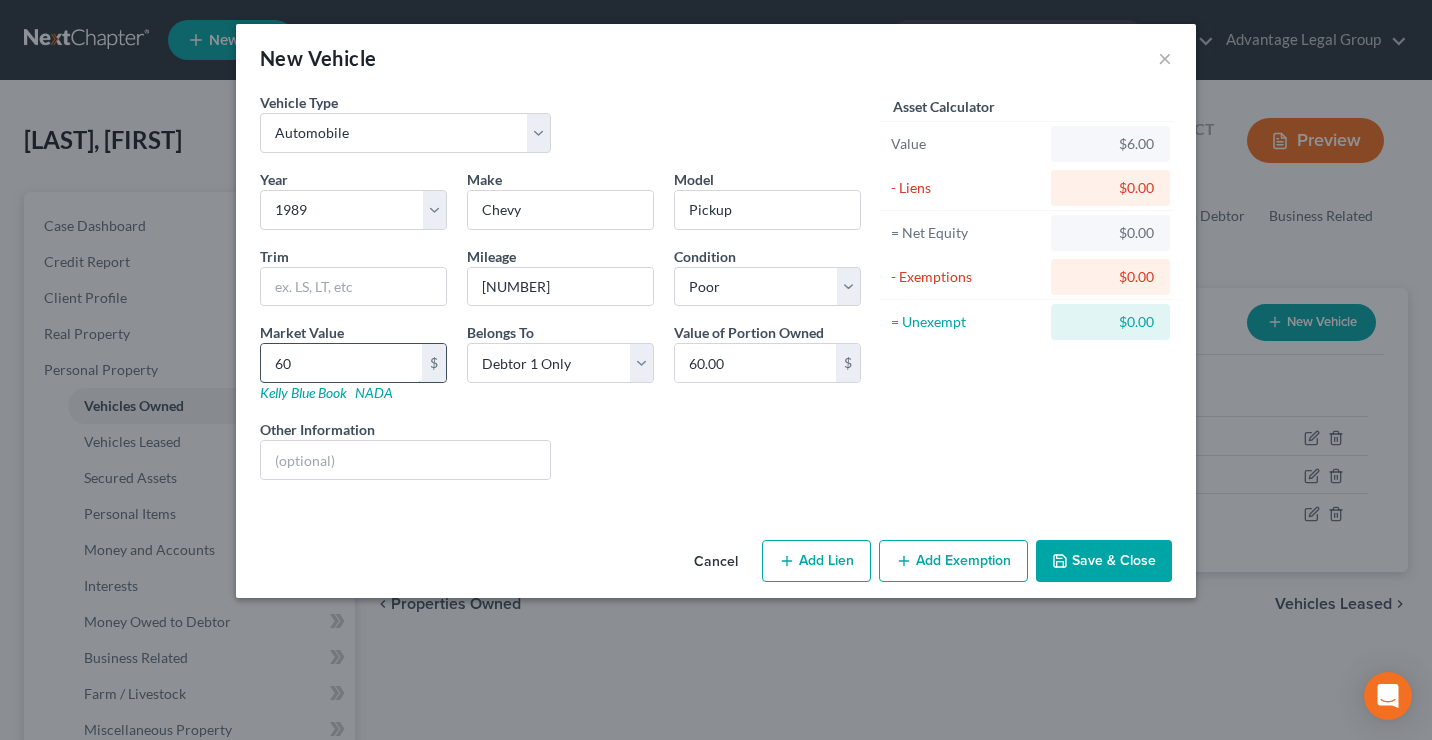 type on "600" 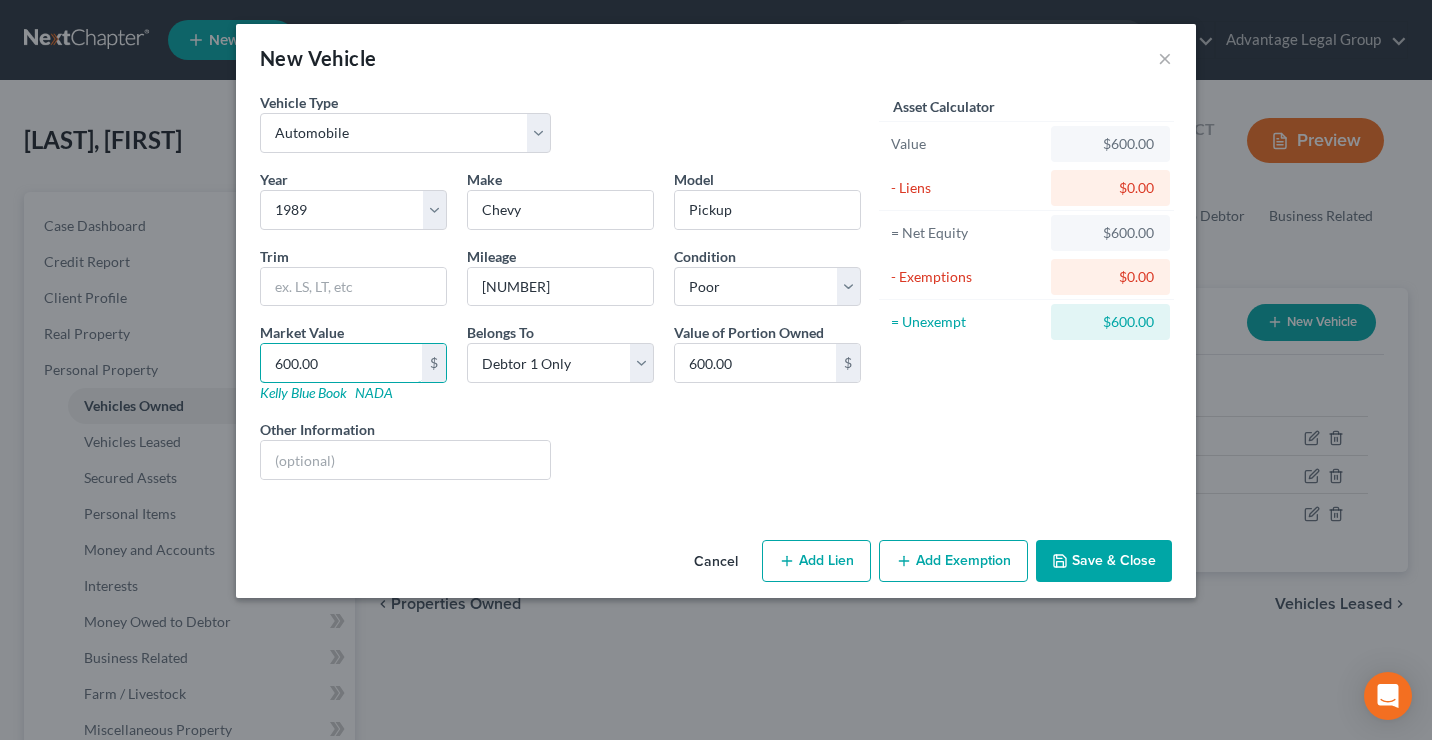 type on "600.00" 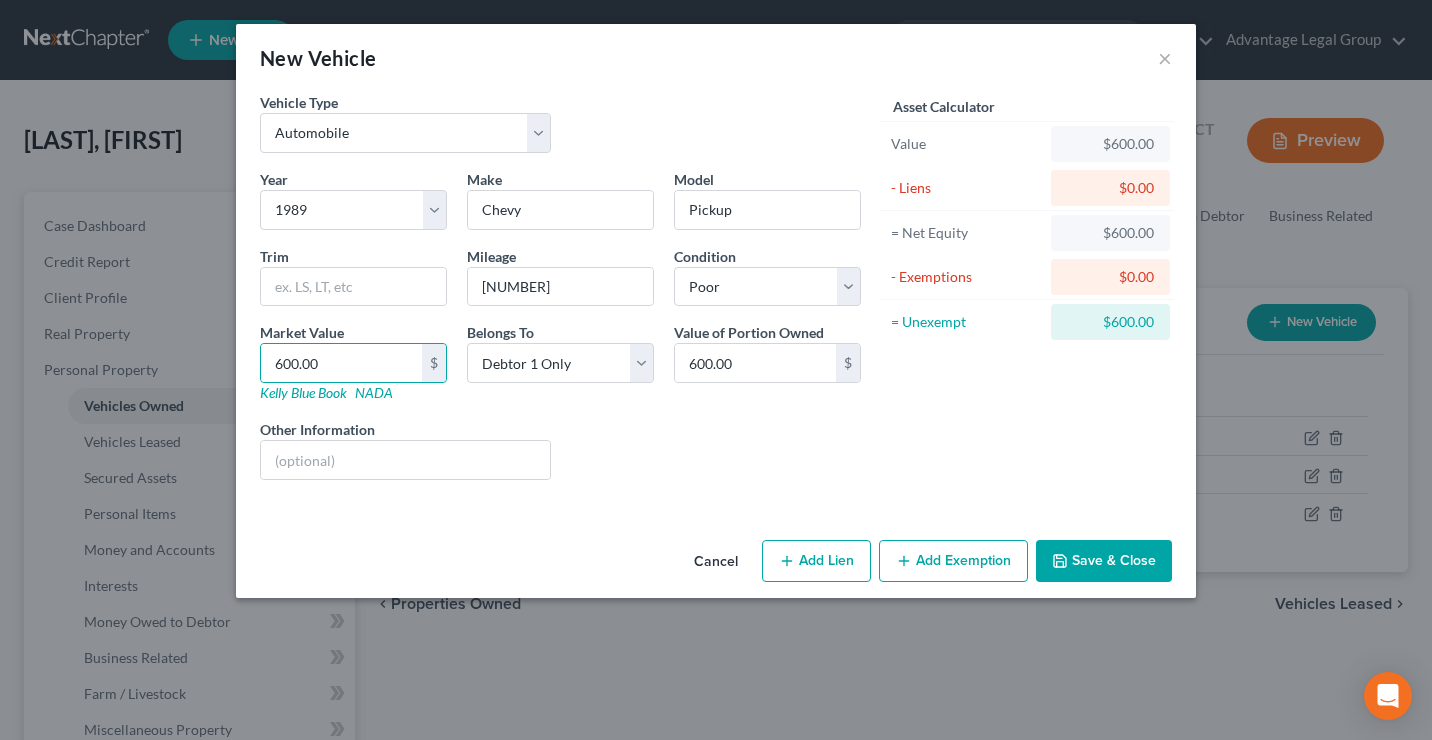 click on "Add Exemption" at bounding box center [953, 561] 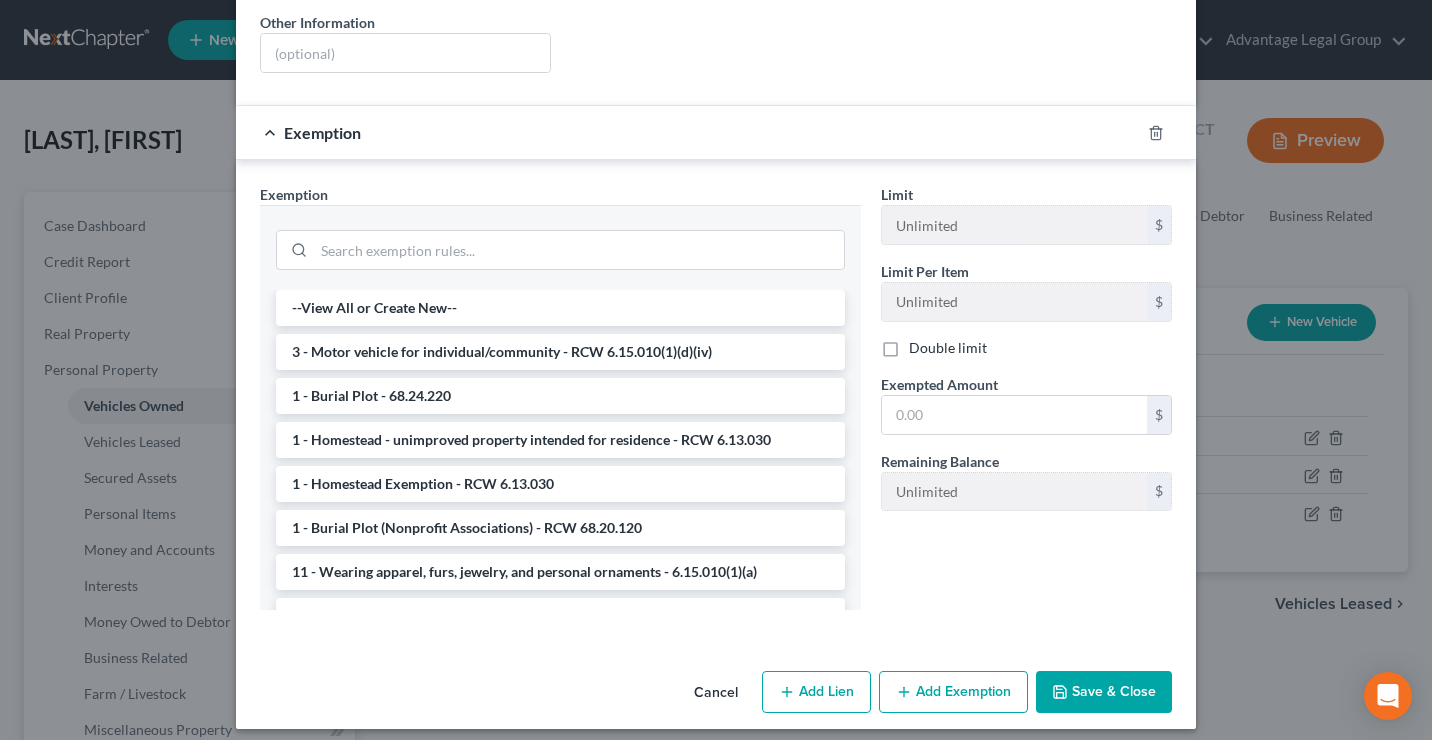 scroll, scrollTop: 413, scrollLeft: 0, axis: vertical 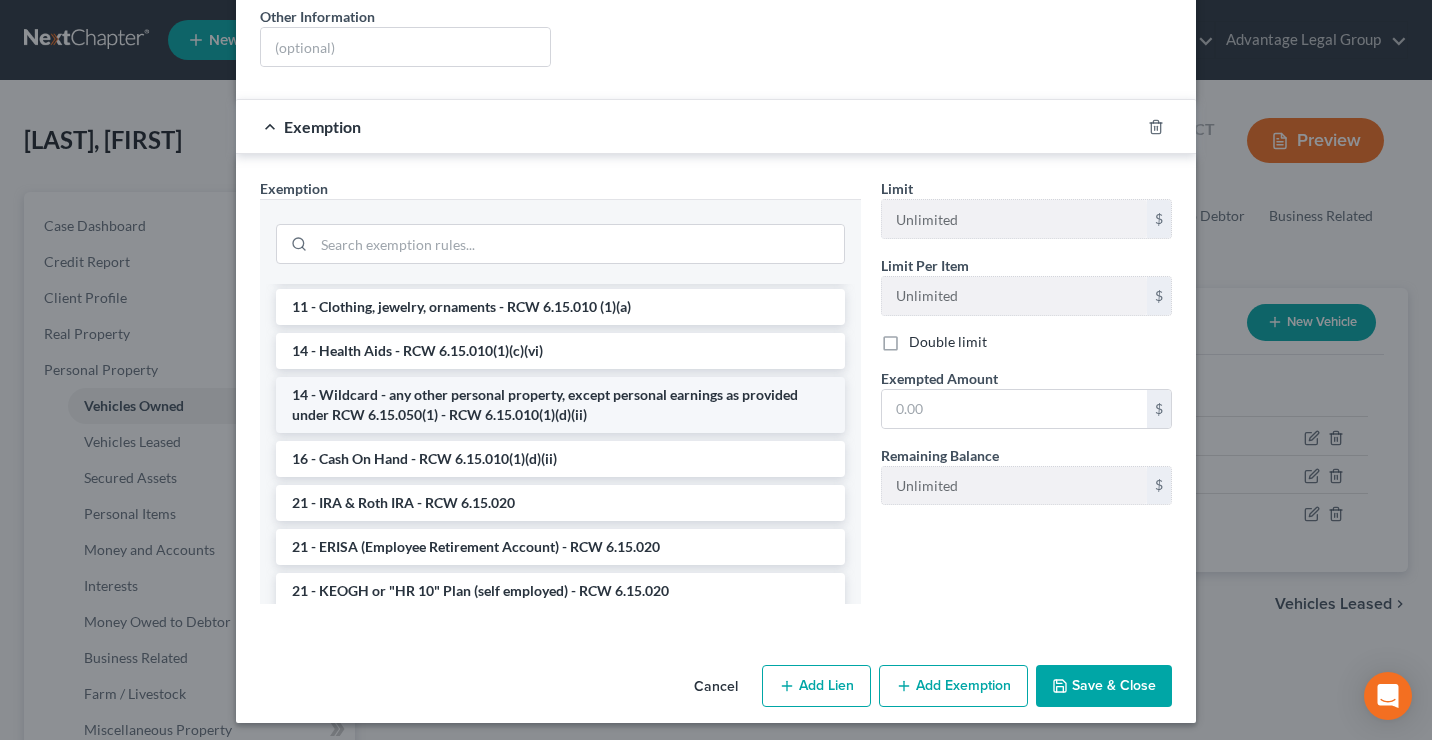 click on "14 - Wildcard - any other personal property, except personal earnings as provided under RCW 6.15.050(1) - RCW 6.15.010(1)(d)(ii)" at bounding box center (560, 405) 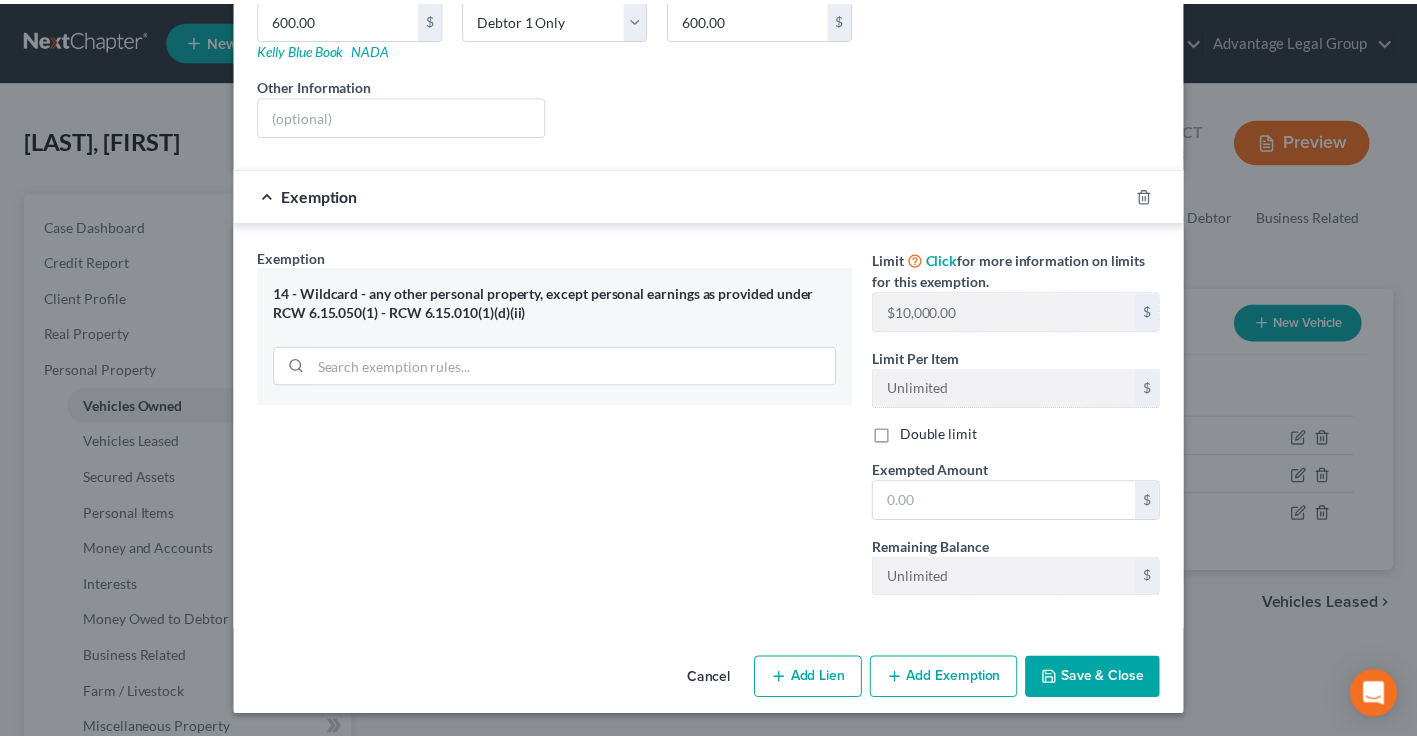 scroll, scrollTop: 345, scrollLeft: 0, axis: vertical 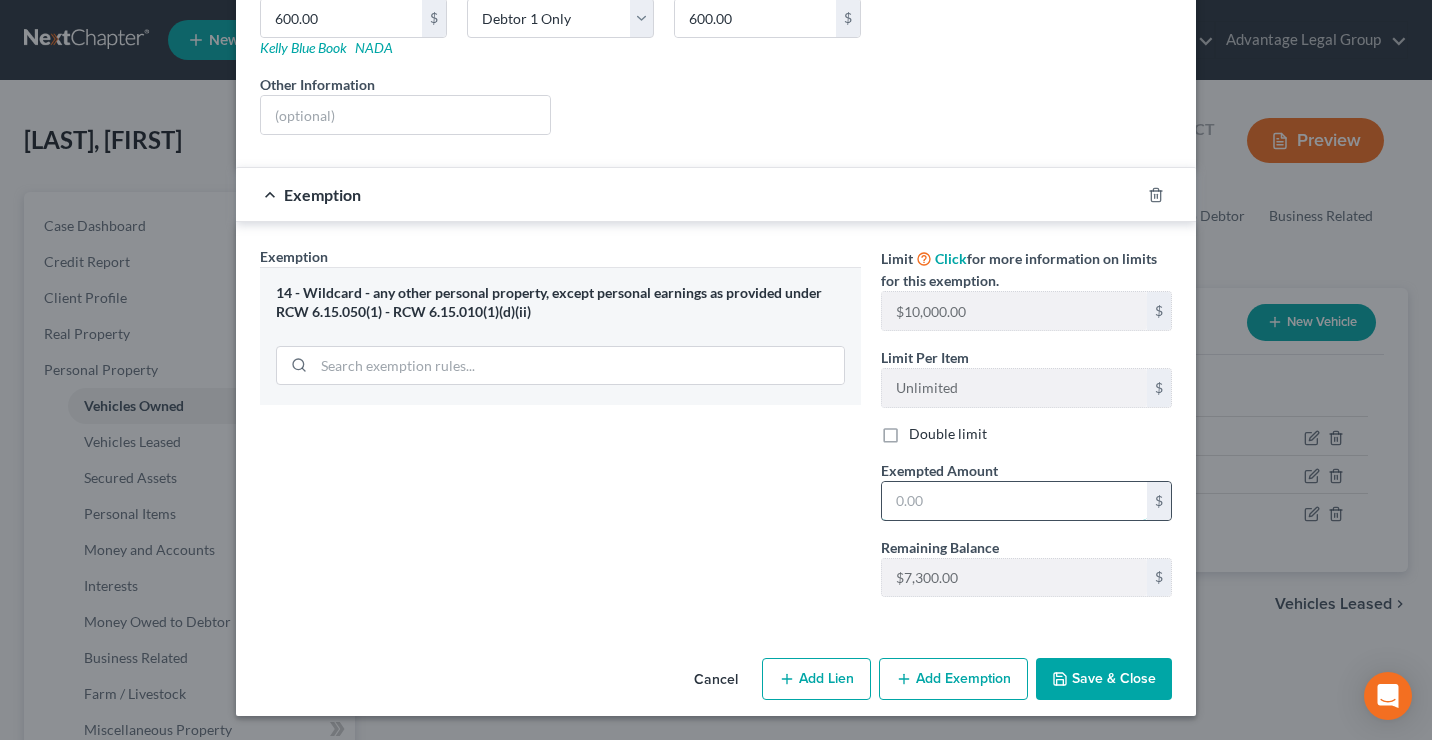 click at bounding box center [1014, 501] 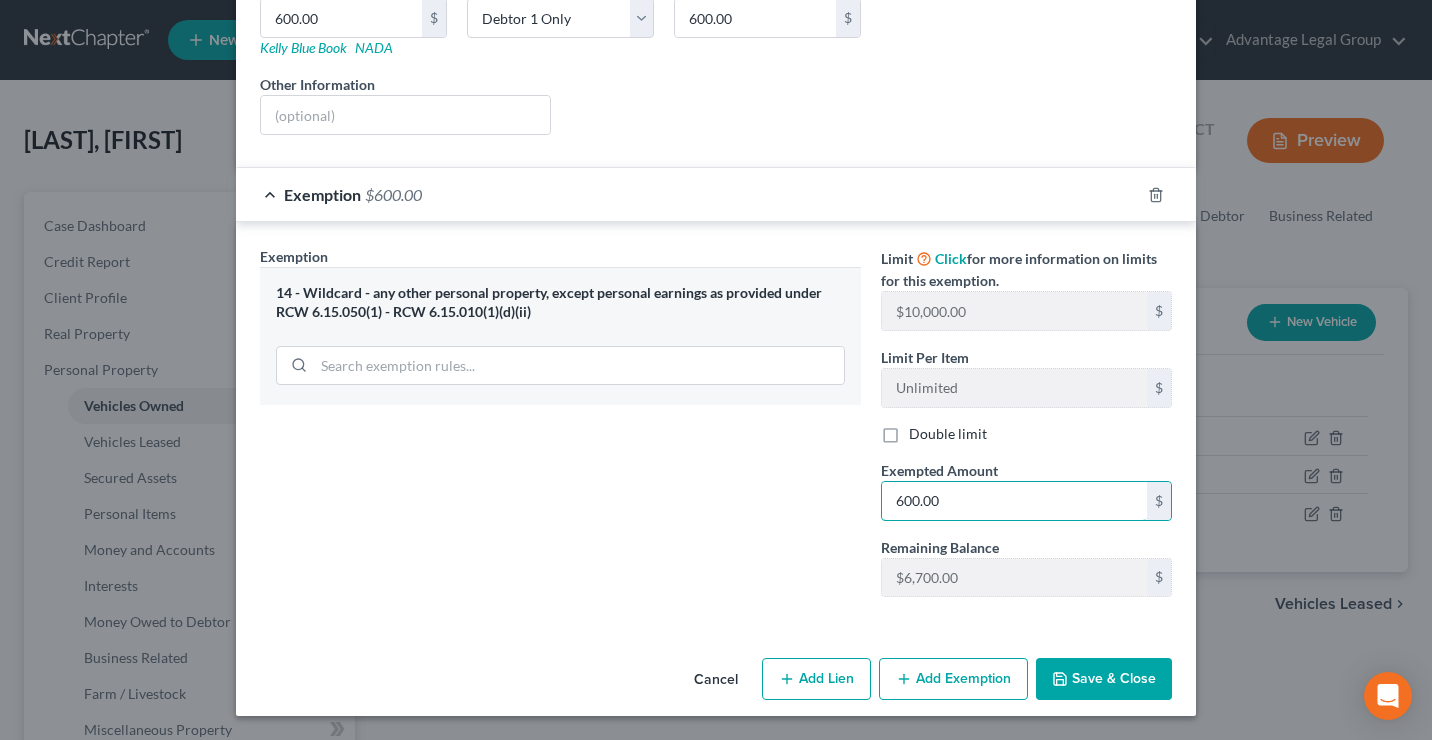 type on "600.00" 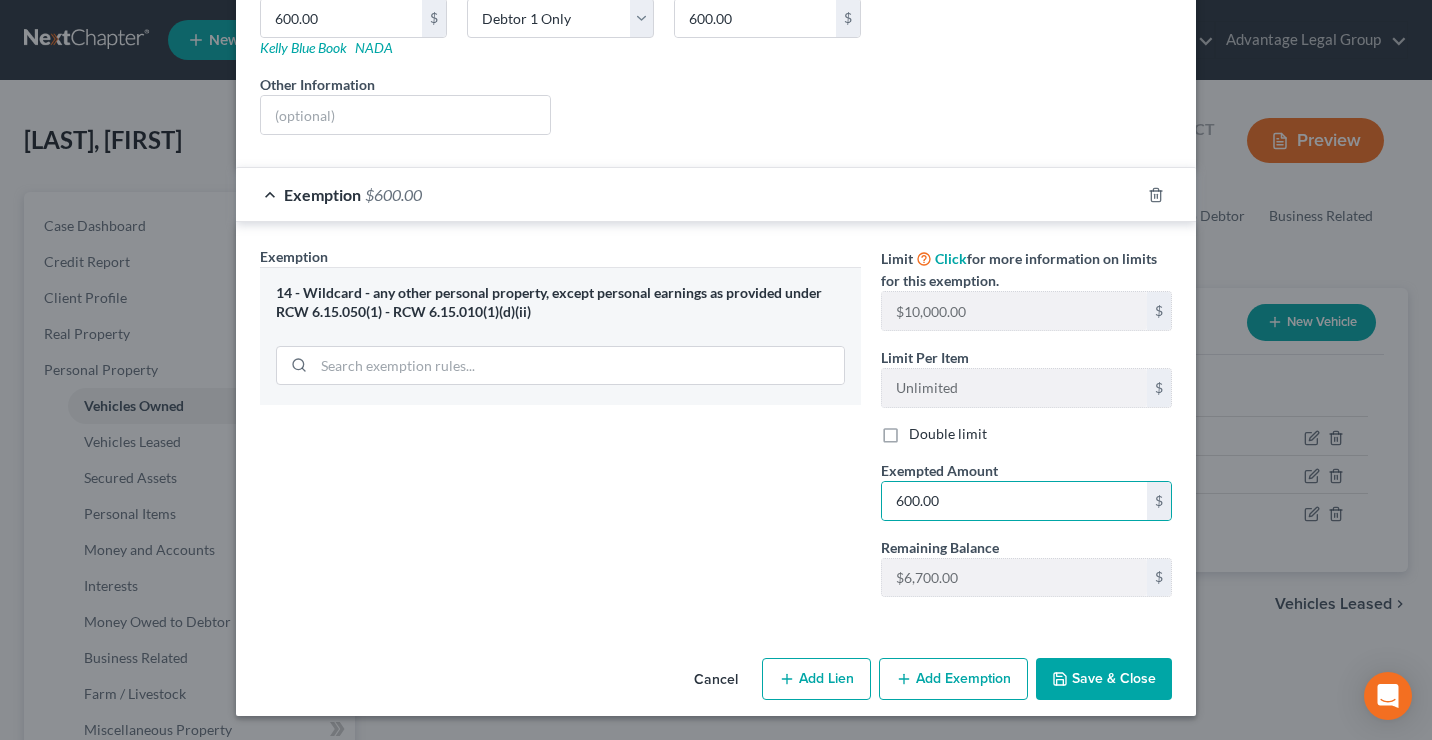 click on "Save & Close" at bounding box center [1104, 679] 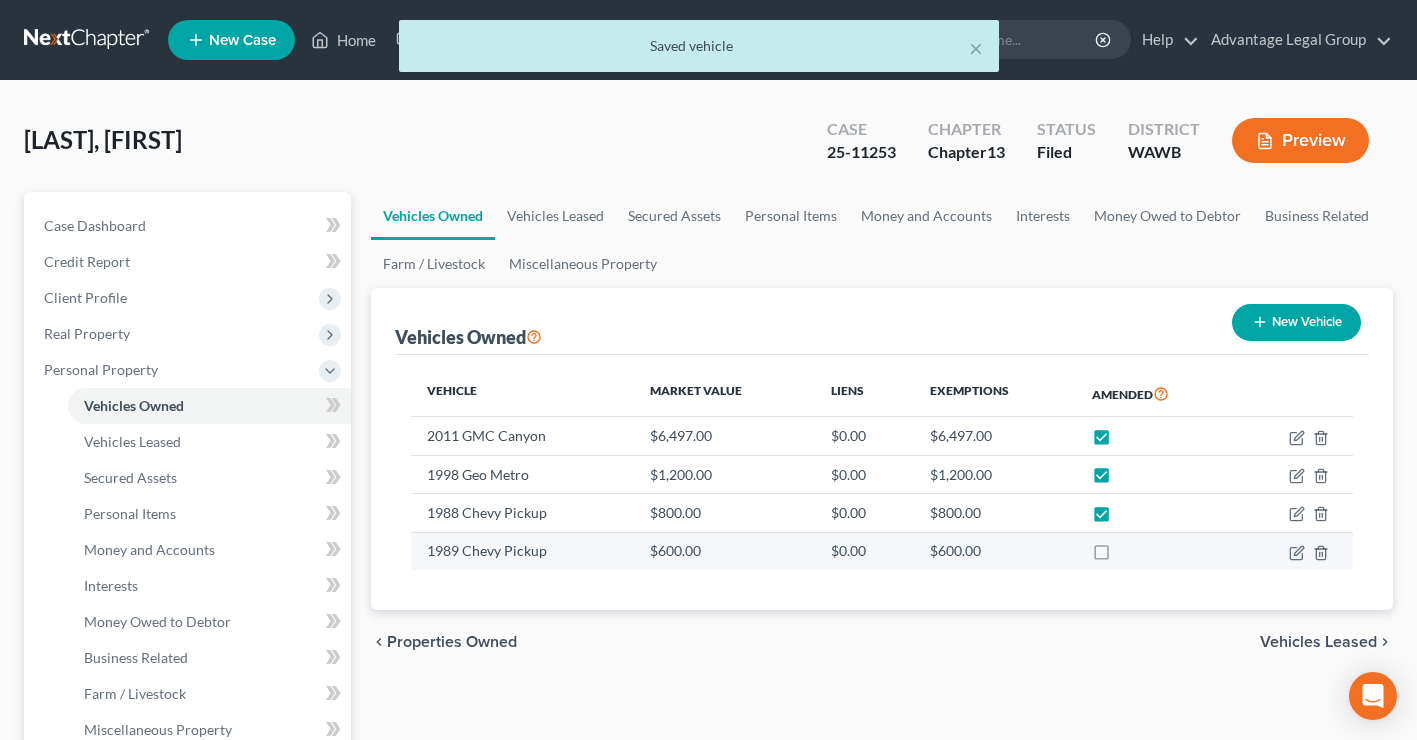 click at bounding box center (1120, 556) 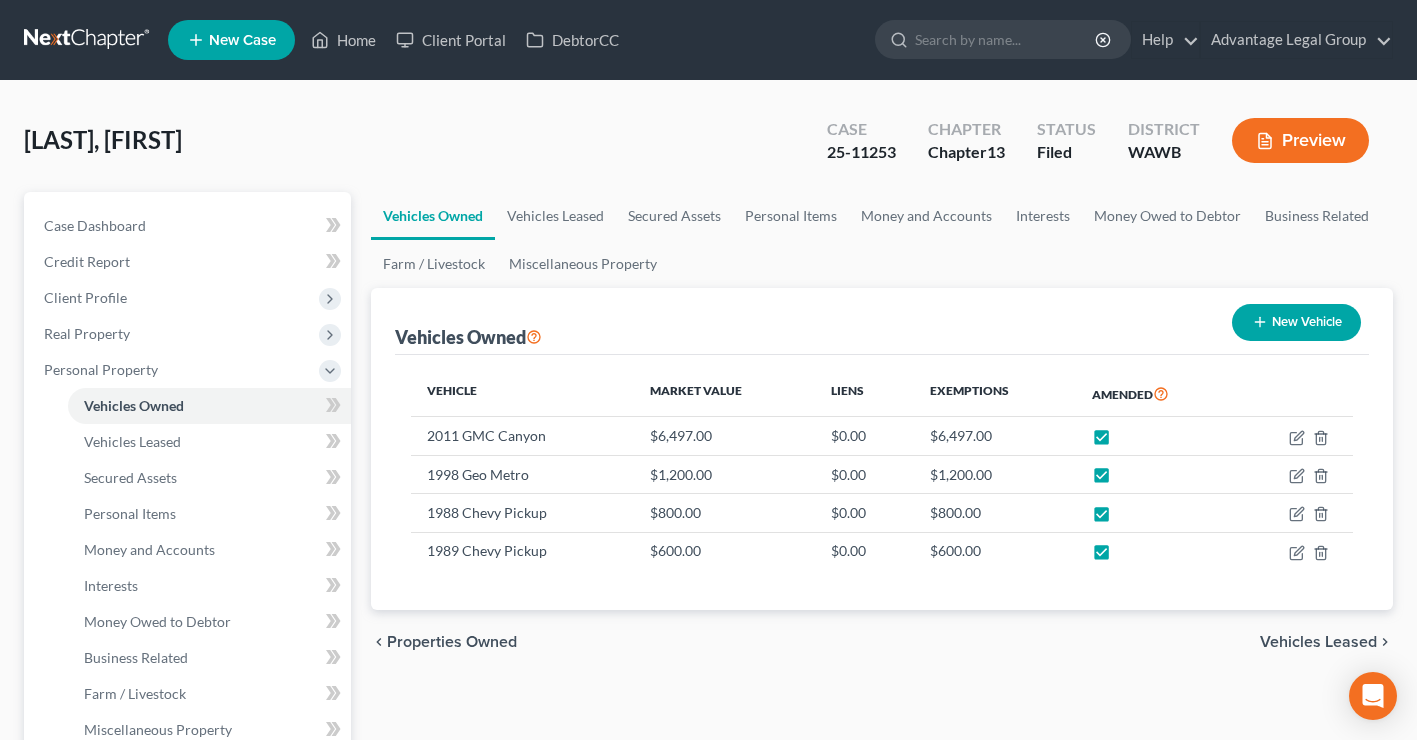 click on "[LAST_NAME], [FIRST_NAME] Upgraded Case [CASE_NUMBER] Chapter Chapter 13 Status Filed District WAWB Preview" at bounding box center [708, 148] 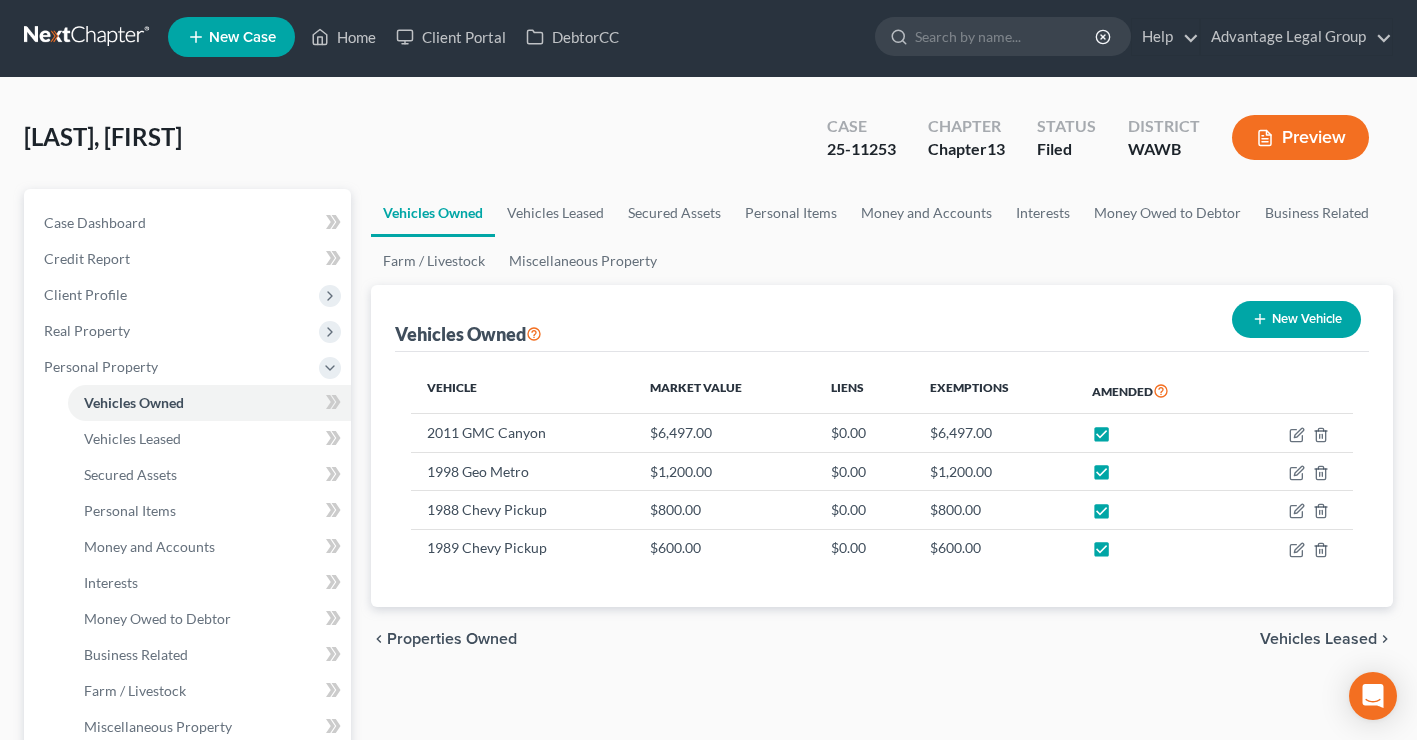 scroll, scrollTop: 2, scrollLeft: 0, axis: vertical 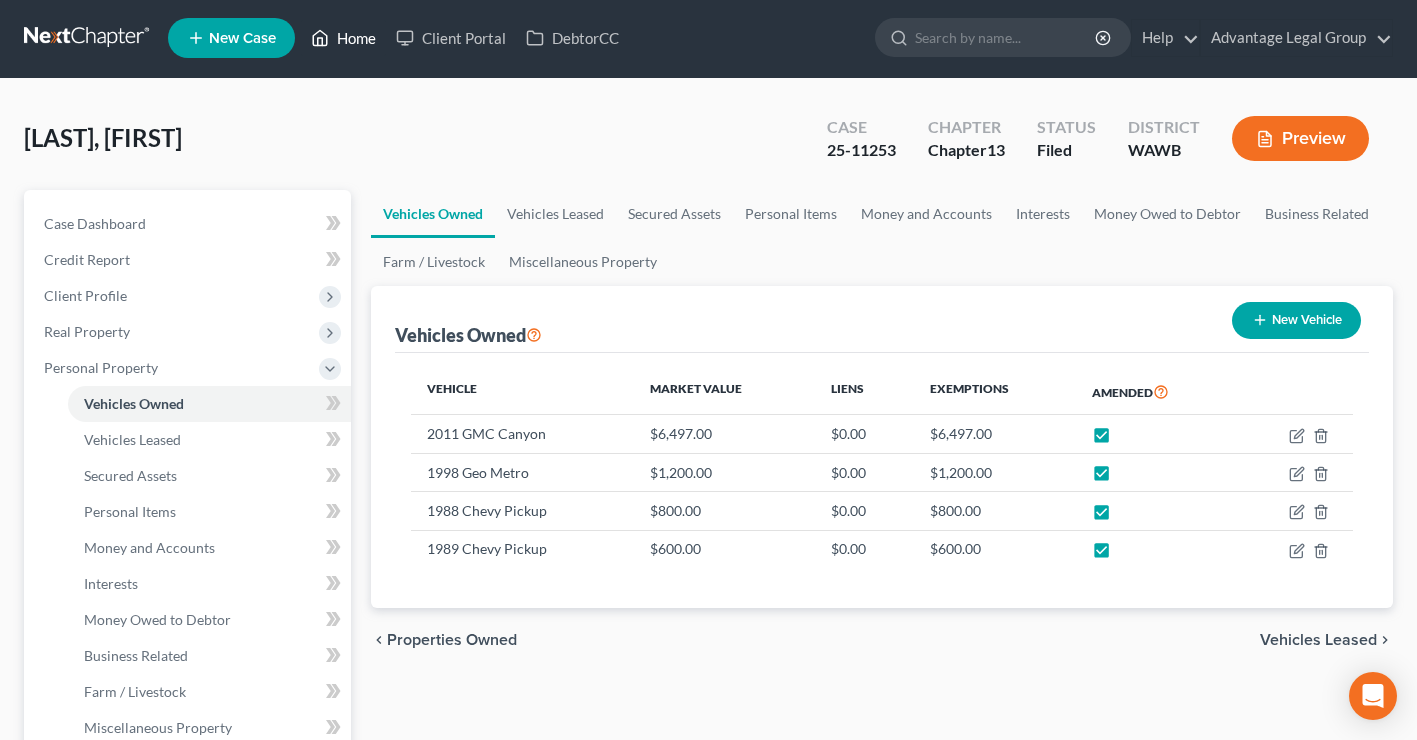 click on "Home" at bounding box center [343, 38] 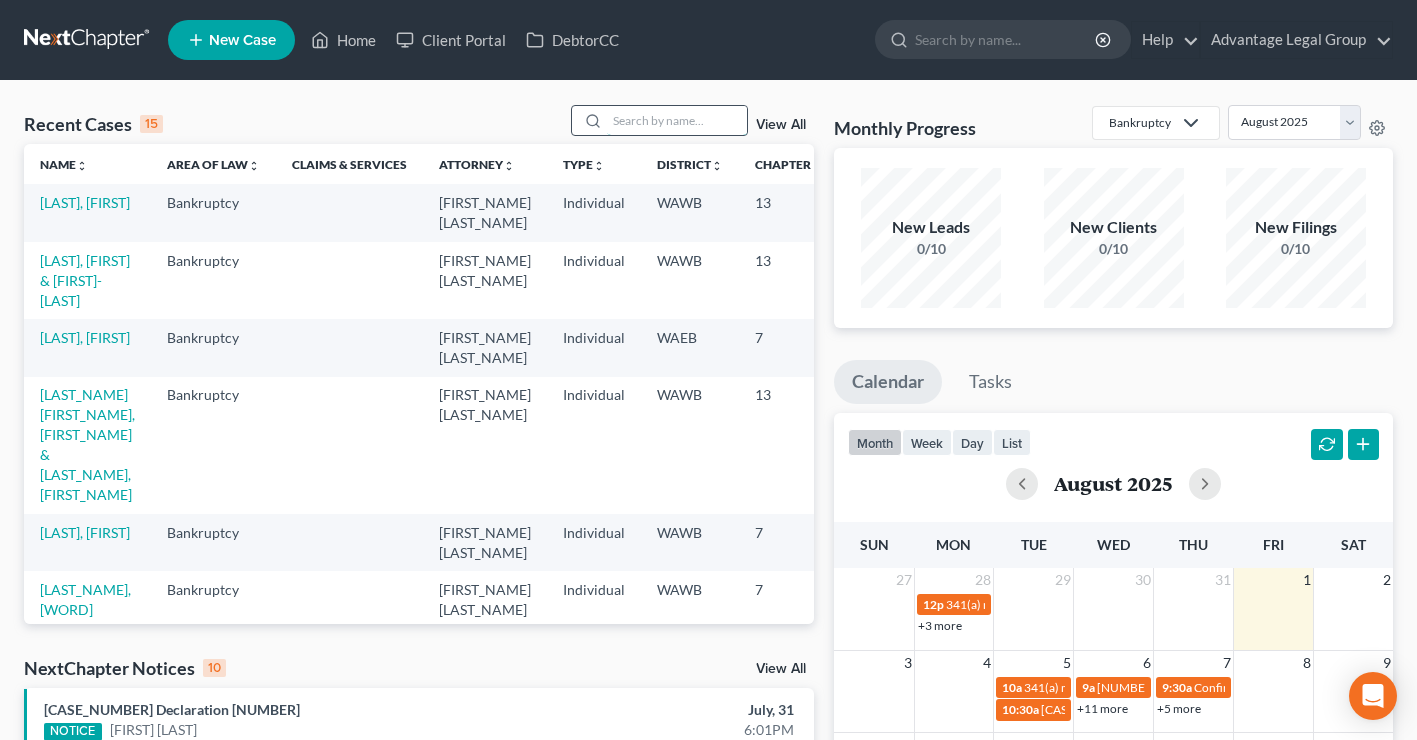 click at bounding box center [677, 120] 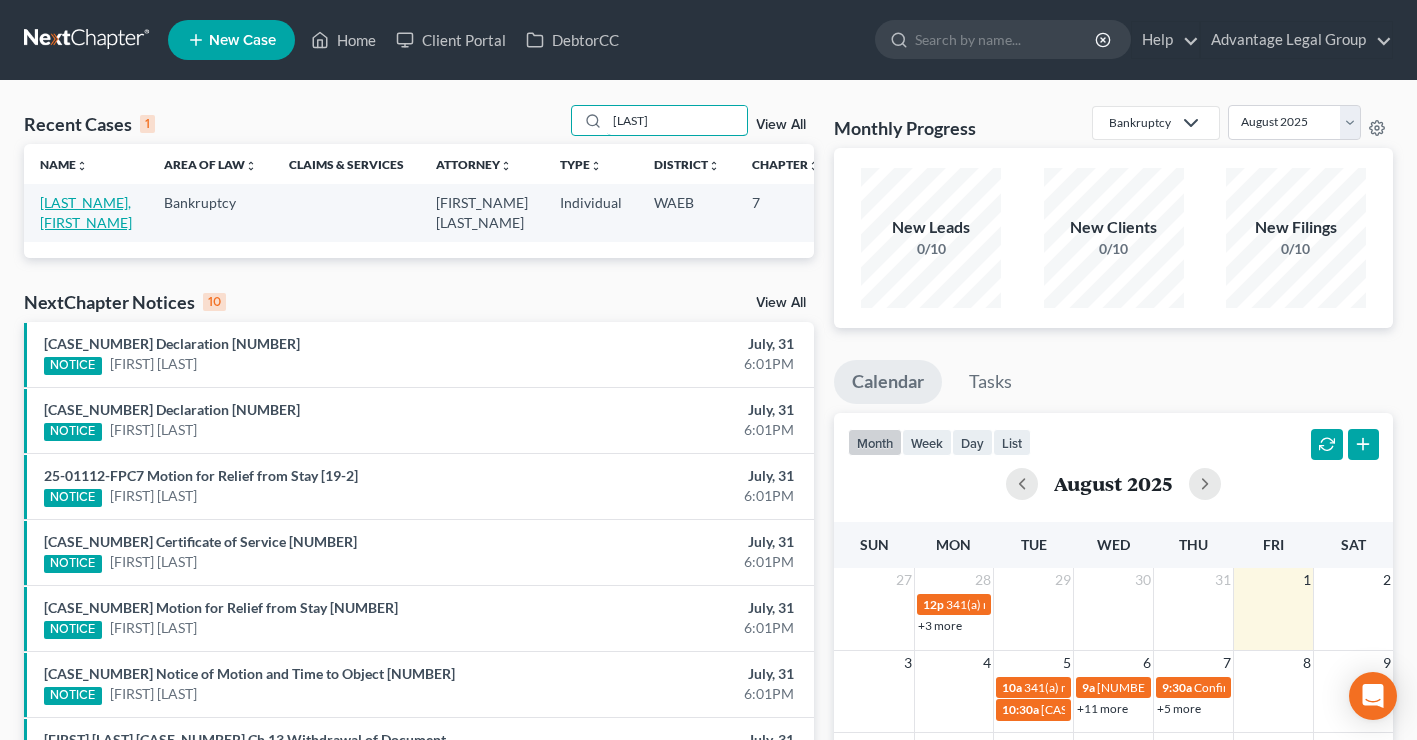 type on "[LAST]" 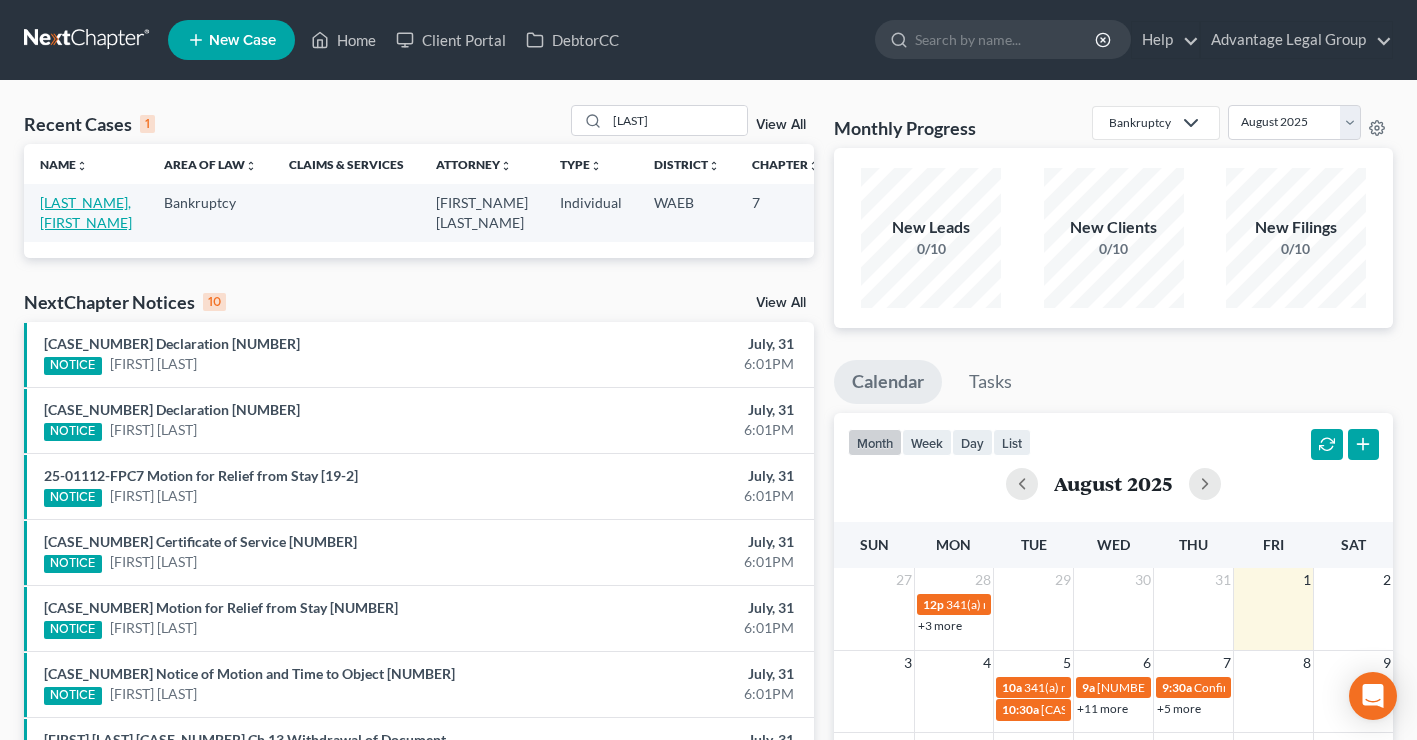 click on "[LAST_NAME], [FIRST_NAME]" at bounding box center (86, 212) 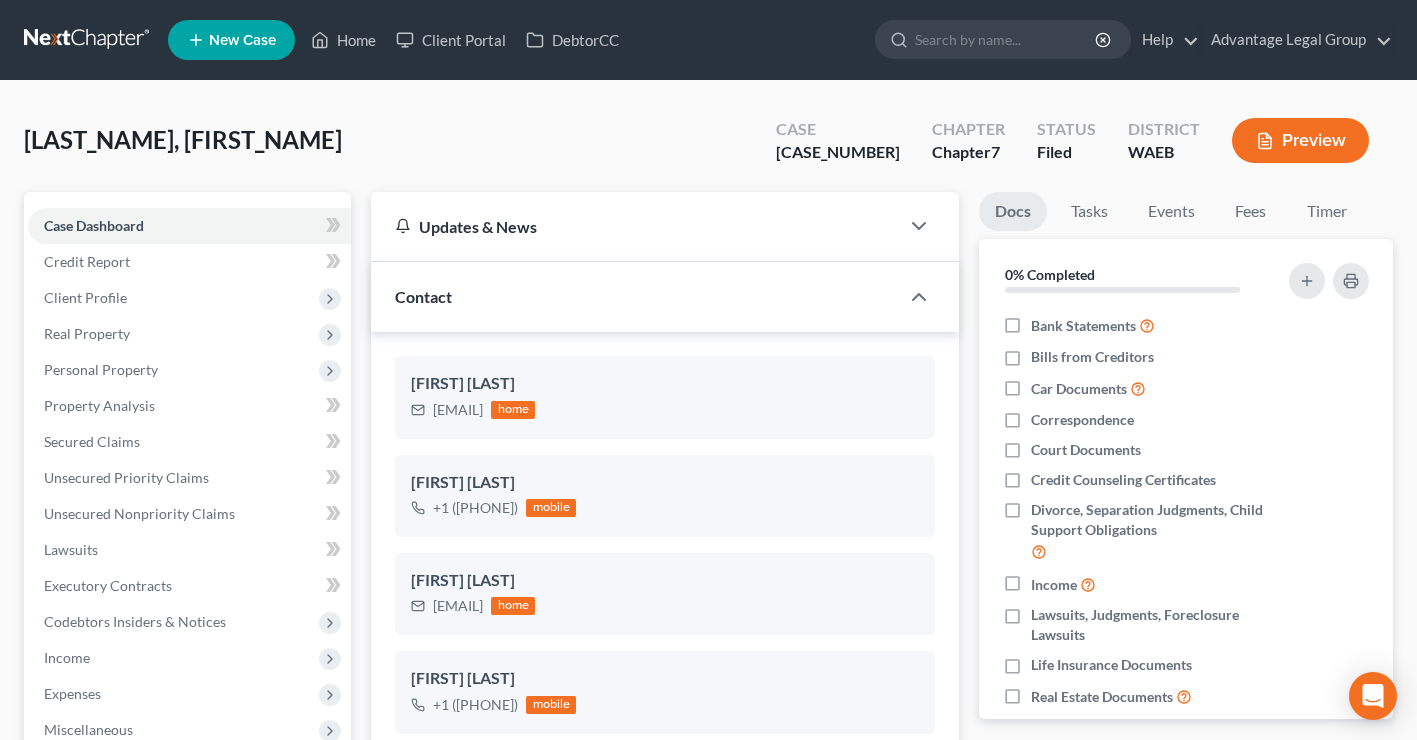 scroll, scrollTop: 429, scrollLeft: 0, axis: vertical 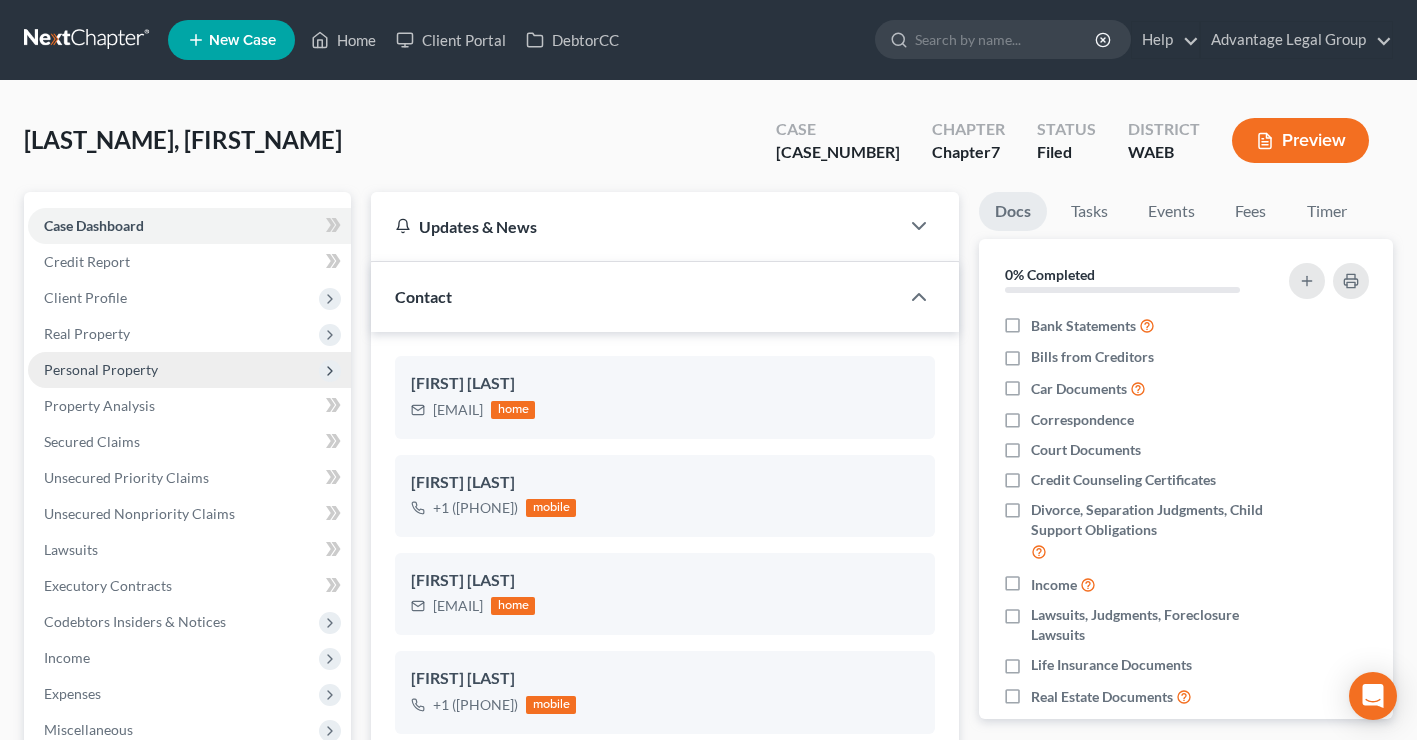 click on "Personal Property" at bounding box center (101, 369) 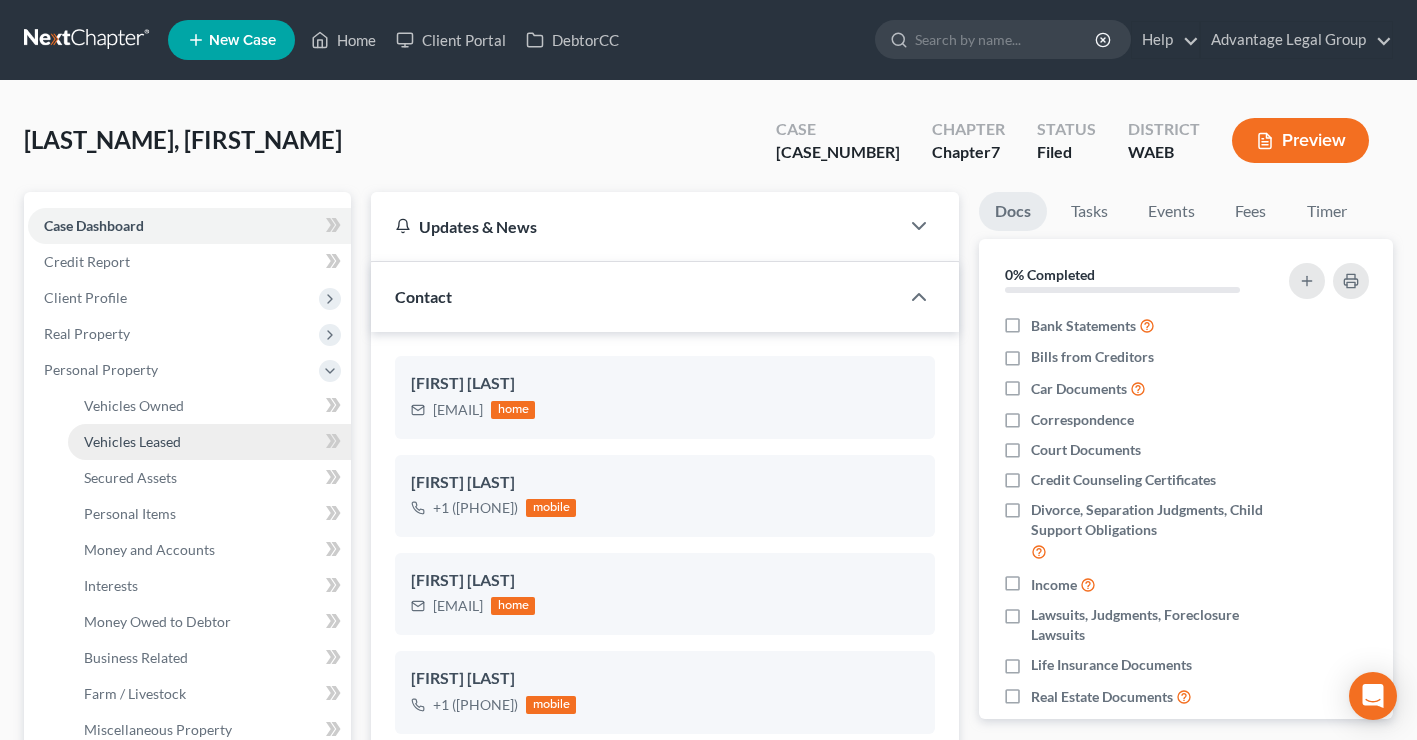 click on "Vehicles Leased" at bounding box center (132, 441) 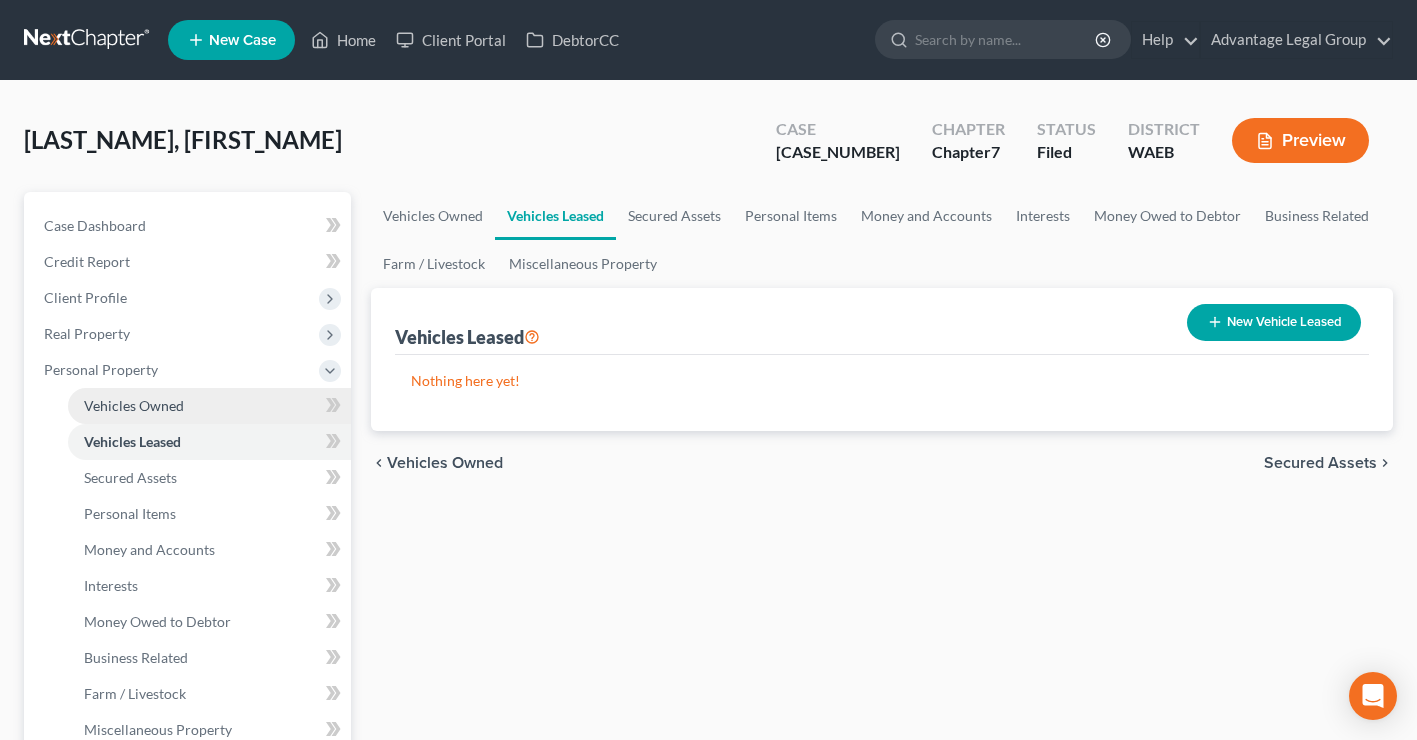 click on "Vehicles Owned" at bounding box center [134, 405] 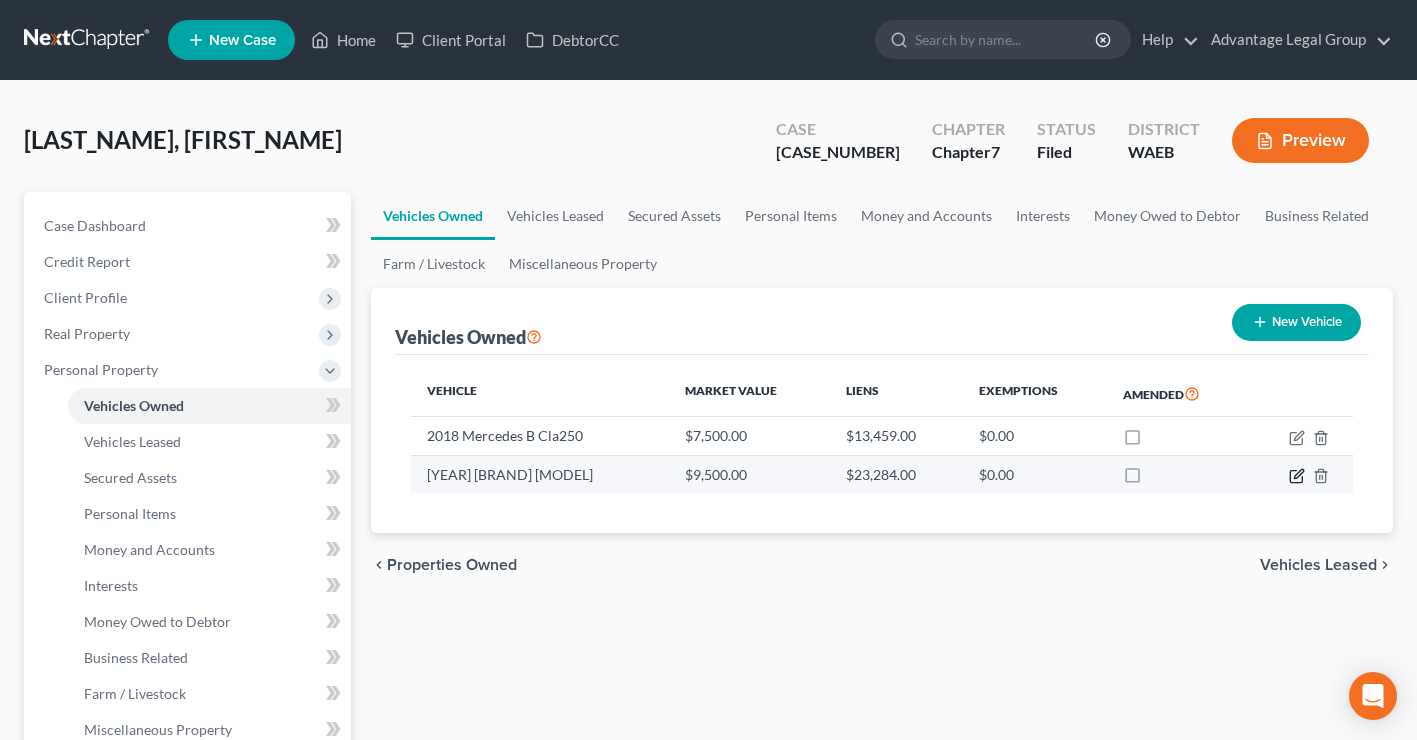 click 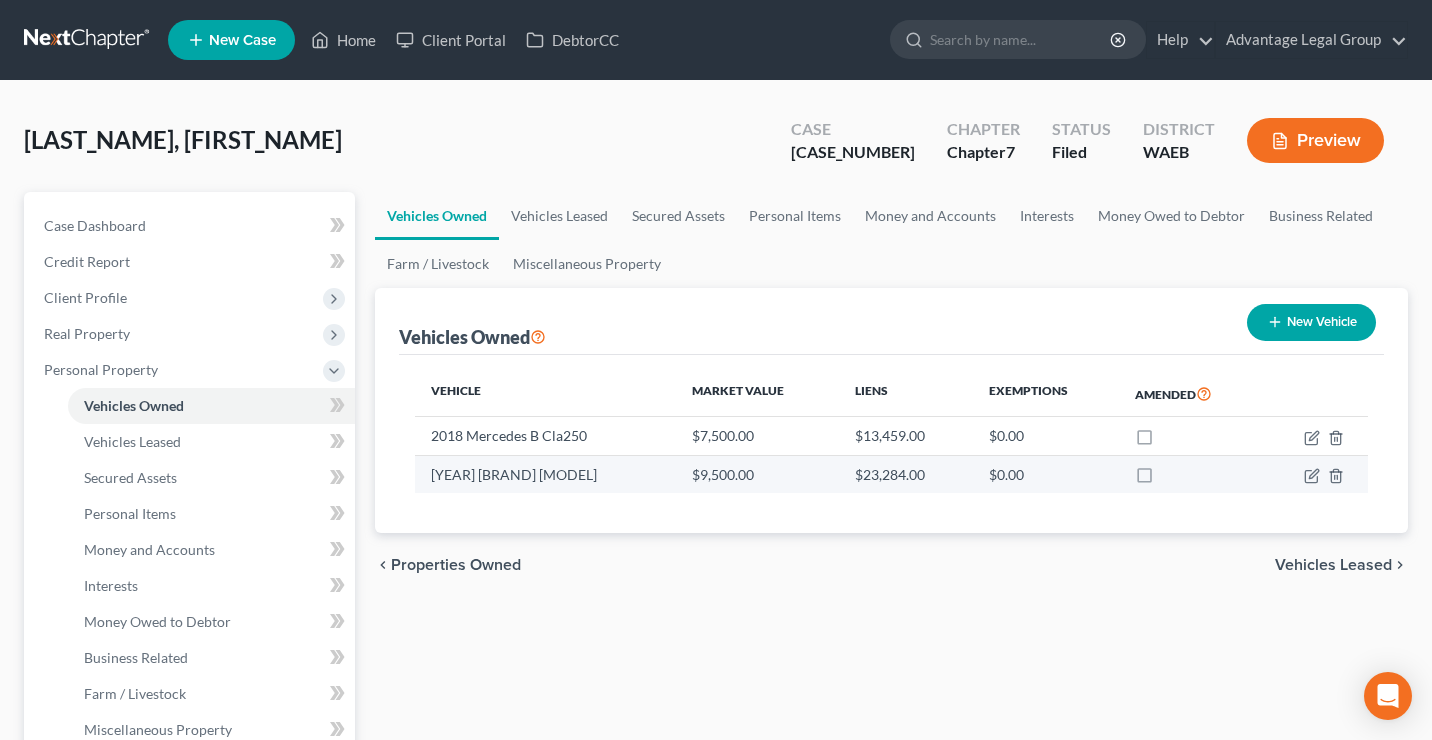 select on "0" 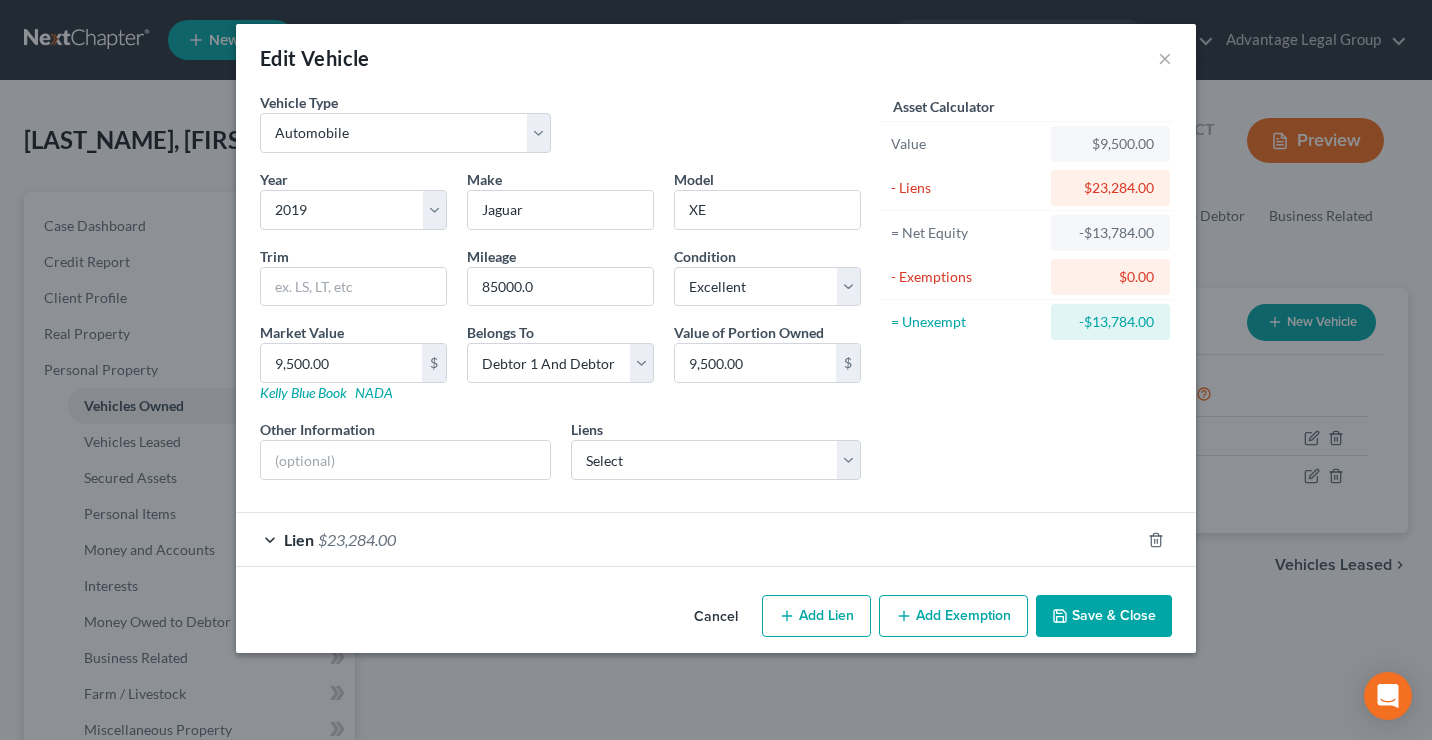 click on "$23,284.00" at bounding box center (357, 539) 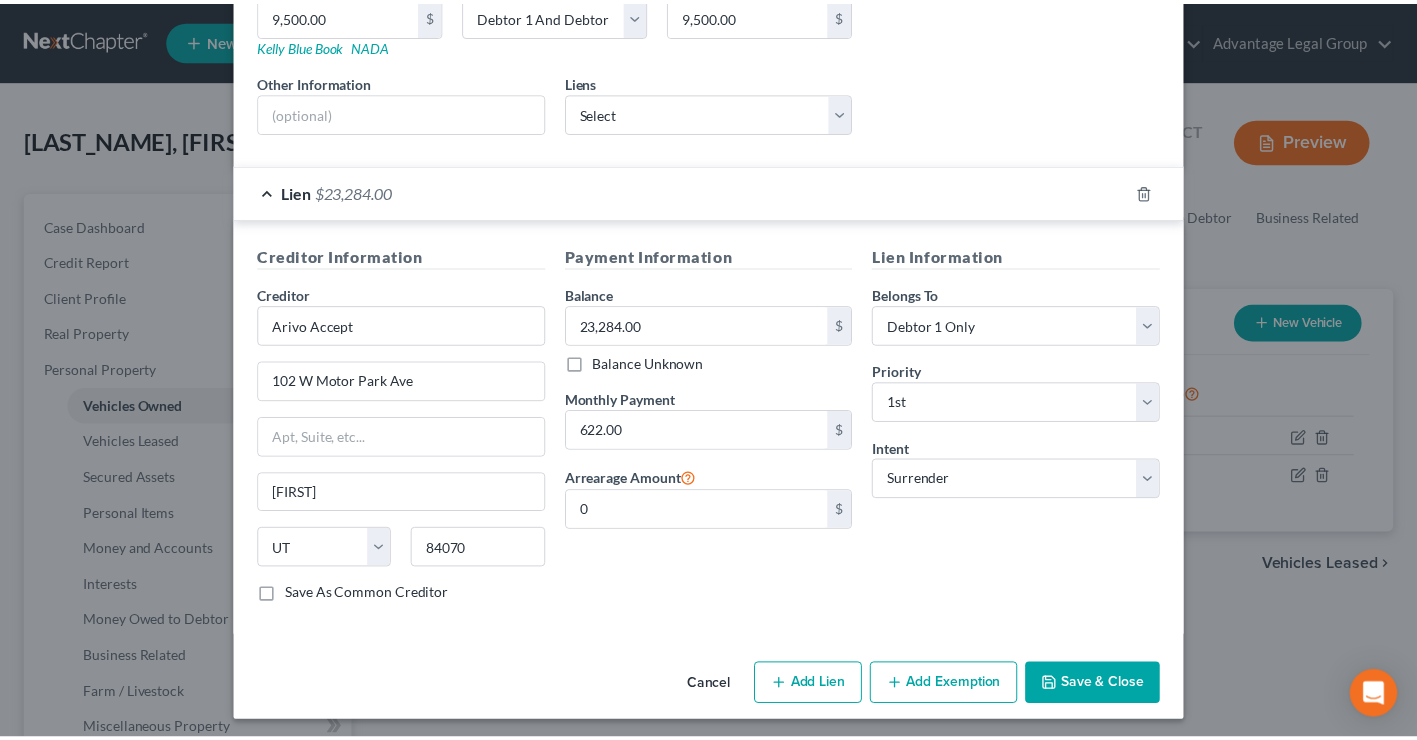 scroll, scrollTop: 354, scrollLeft: 0, axis: vertical 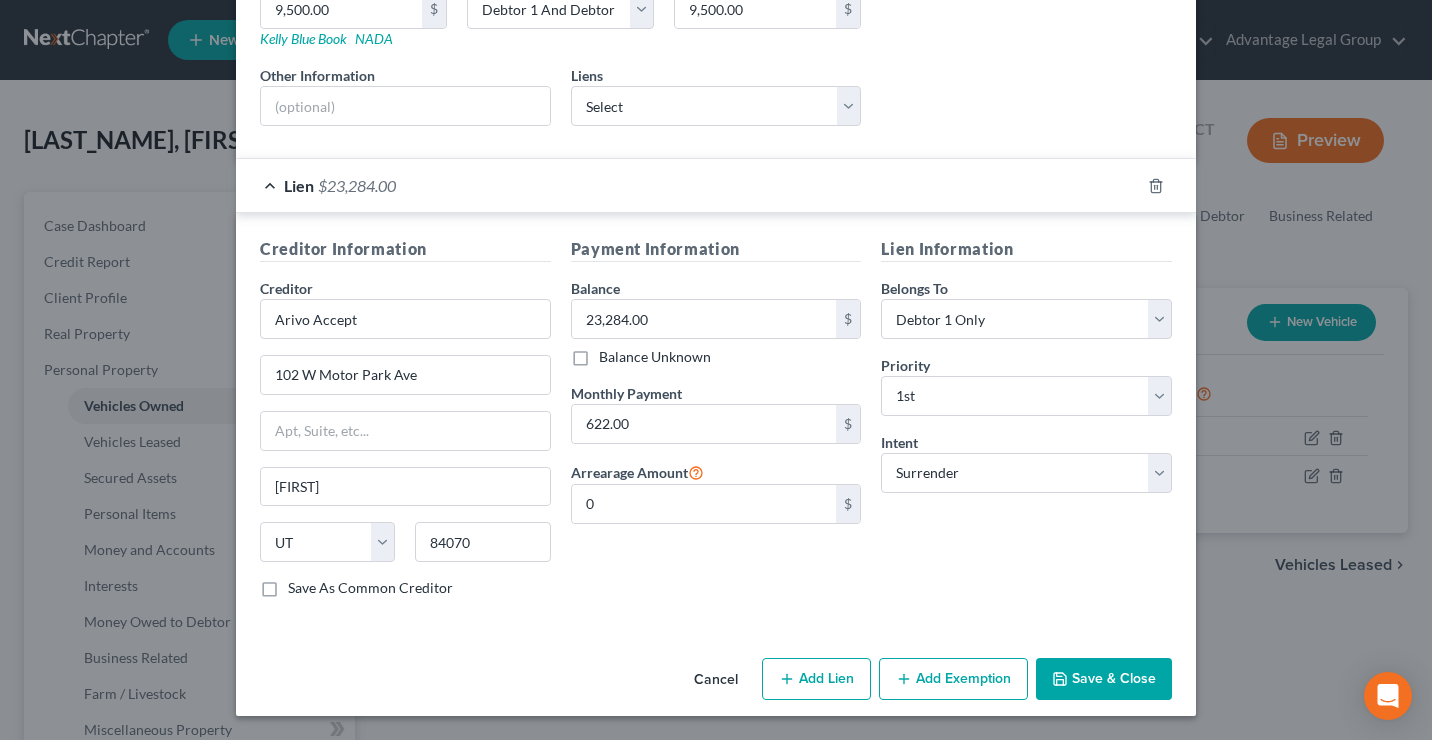 click on "Save & Close" at bounding box center [1104, 679] 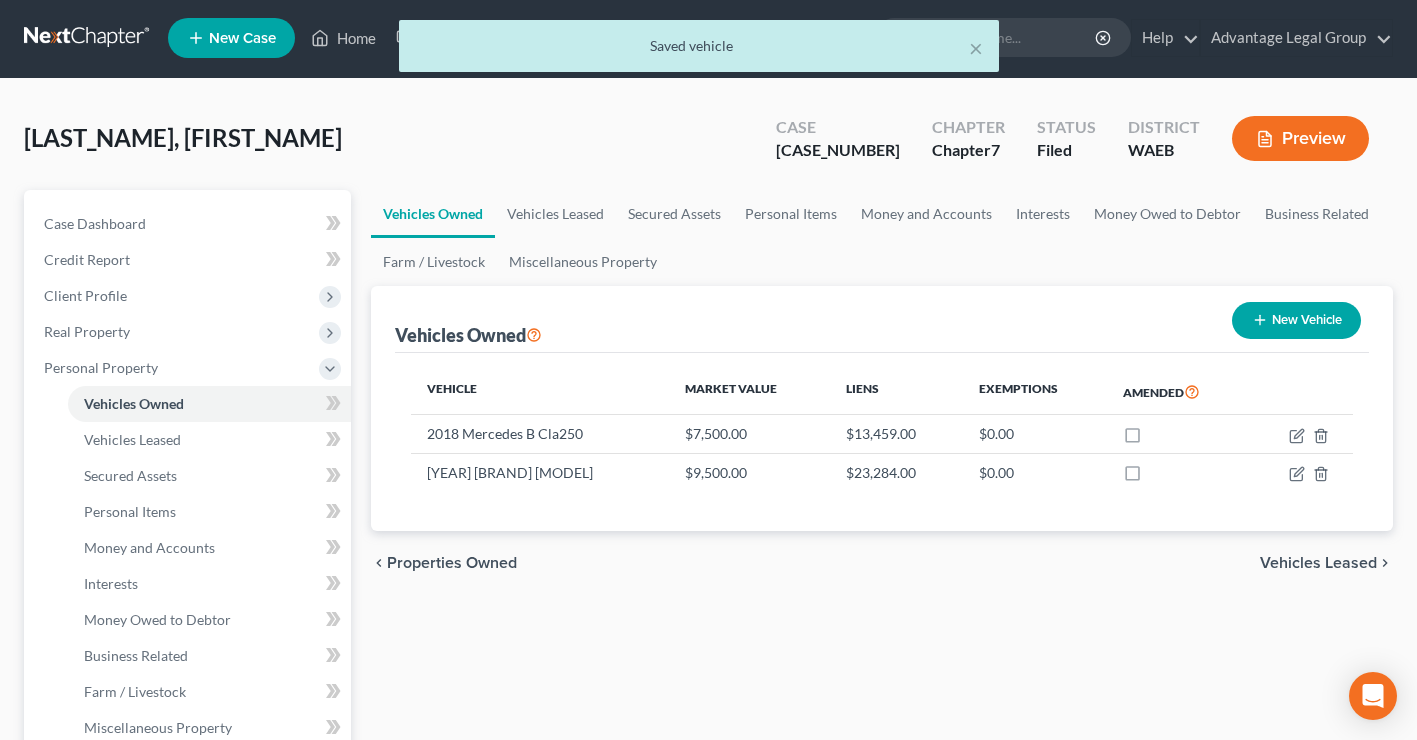 scroll, scrollTop: 0, scrollLeft: 0, axis: both 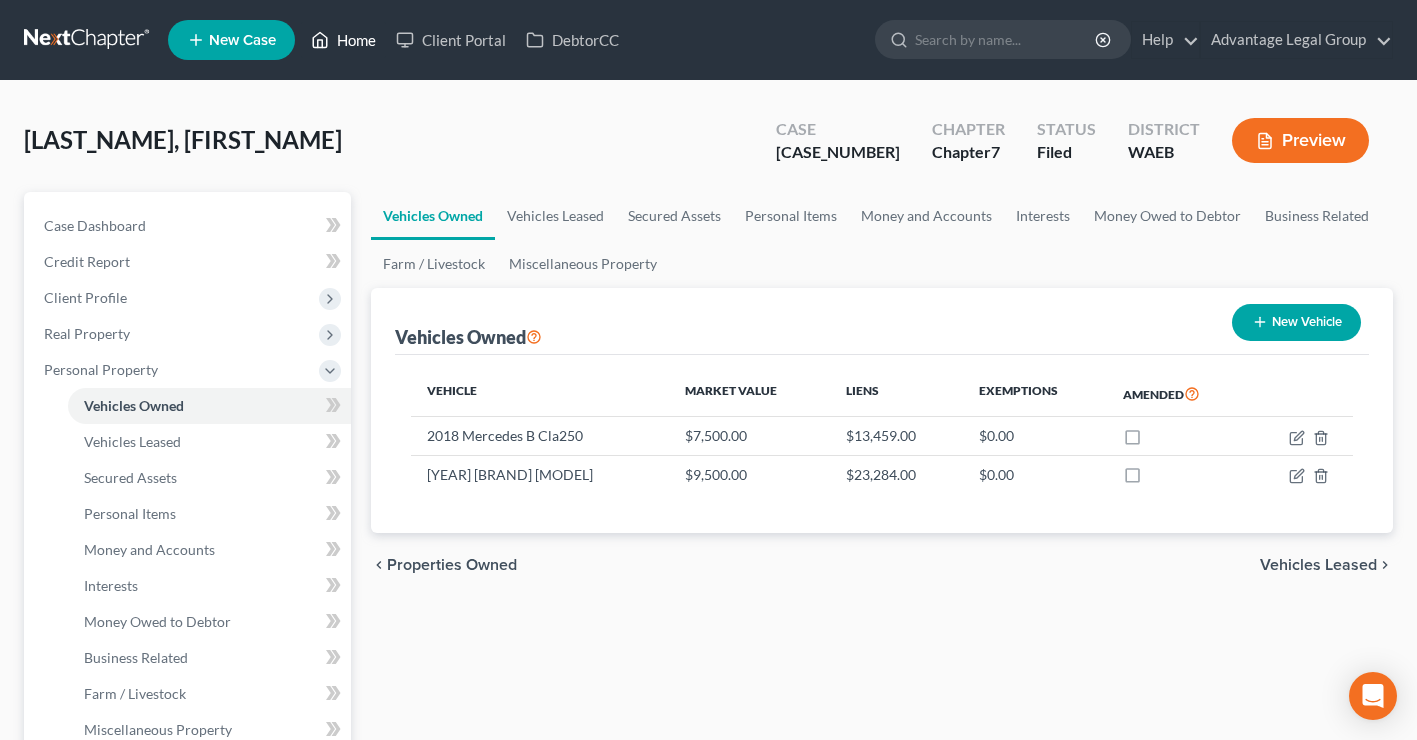 click on "Home" at bounding box center (343, 40) 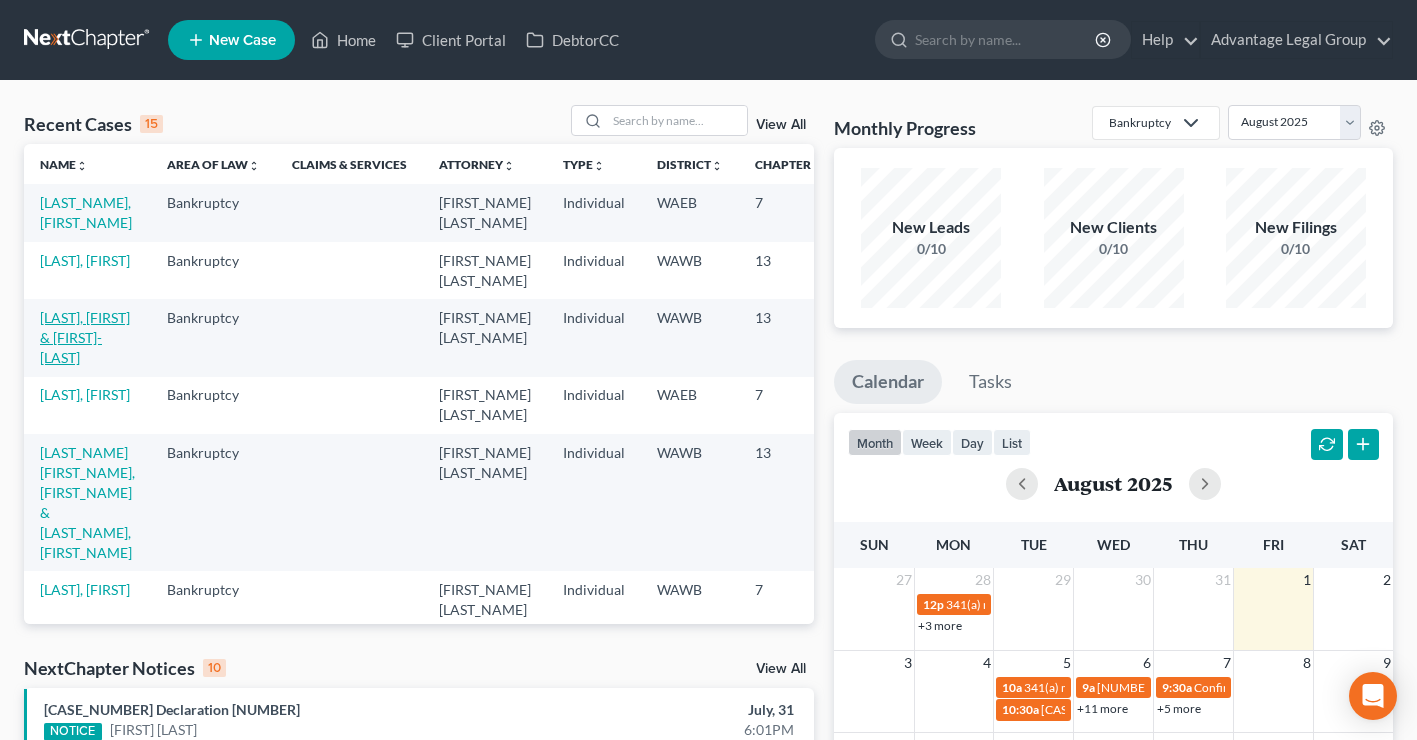 click on "[LAST], [FIRST] & [FIRST]-[LAST]" at bounding box center [85, 337] 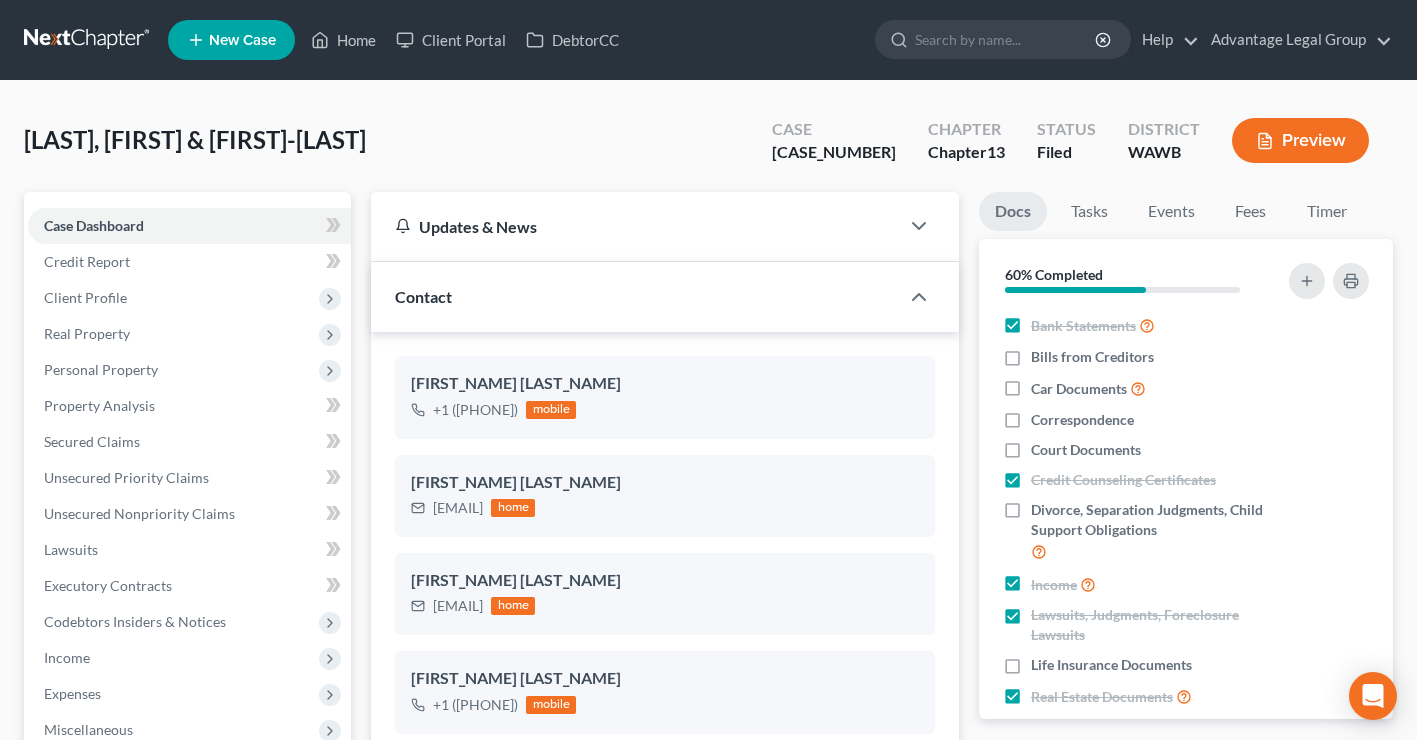scroll, scrollTop: 648, scrollLeft: 0, axis: vertical 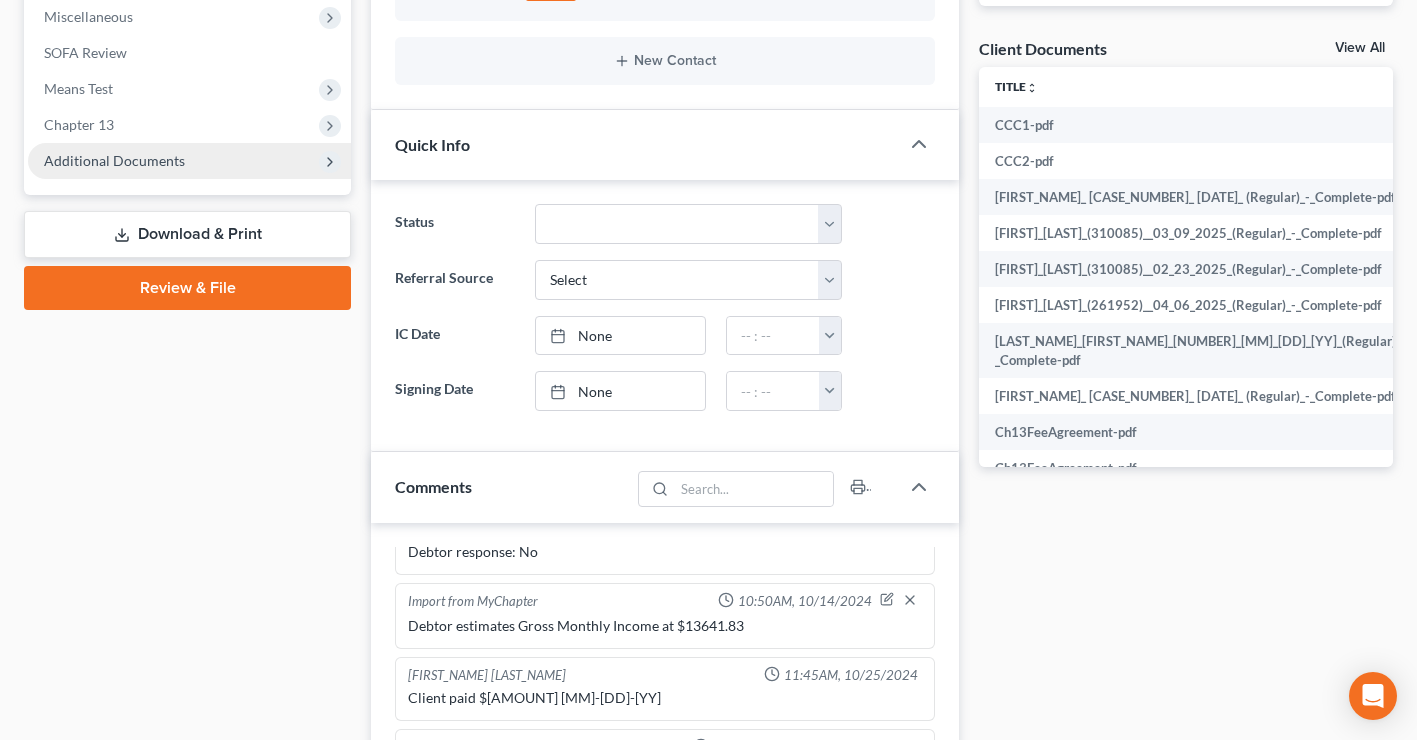 click on "Additional Documents" at bounding box center (114, 160) 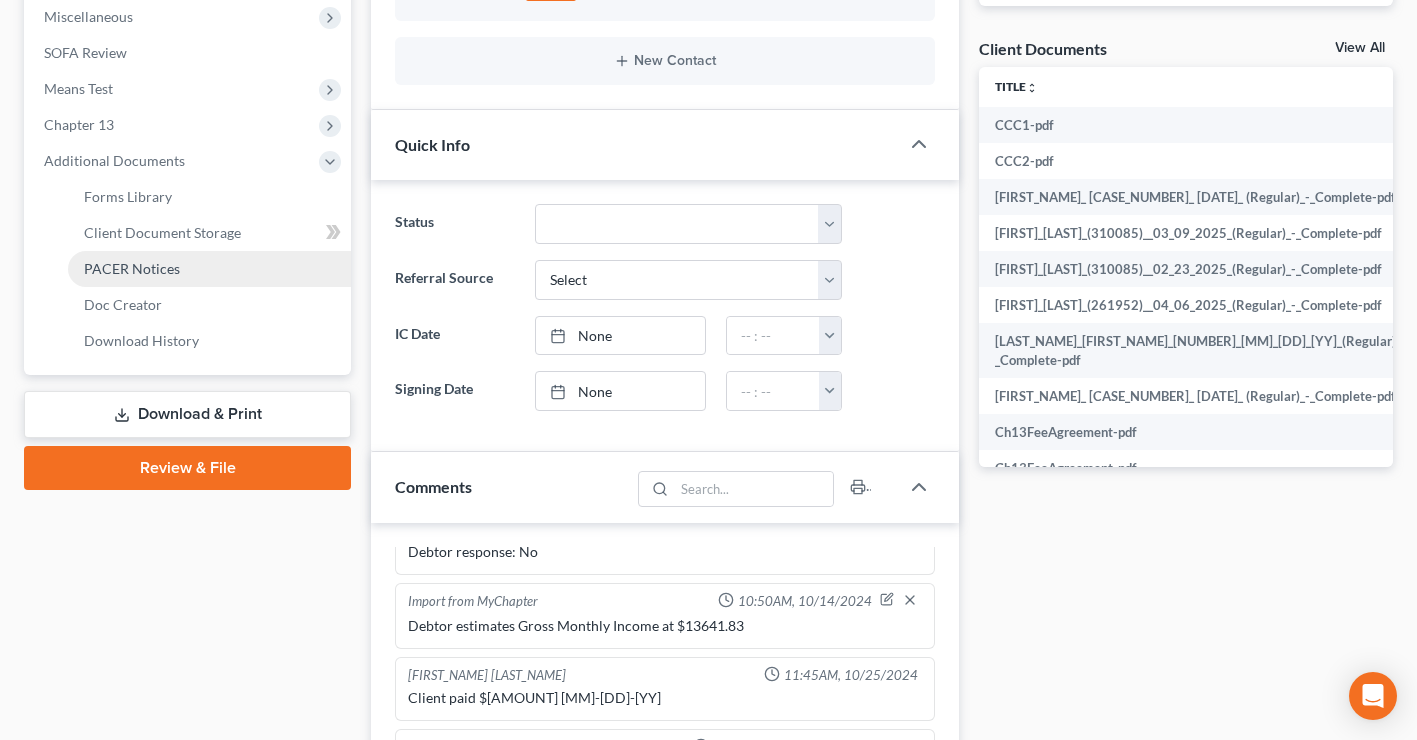 click on "PACER Notices" at bounding box center [132, 268] 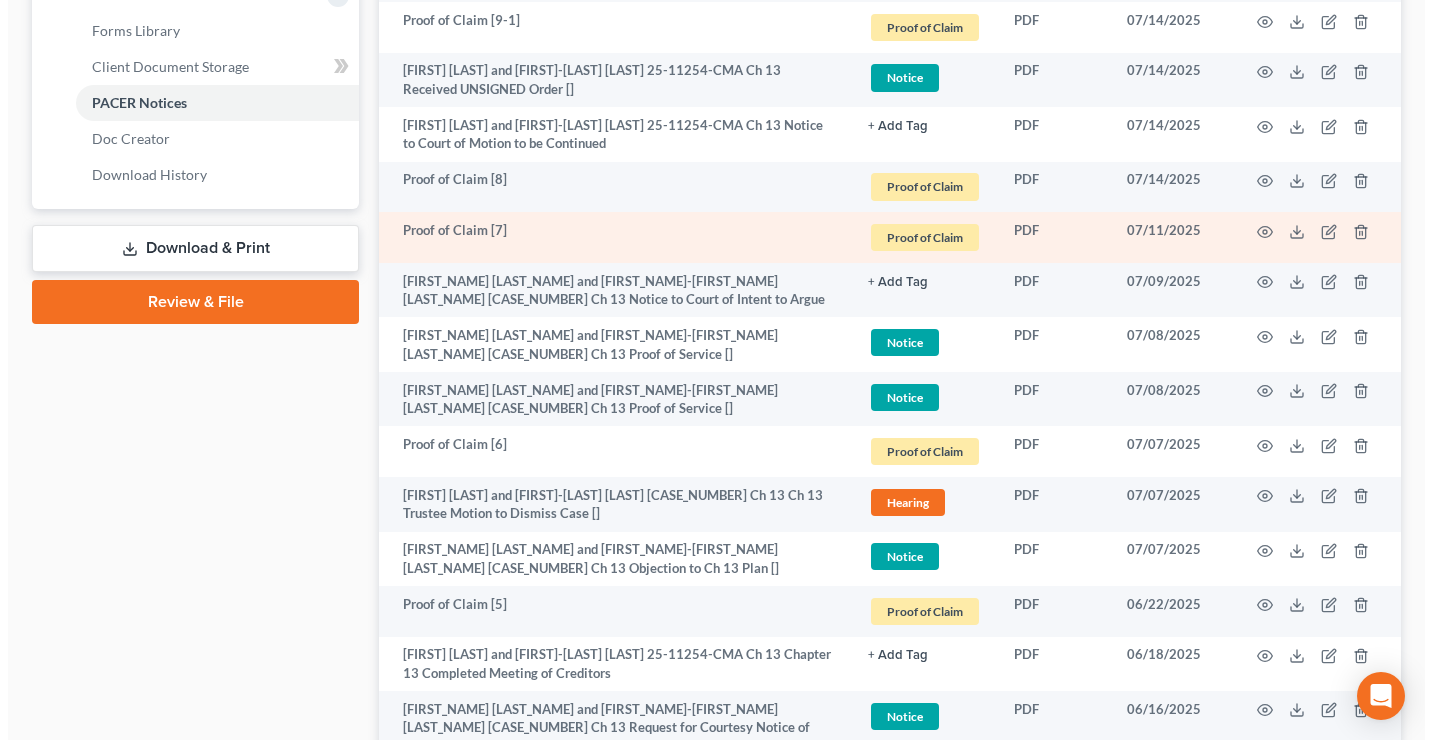 scroll, scrollTop: 878, scrollLeft: 0, axis: vertical 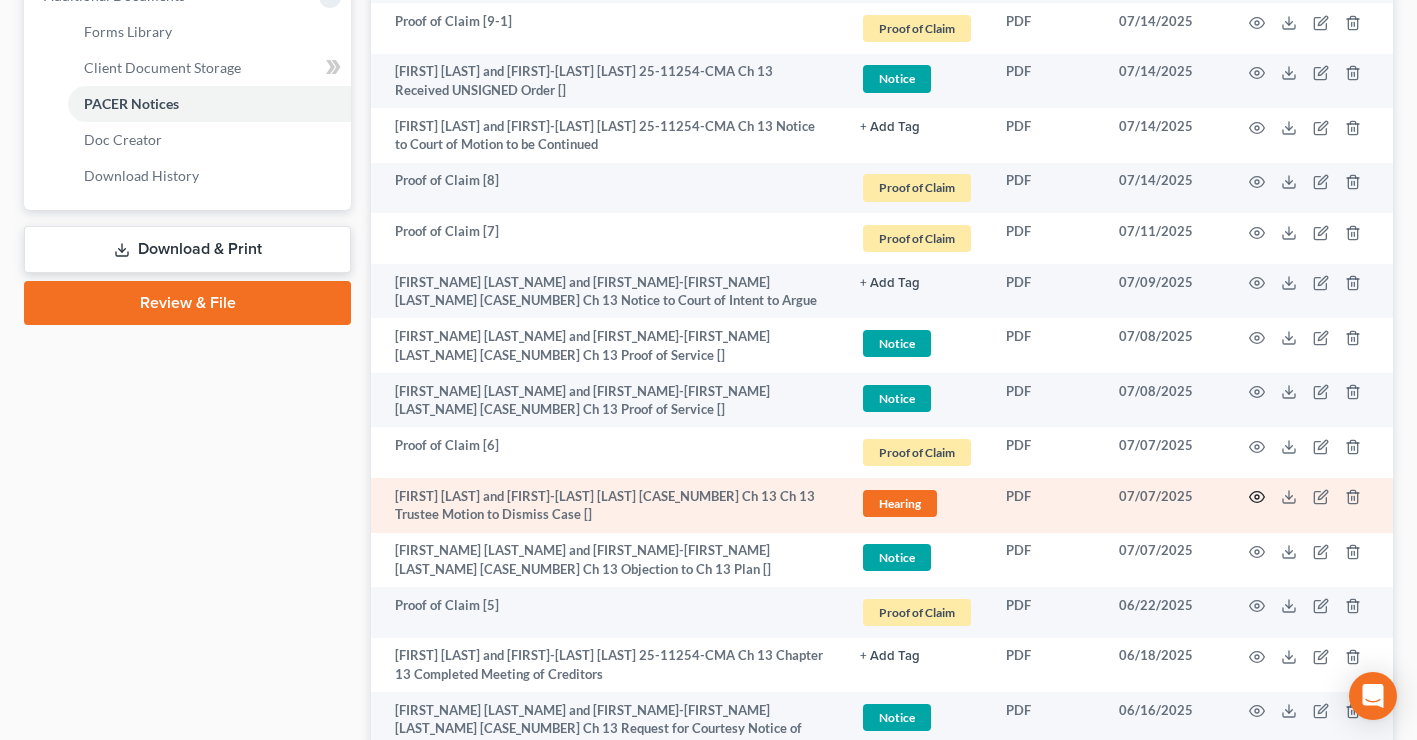 click 